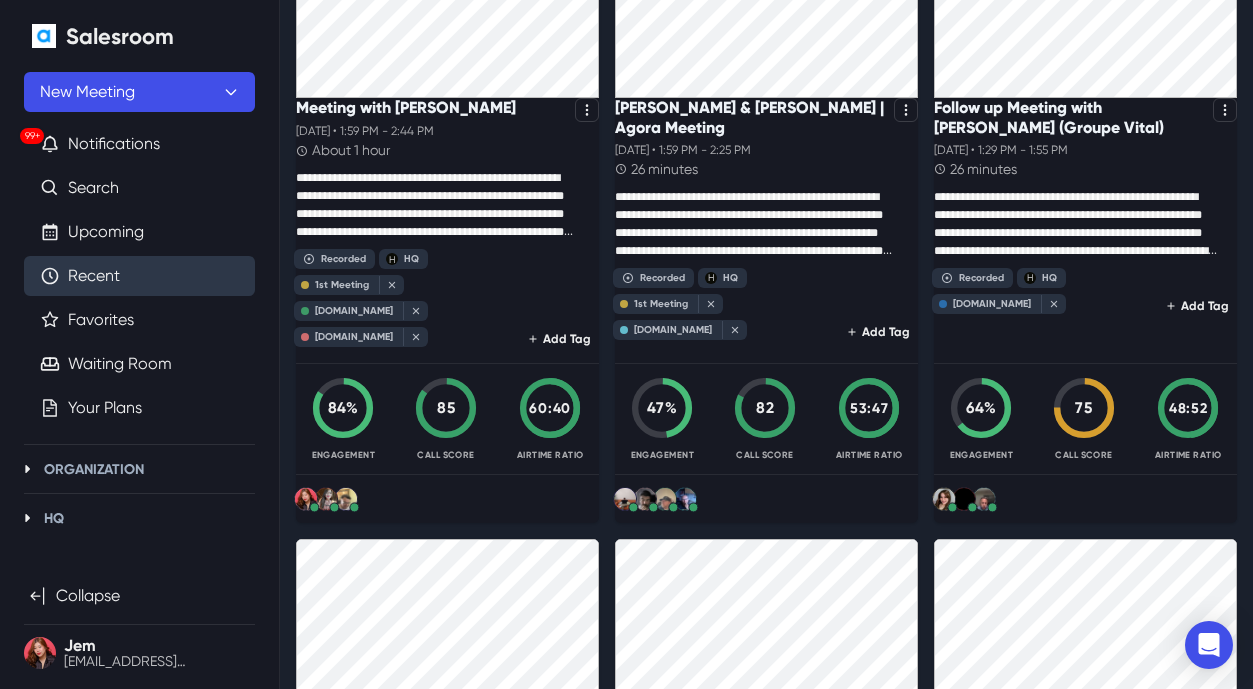 scroll, scrollTop: 0, scrollLeft: 0, axis: both 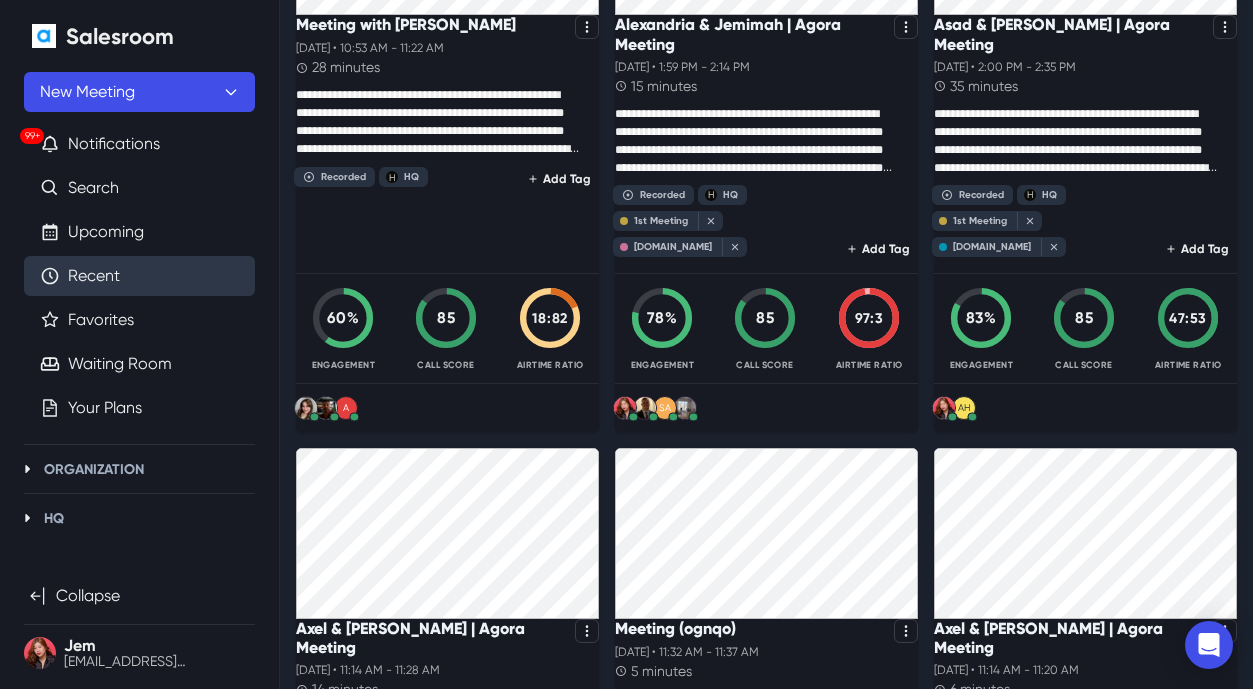 click on "Recent" at bounding box center (94, 276) 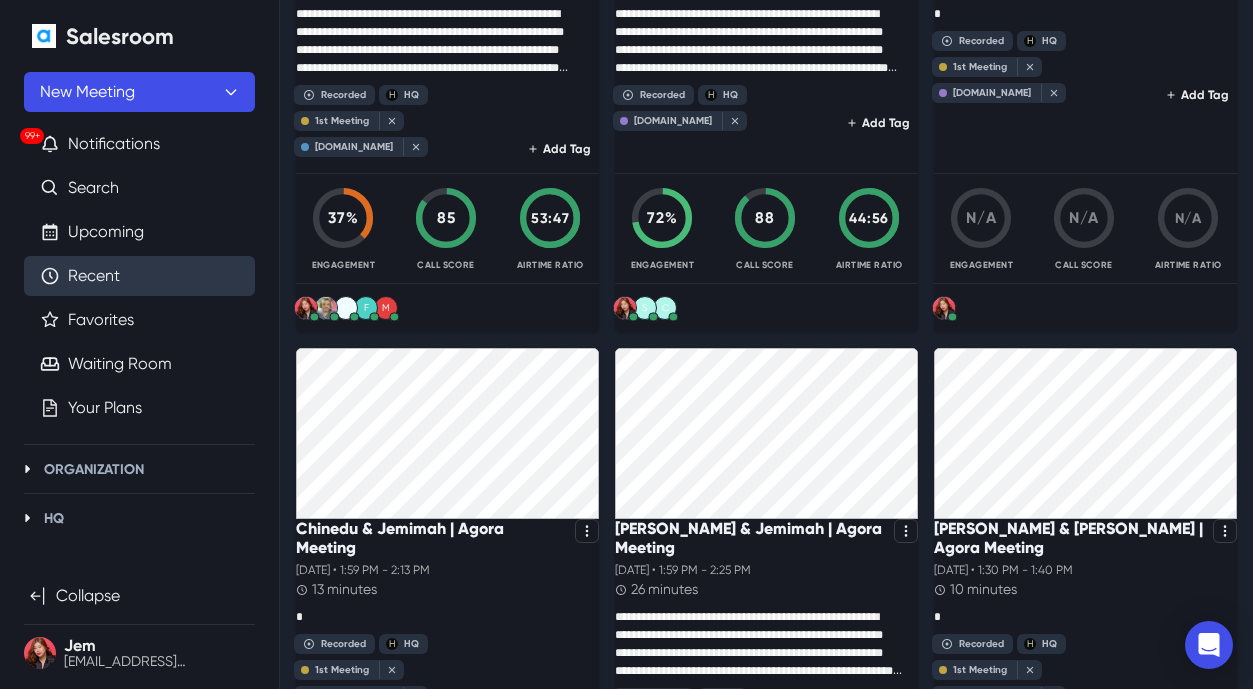scroll, scrollTop: 1300, scrollLeft: 0, axis: vertical 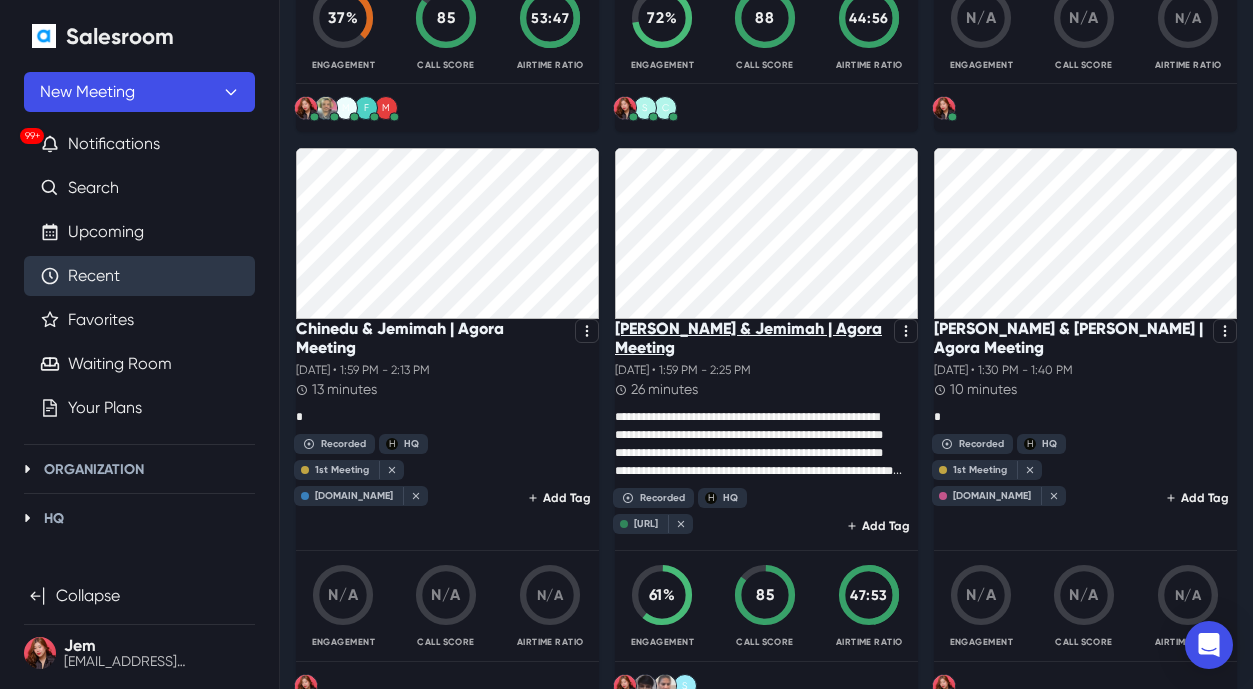 click on "Ankita & Jemimah | Agora Meeting" at bounding box center (750, 338) 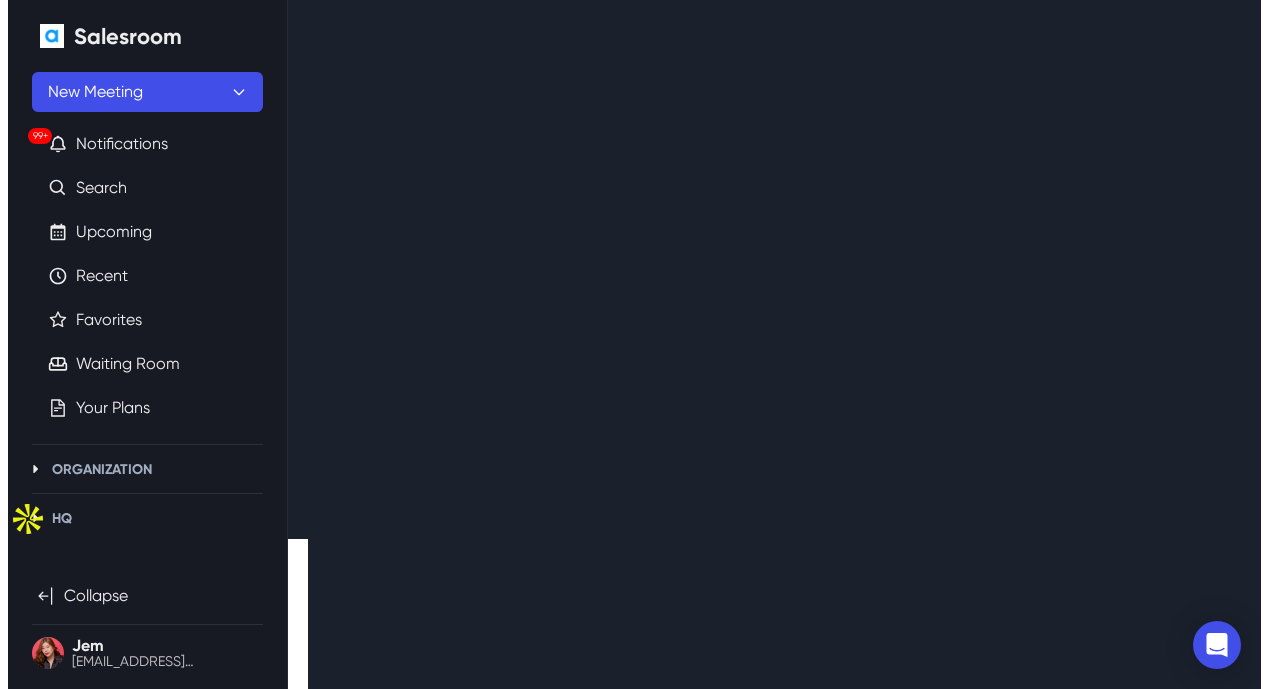 scroll, scrollTop: 0, scrollLeft: 0, axis: both 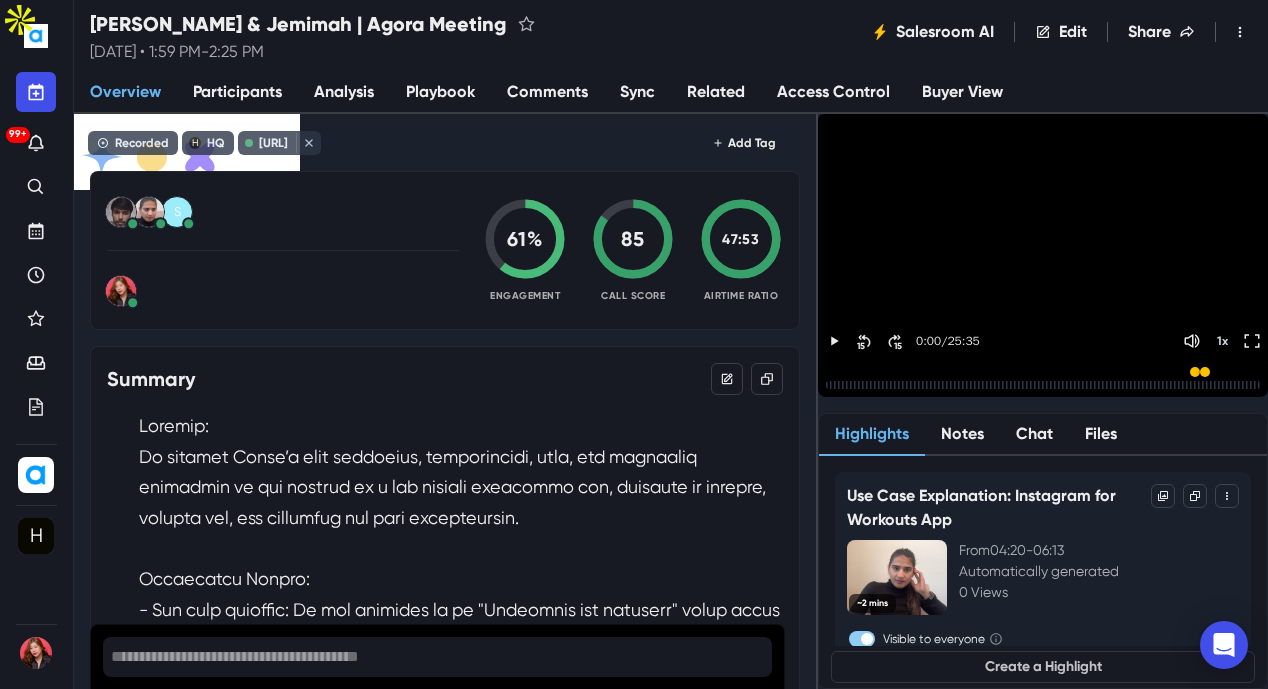 click on "Overview Participants Analysis Playbook Comments Sync Related Access Control Buyer View" at bounding box center (671, 93) 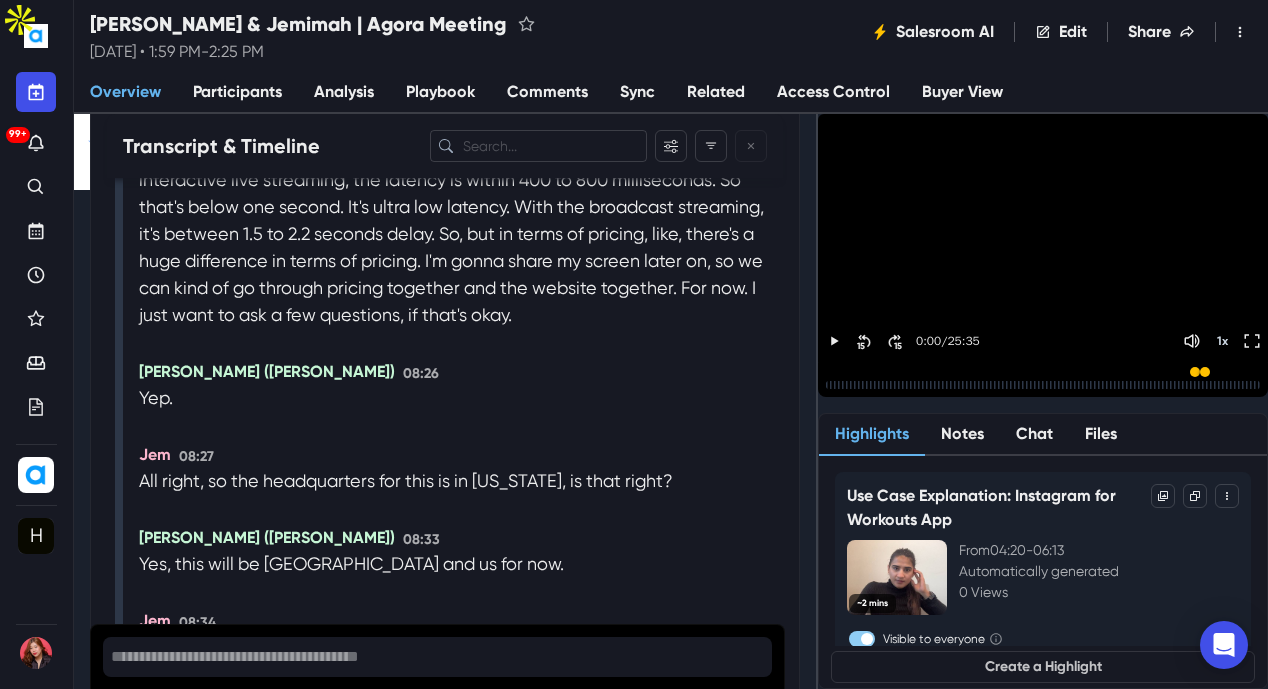 scroll, scrollTop: 7500, scrollLeft: 0, axis: vertical 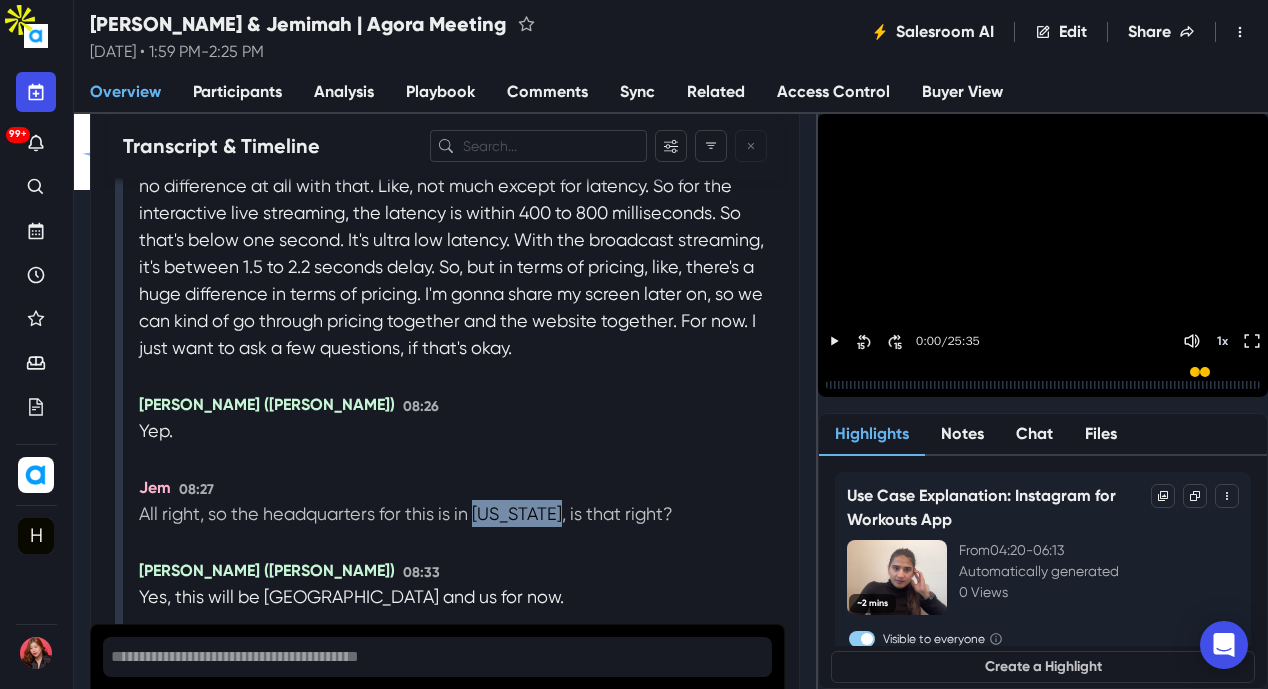 drag, startPoint x: 480, startPoint y: 418, endPoint x: 572, endPoint y: 420, distance: 92.021736 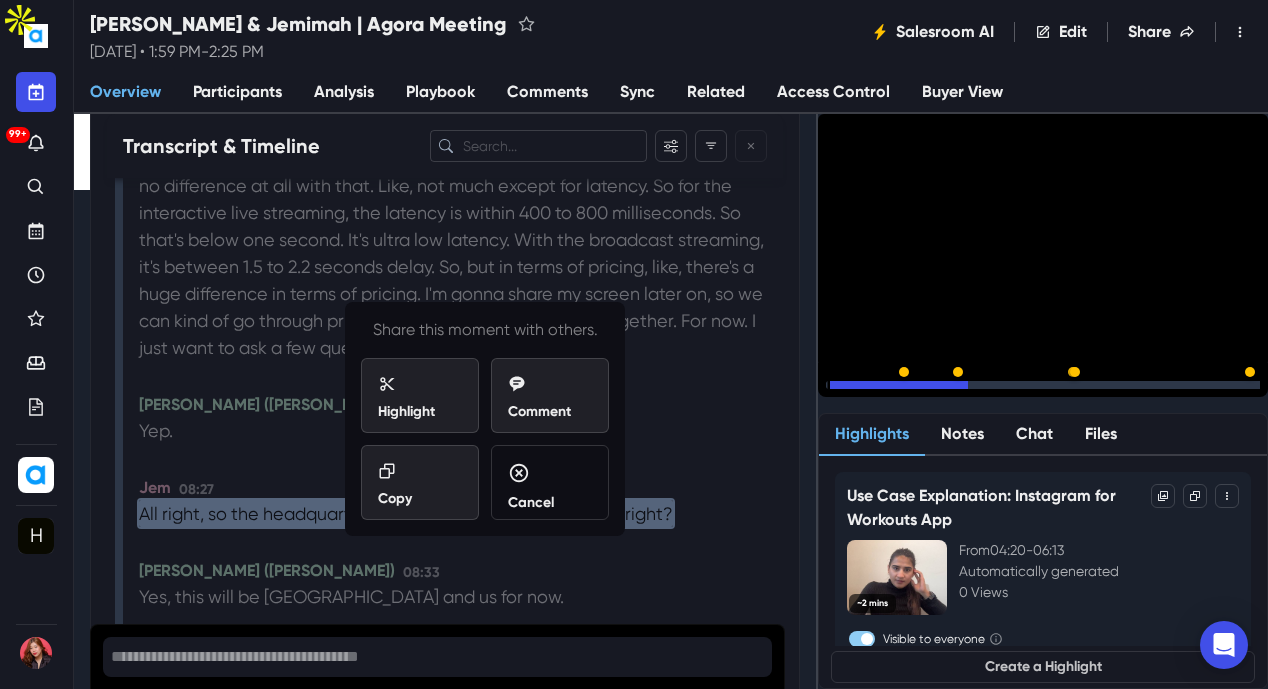 copy on "Washington" 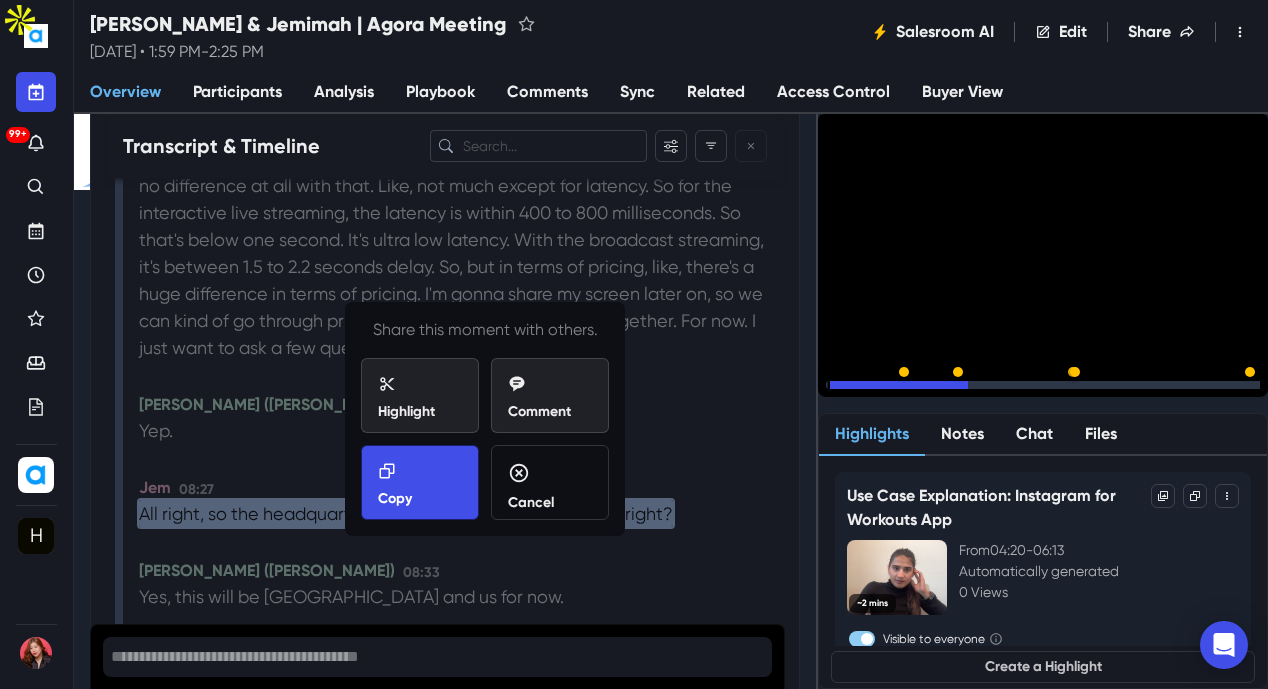 click on "Copy" at bounding box center (420, 485) 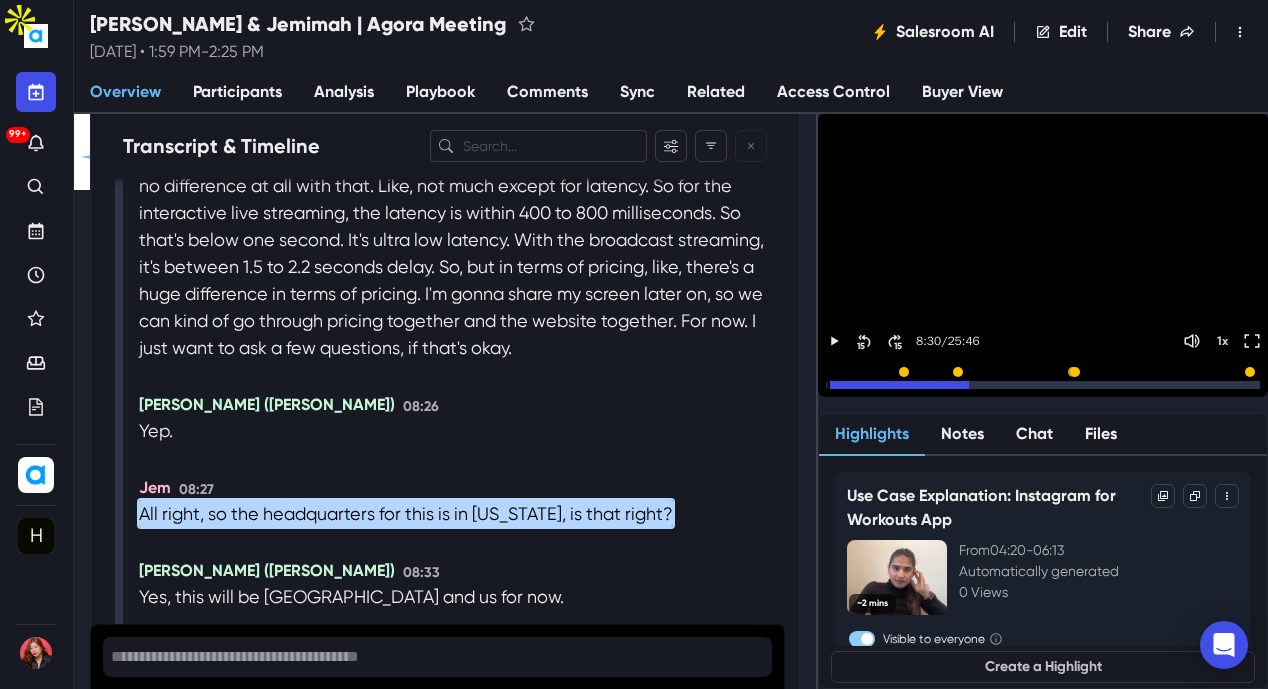 click on "Overview Participants Analysis Playbook Comments Sync Related Access Control Buyer View" at bounding box center (671, 93) 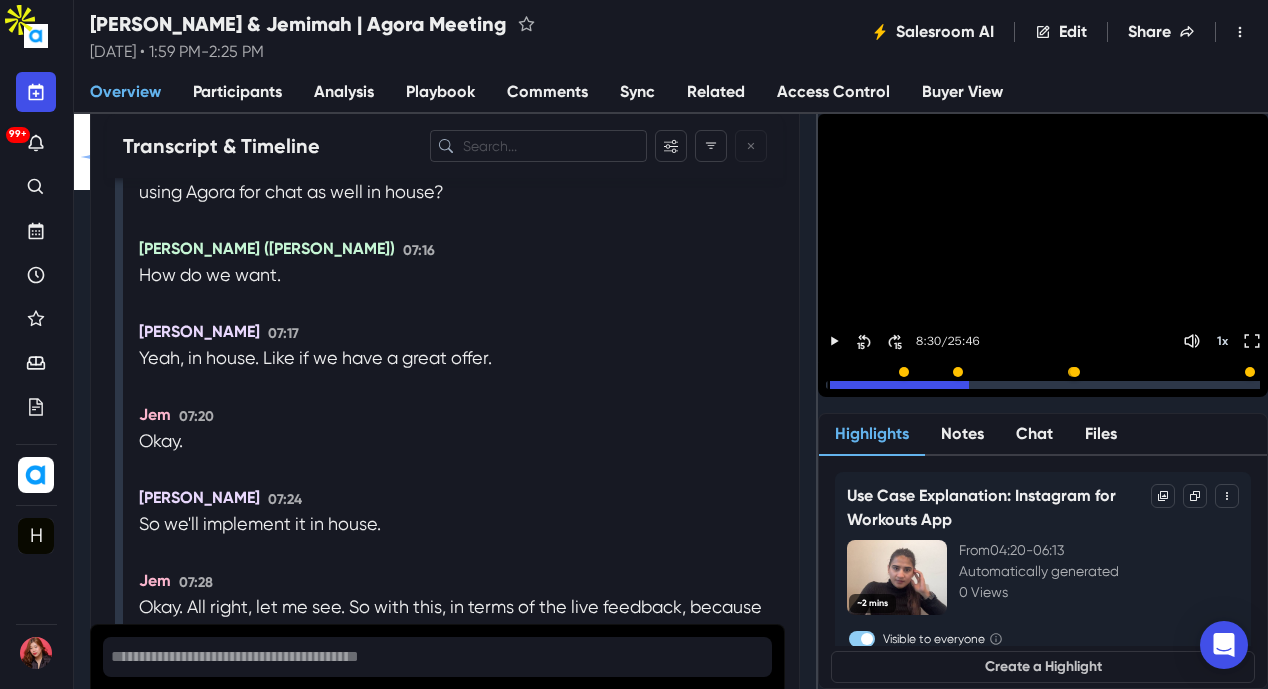 scroll, scrollTop: 7000, scrollLeft: 0, axis: vertical 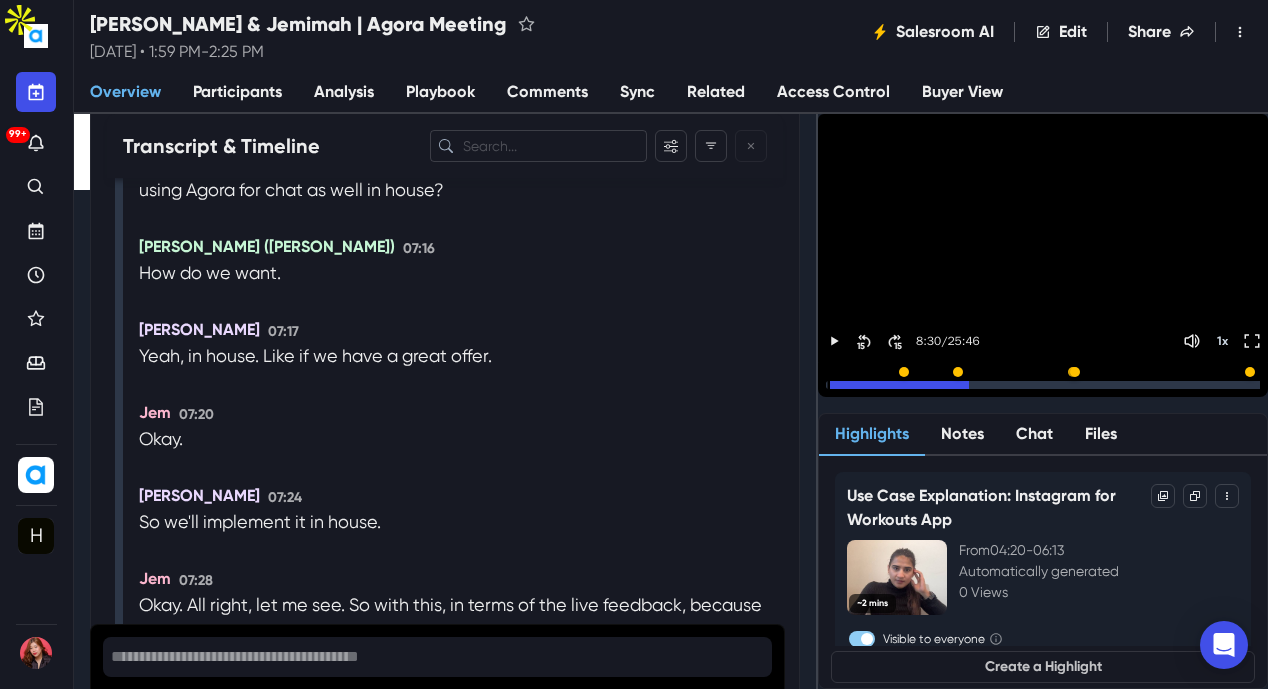 click on "99+ Organization  Details H HQ  Details Members AI Assistant Keywords New Views Weekly Reports Meetings Tags Plans Live Coaching Settings Profile Integrations Meetings Notifications Status Help Logout" at bounding box center (36, 344) 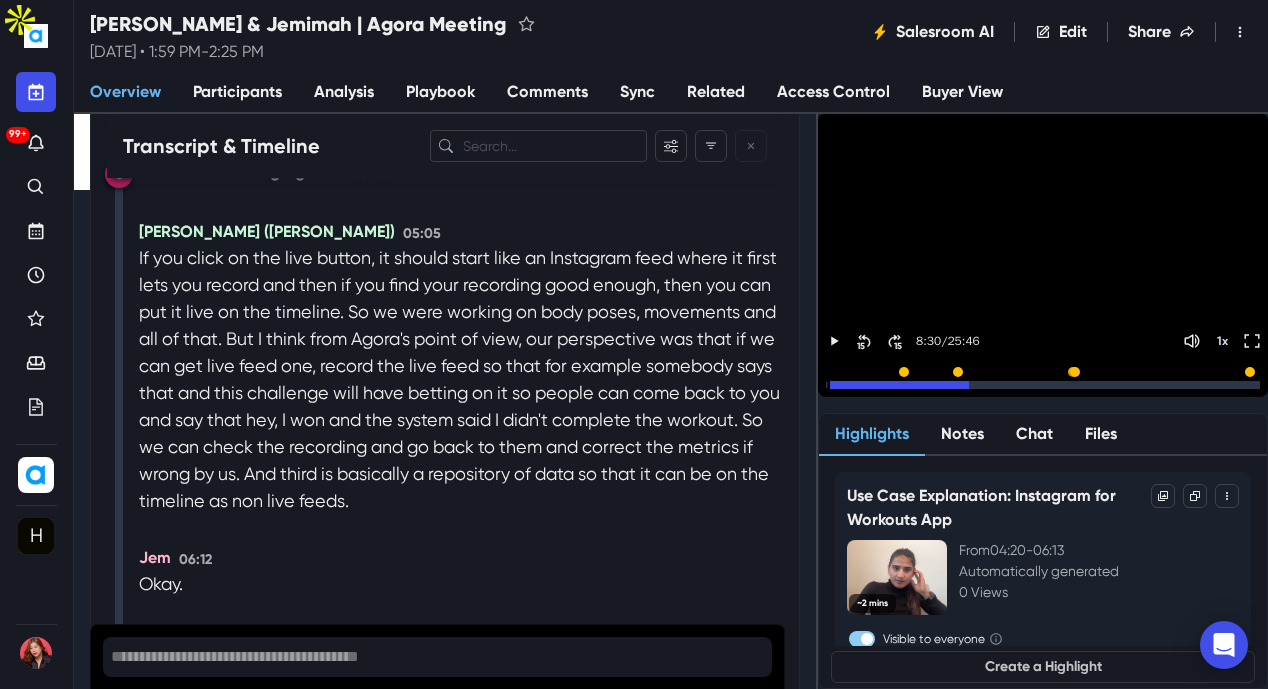scroll, scrollTop: 5500, scrollLeft: 0, axis: vertical 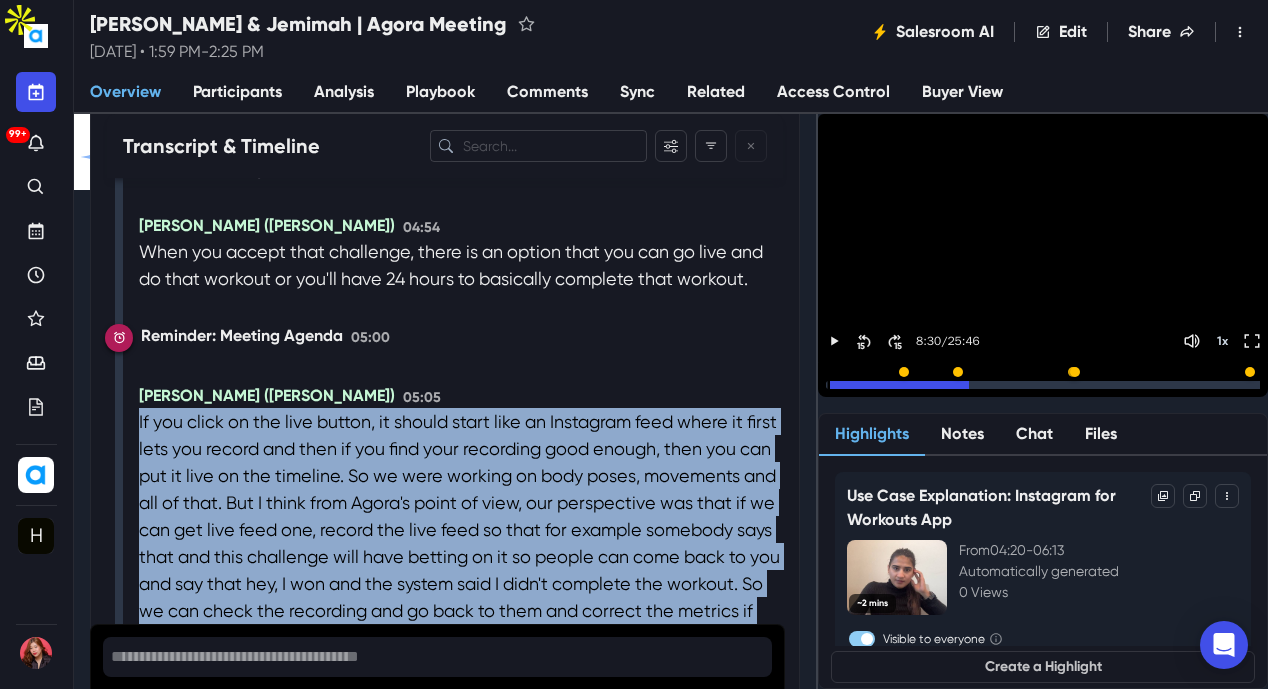 drag, startPoint x: 714, startPoint y: 574, endPoint x: 124, endPoint y: 328, distance: 639.2308 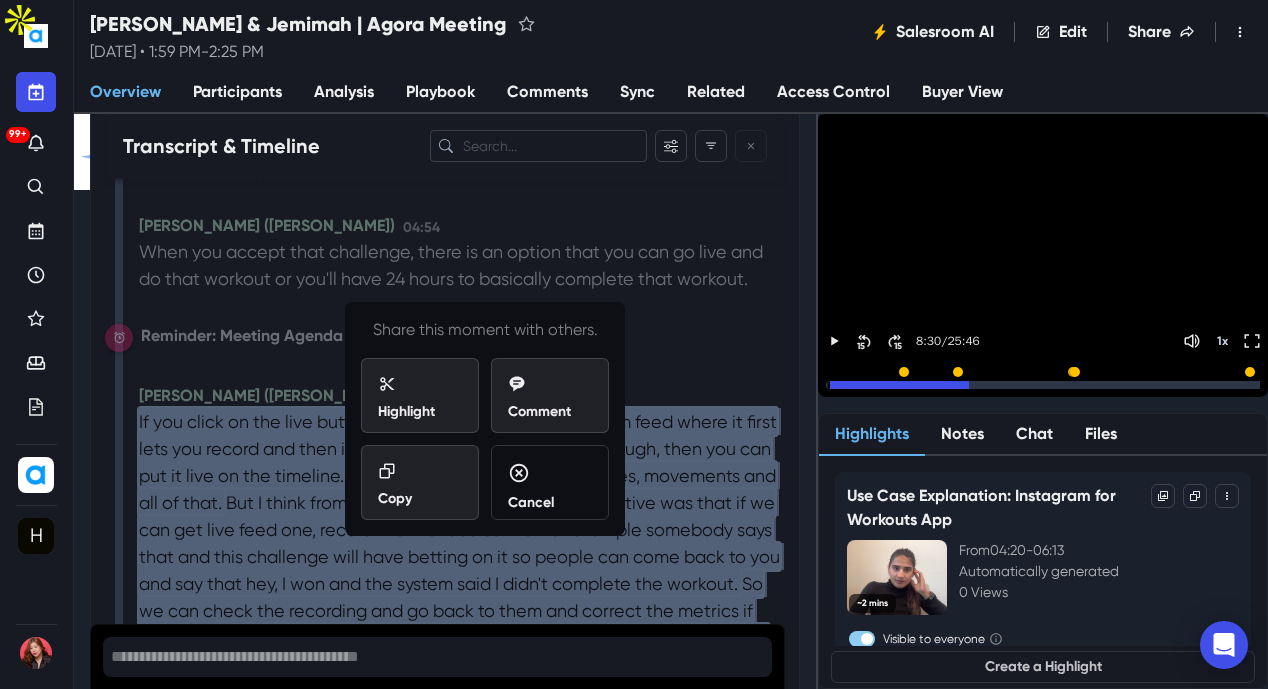 copy on "If you click on the live button, it should start like an Instagram feed where it first lets you record and then if you find your recording good enough, then you can put it live on the timeline.   So we were working on body poses, movements and all of that.   But I think from Agora's point of view, our perspective was that if we can get live feed one, record the live feed so that for example somebody says that and this challenge will have betting on it so people can come back to you and say that hey, I won and the system said I didn't complete the workout.   So we can check the recording and go back to them and correct the metrics if wrong by us.   And third is basically a repository of data so that it can be on the timeline as non live feeds." 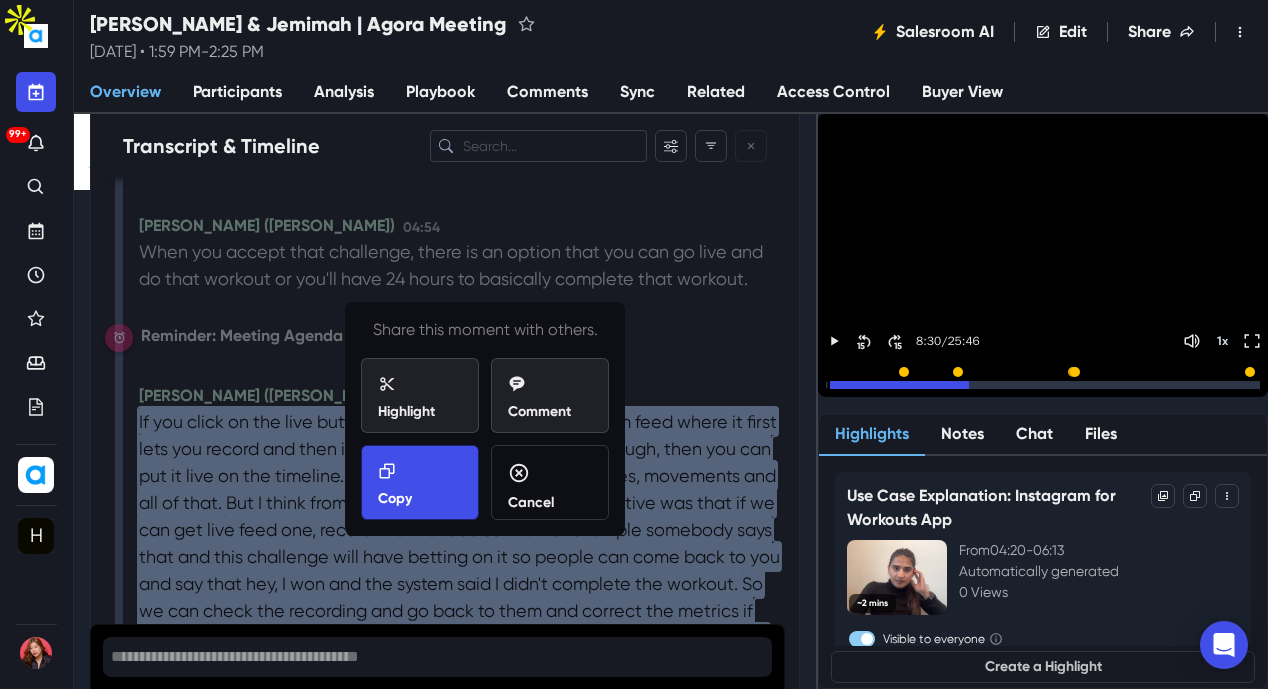 click on "Copy" at bounding box center [420, 485] 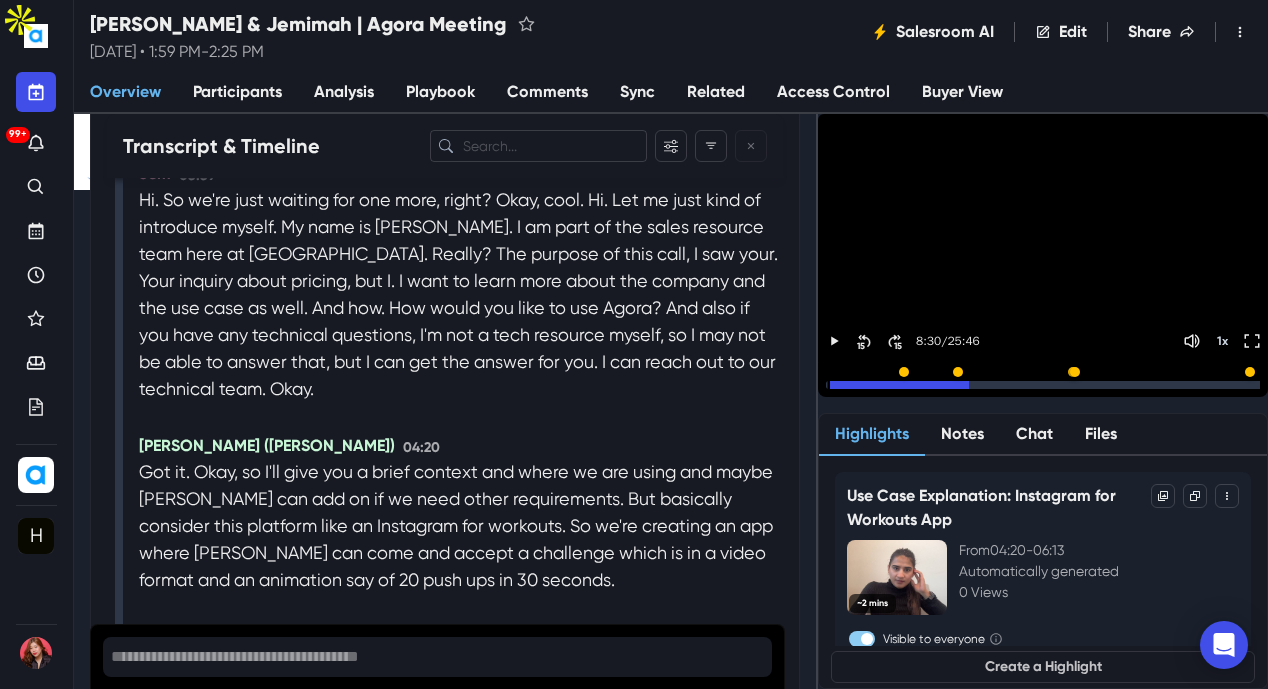 scroll, scrollTop: 5000, scrollLeft: 0, axis: vertical 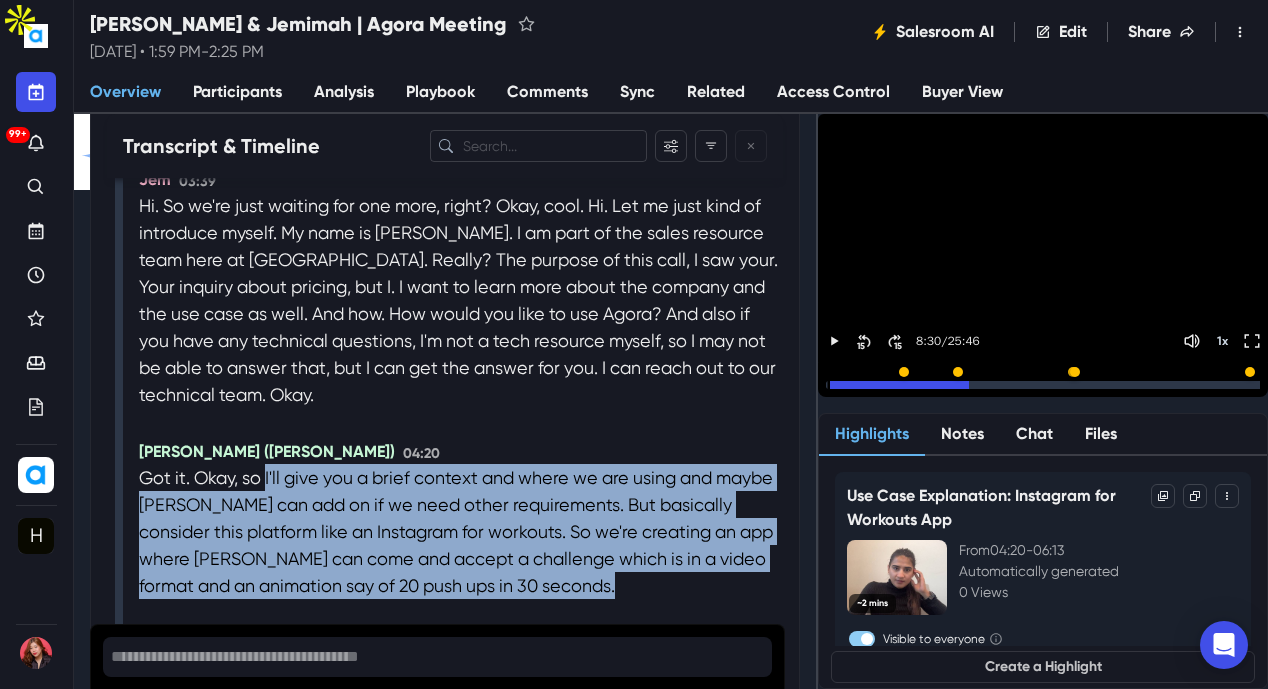 drag, startPoint x: 267, startPoint y: 372, endPoint x: 627, endPoint y: 499, distance: 381.7447 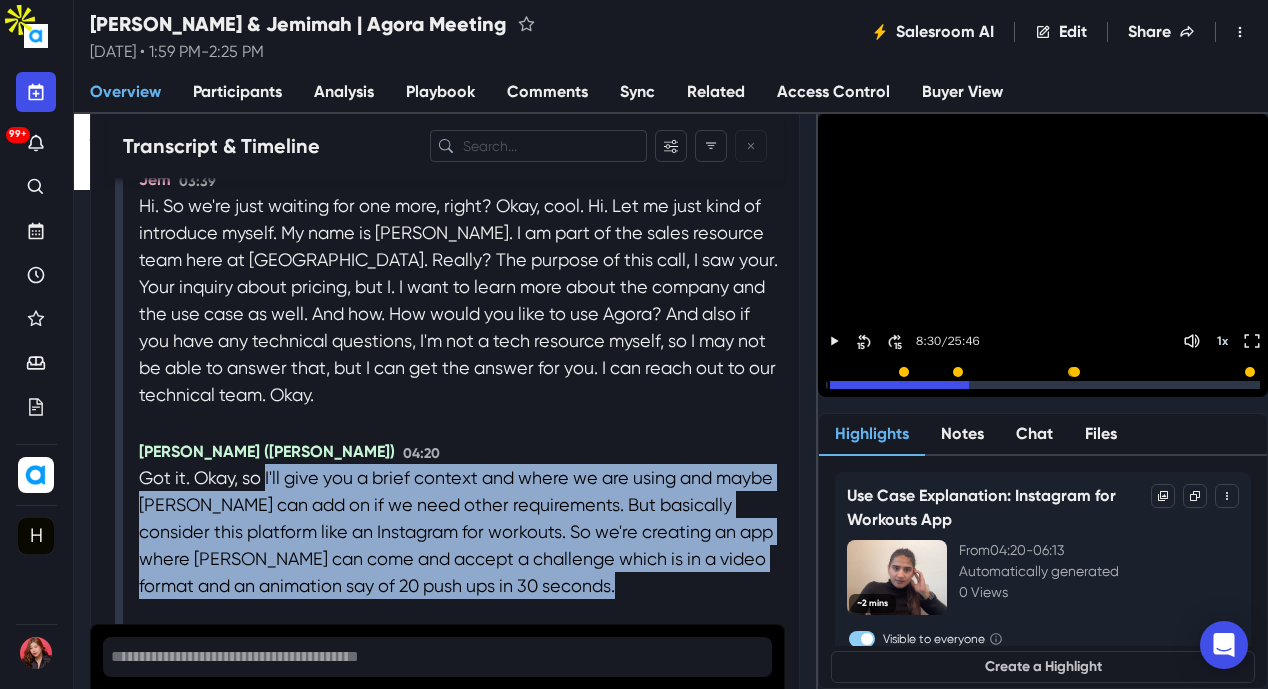 copy on "I'll give you a brief context and where we are using and maybe Darshan can add on if we need other requirements.   But basically consider this platform like an Instagram for workouts.   So we're creating an app where Jem can come and accept a challenge which is in a video format and an animation say of 20 push ups in 30 seconds.   Jem 04:37" 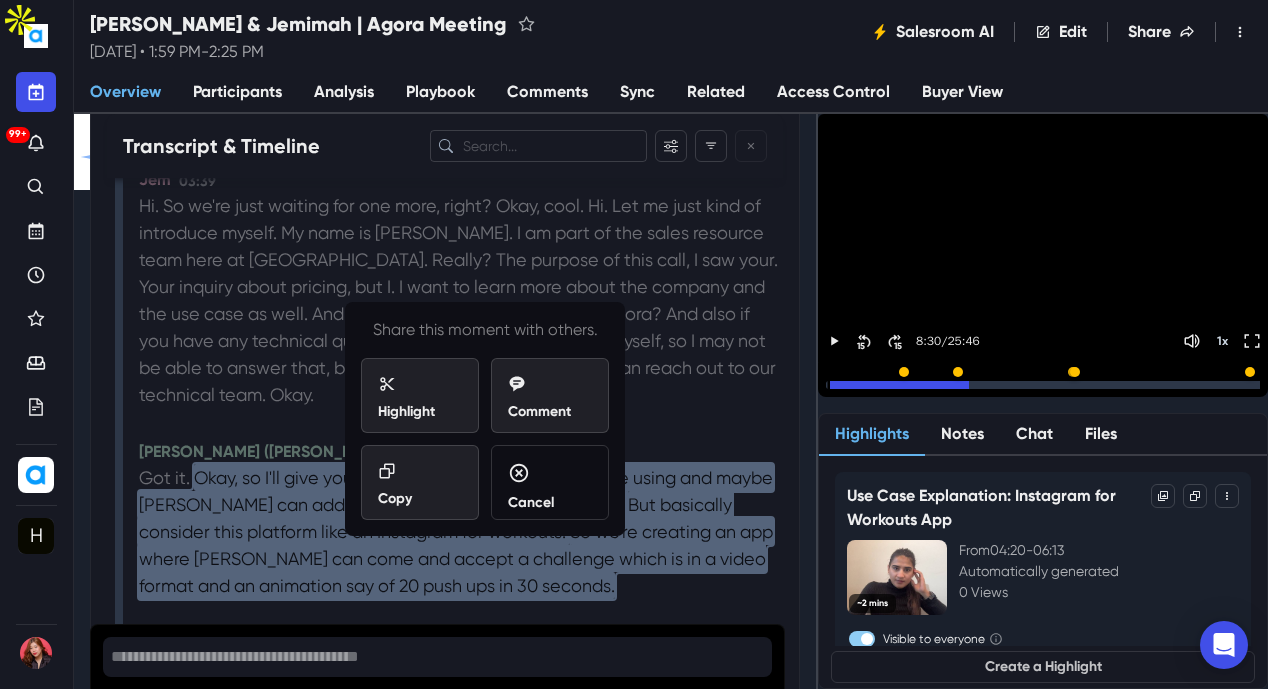 click on "Cancel" at bounding box center (550, 487) 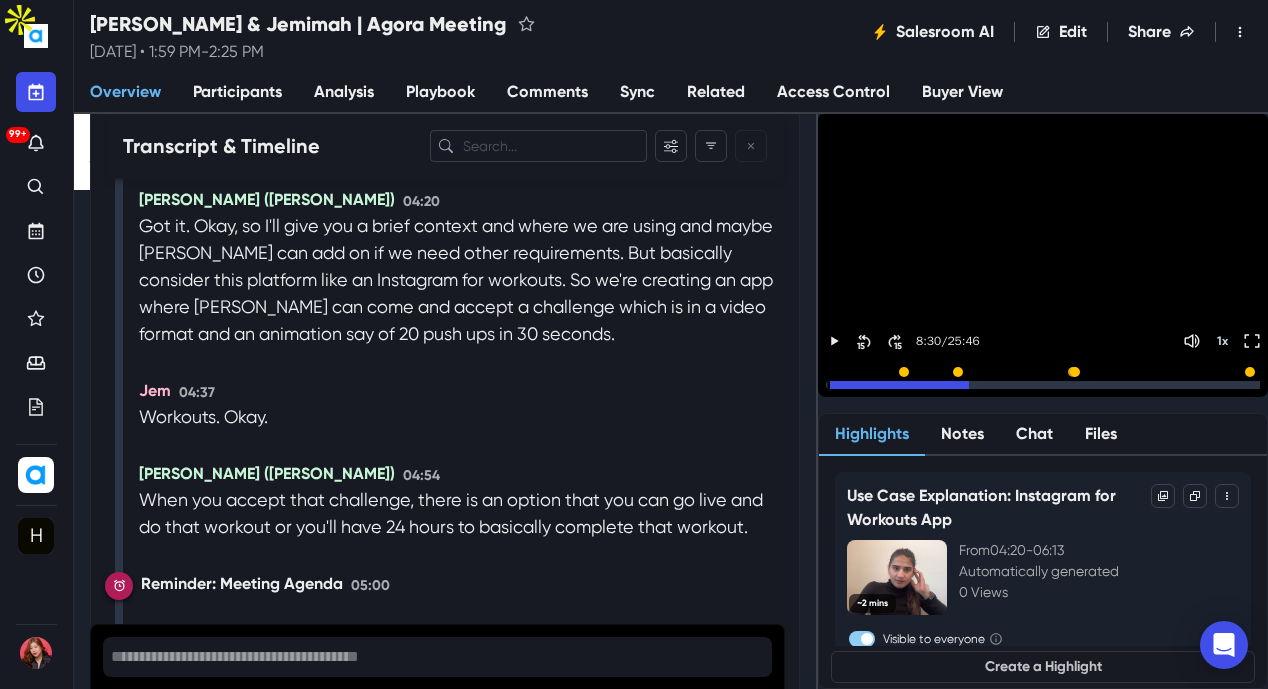 scroll, scrollTop: 5300, scrollLeft: 0, axis: vertical 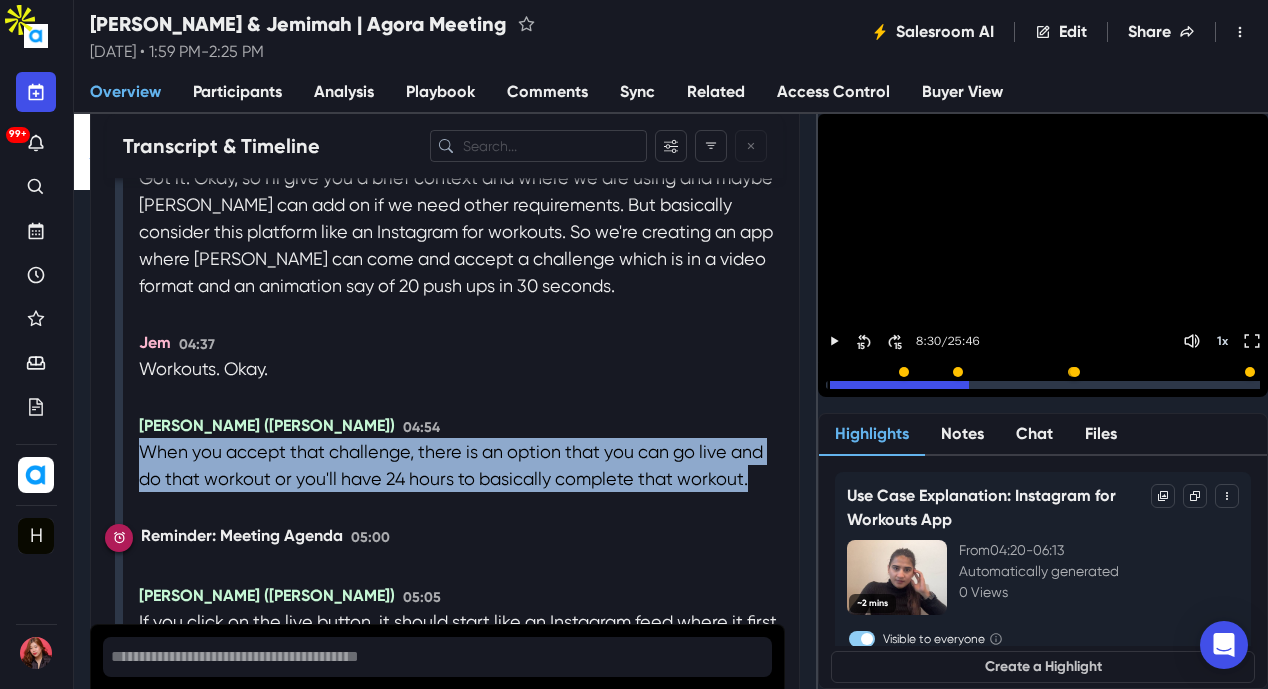 drag, startPoint x: 141, startPoint y: 350, endPoint x: 716, endPoint y: 398, distance: 577 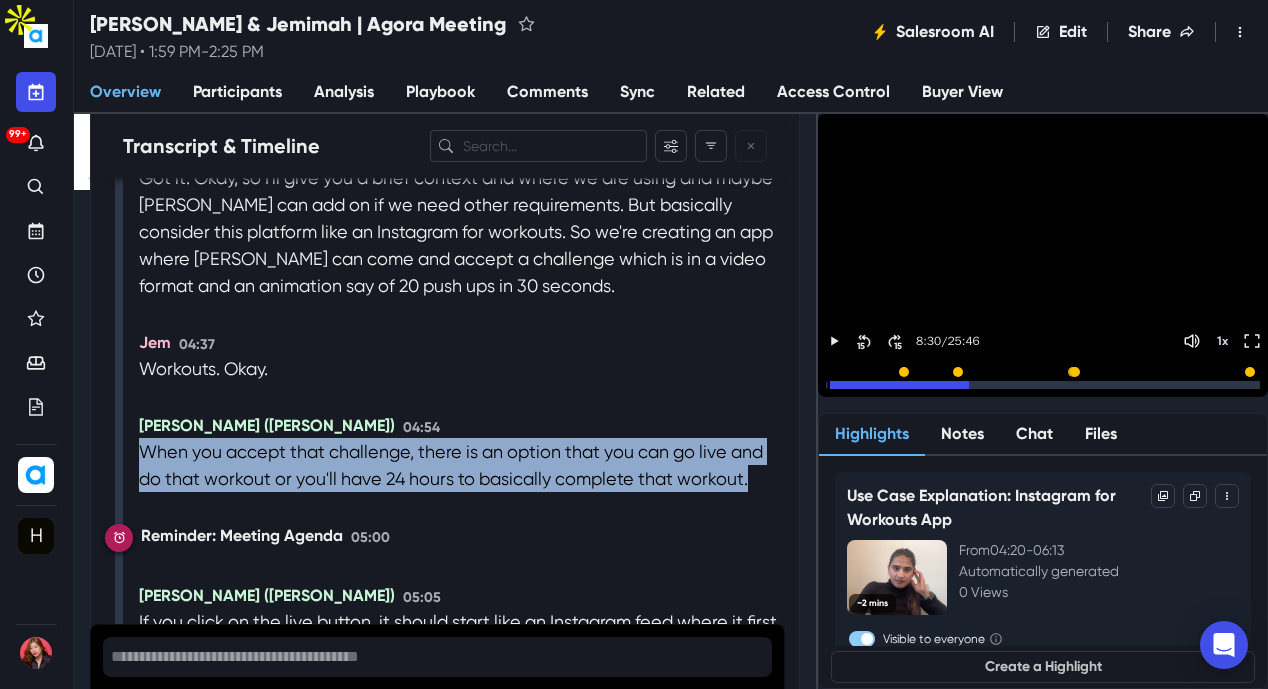 copy on "When you accept that challenge, there is an option that you can go live and do that workout or you'll have 24 hours to basically complete that workout.   Reminder: Meeting Agenda 05:00 Ankita Shrivastava (Ankita Shrivastava) 05:05" 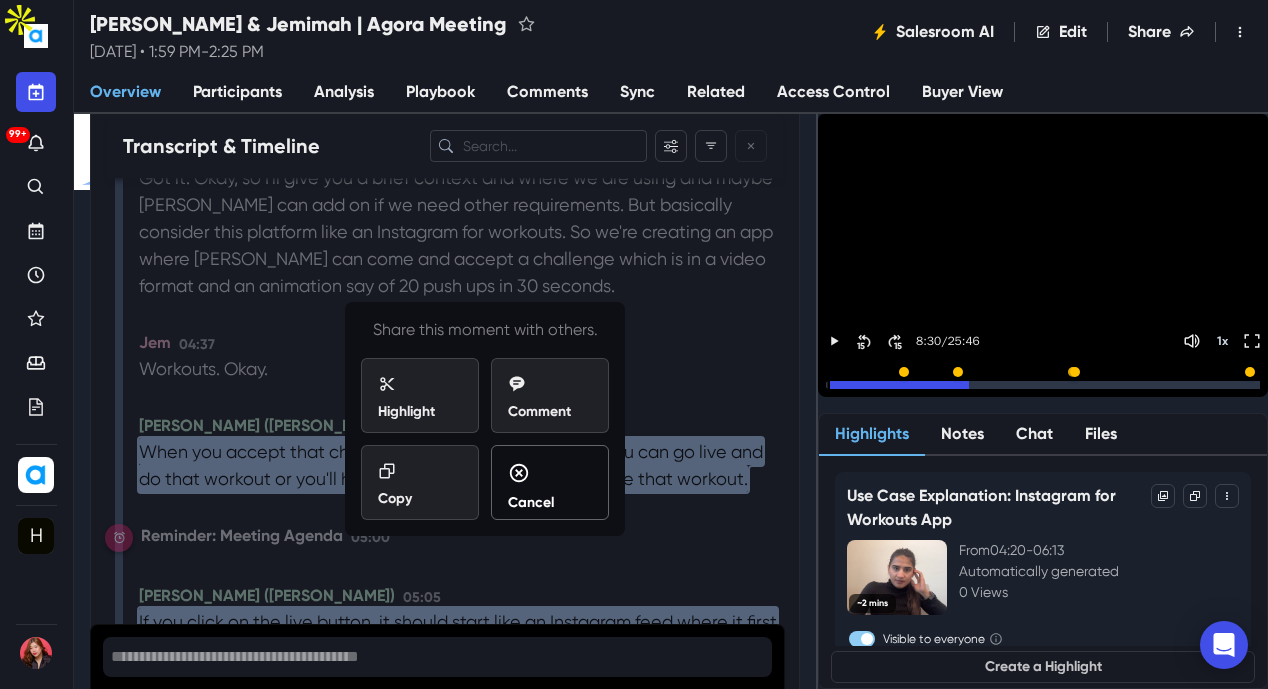 click on "Cancel" at bounding box center (550, 487) 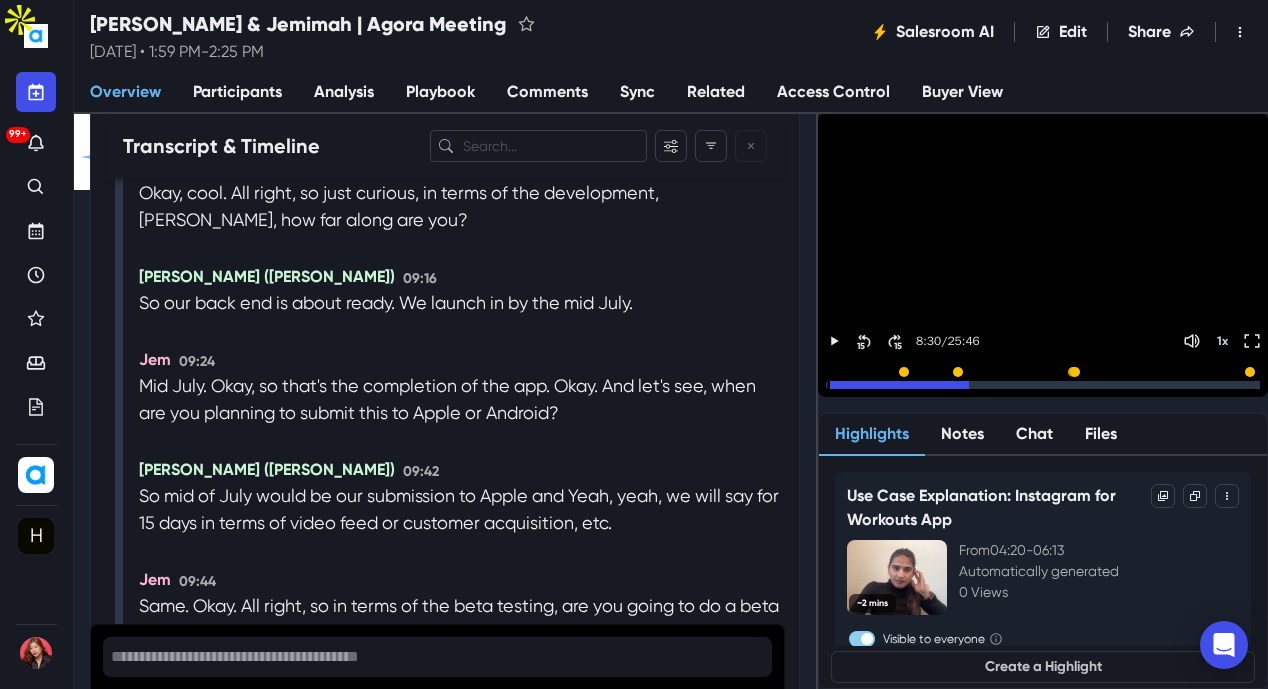scroll, scrollTop: 8800, scrollLeft: 0, axis: vertical 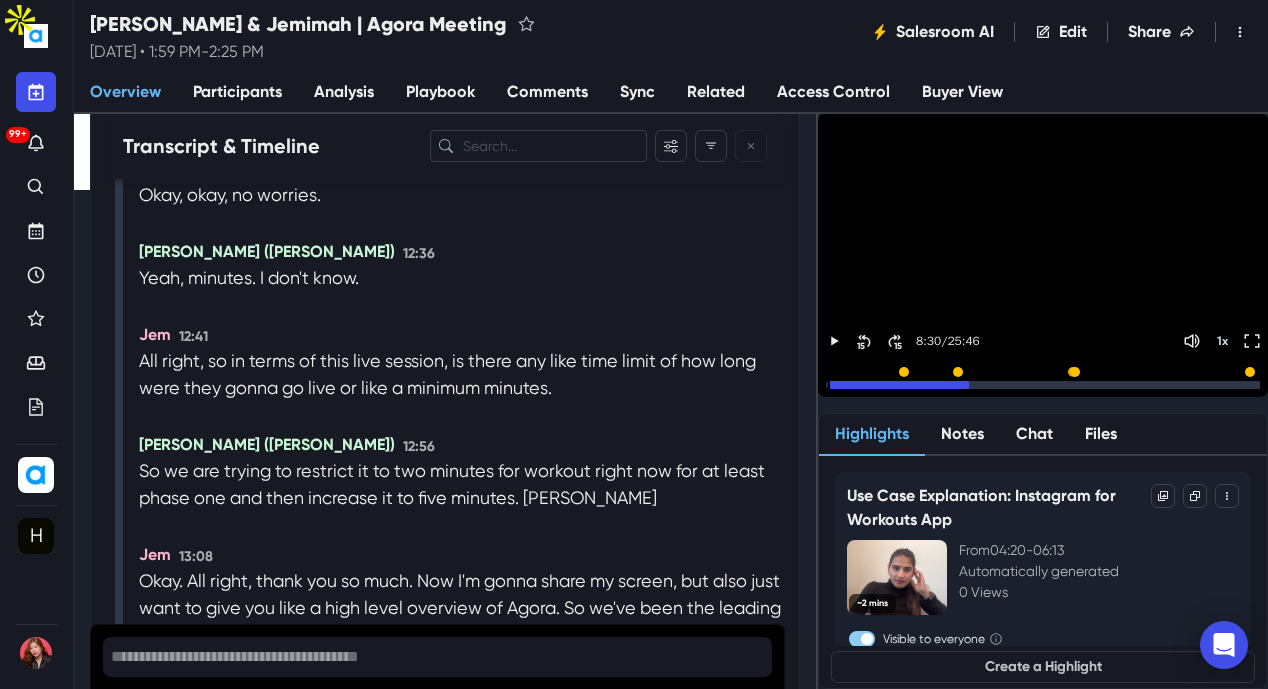 click on "Overview Participants Analysis Playbook Comments Sync Related Access Control Buyer View" at bounding box center (671, 93) 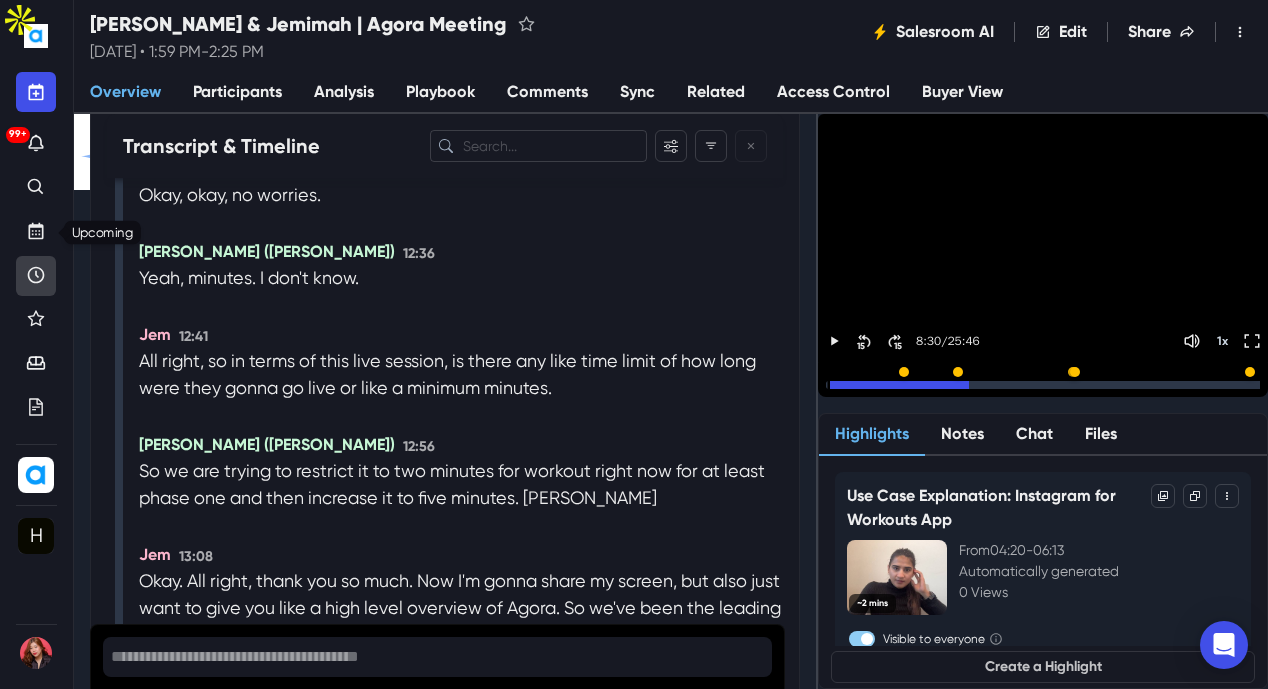 click 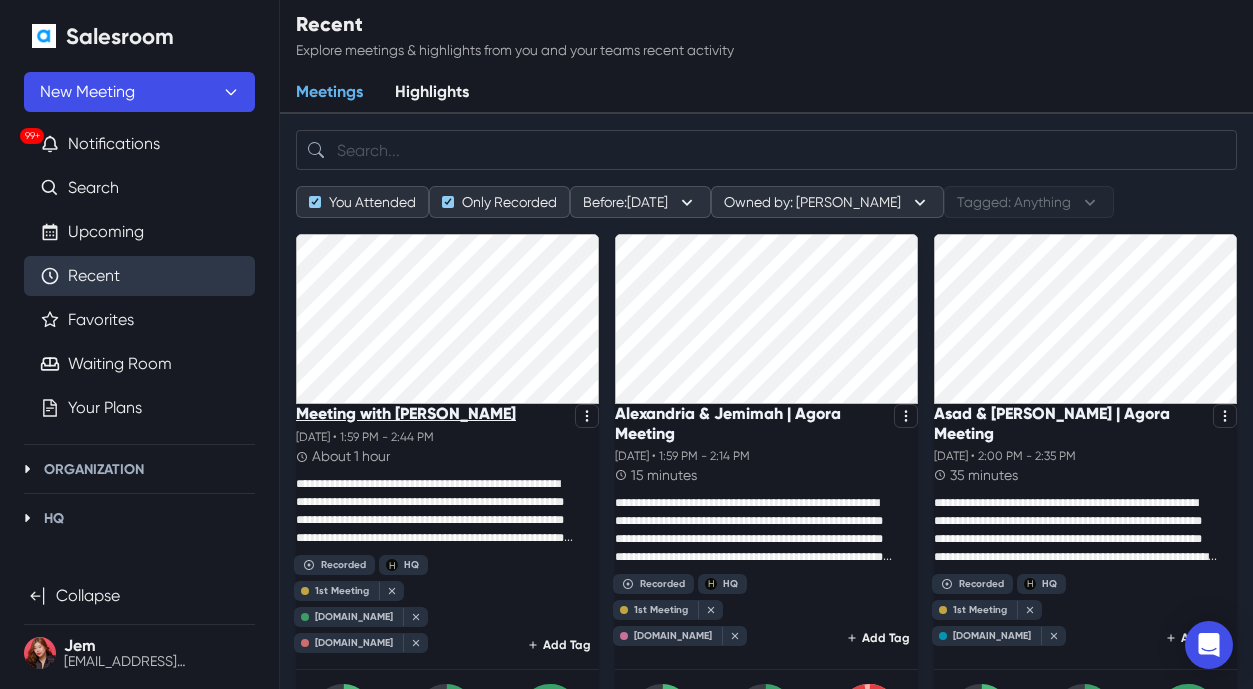 click on "Meeting with [PERSON_NAME]" at bounding box center [406, 413] 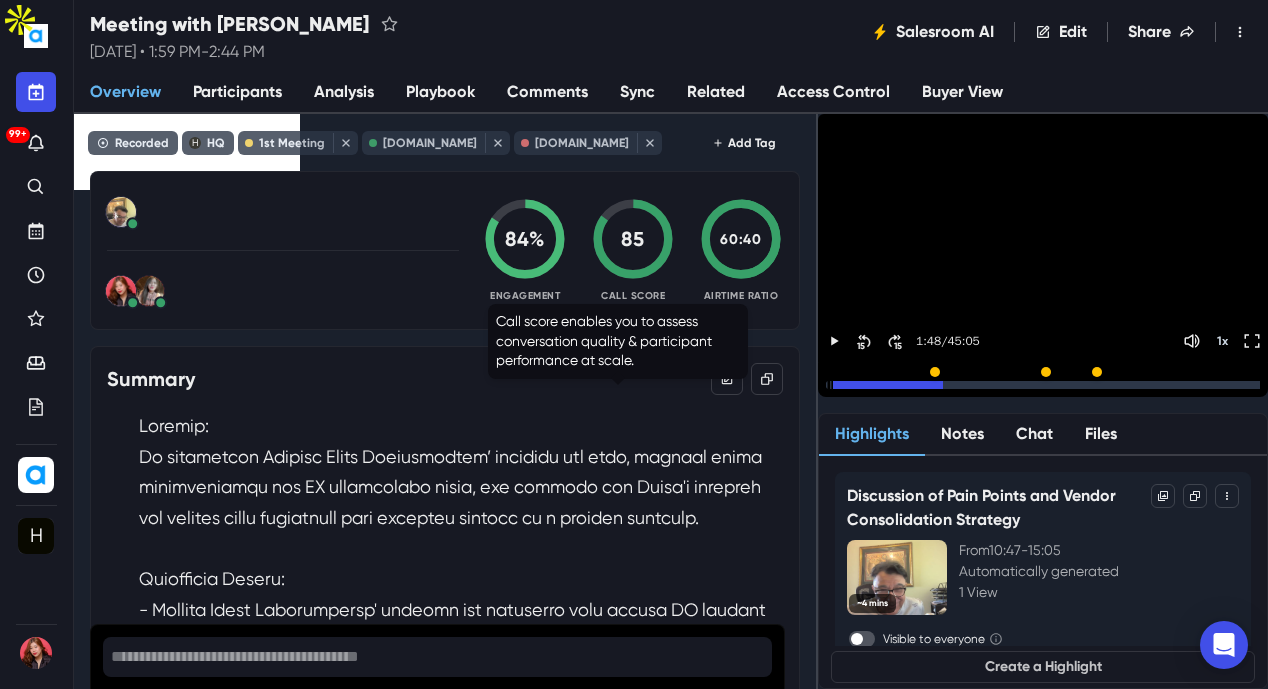 scroll, scrollTop: 0, scrollLeft: 0, axis: both 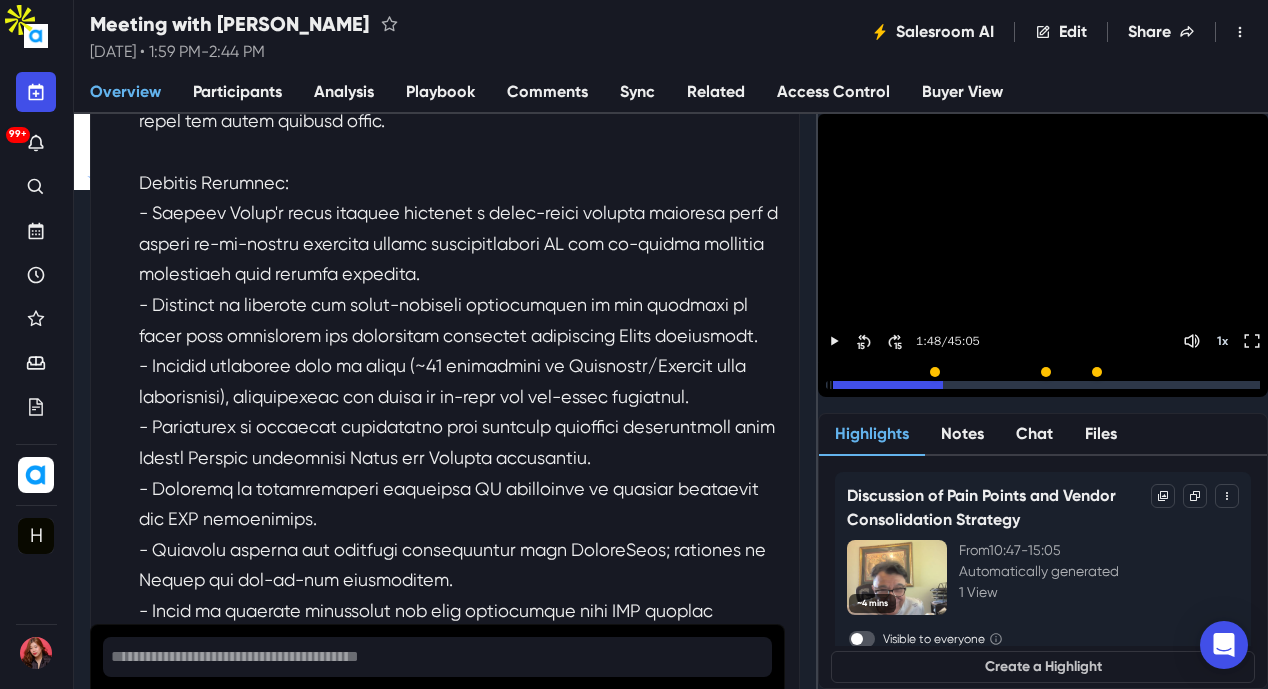 click on "Overview Participants Analysis Playbook Comments Sync Related Access Control Buyer View" at bounding box center [671, 93] 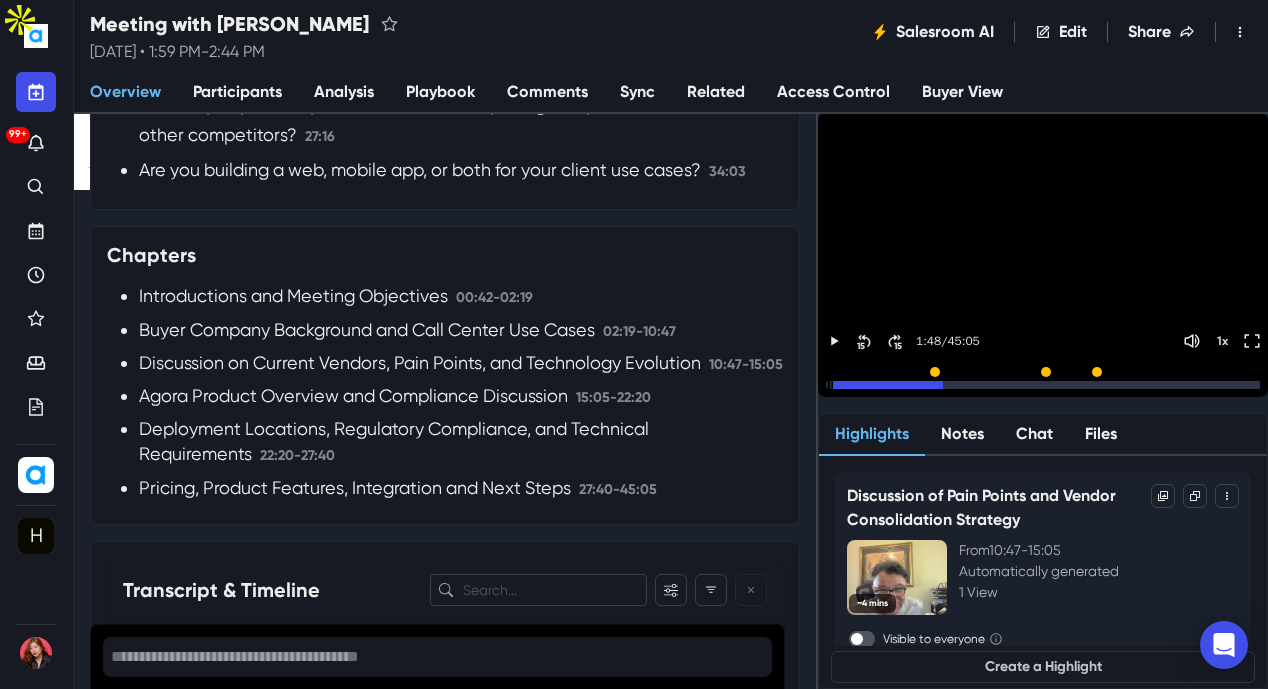 scroll, scrollTop: 2600, scrollLeft: 0, axis: vertical 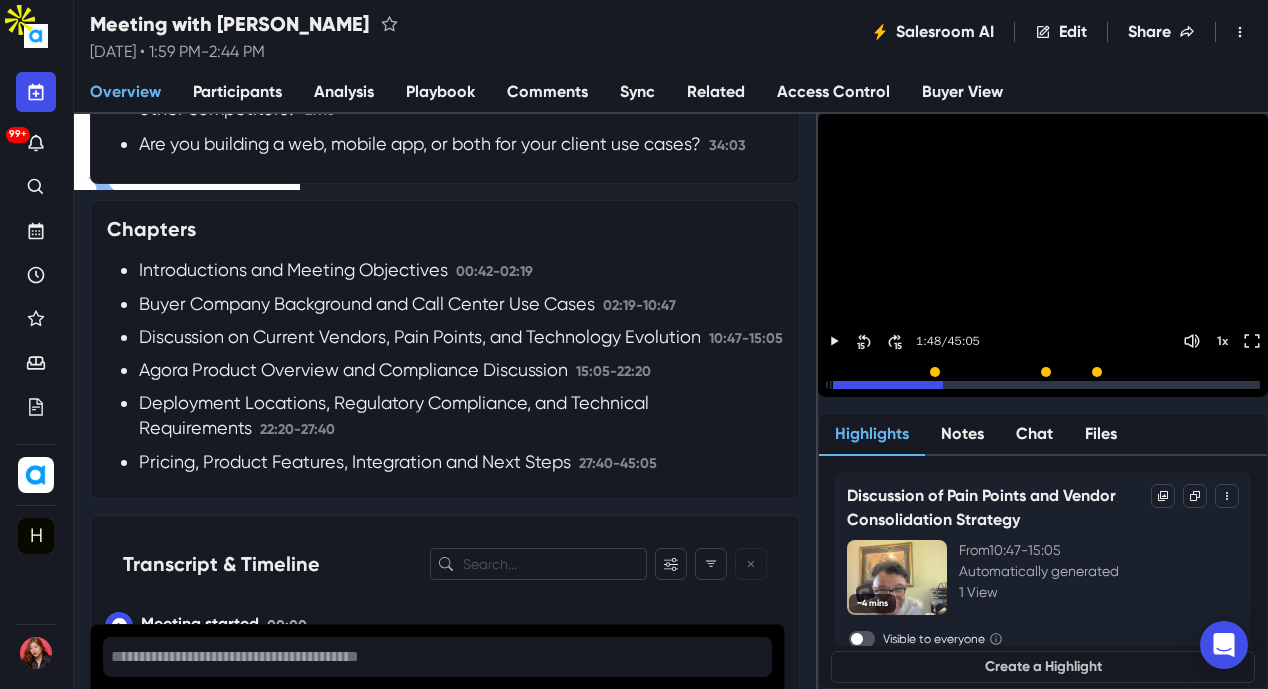 click on "Overview Participants Analysis Playbook Comments Sync Related Access Control Buyer View" at bounding box center (671, 93) 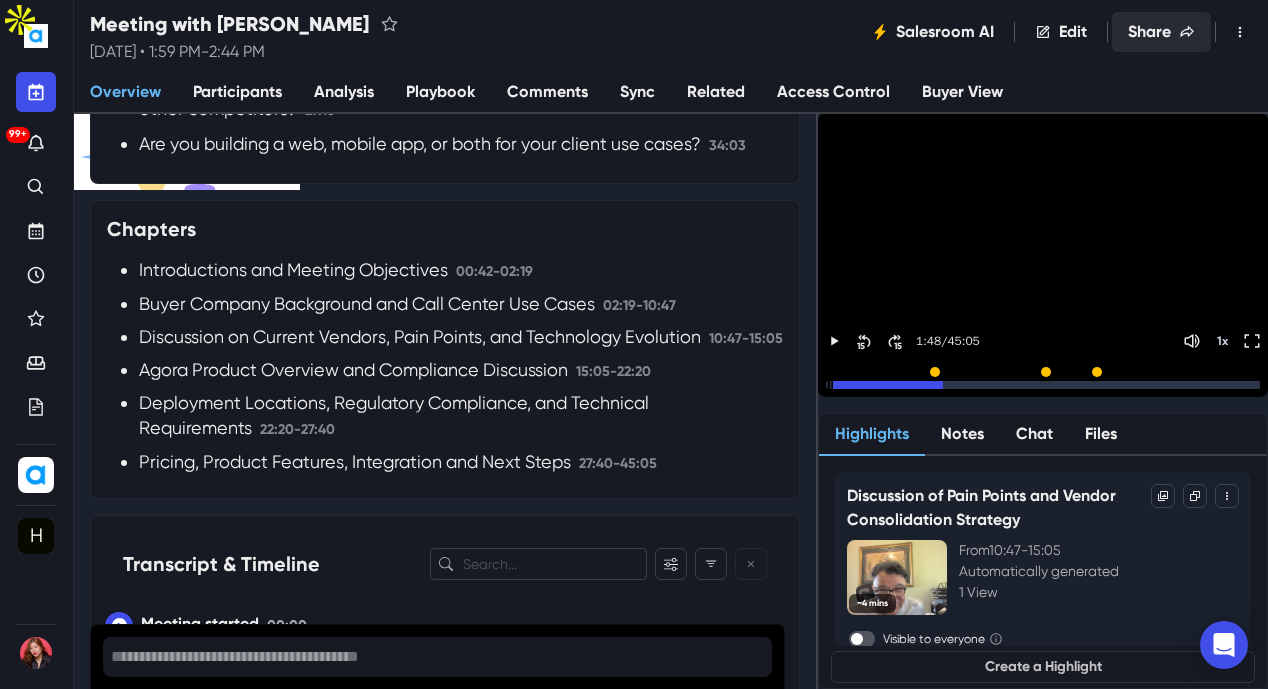 click 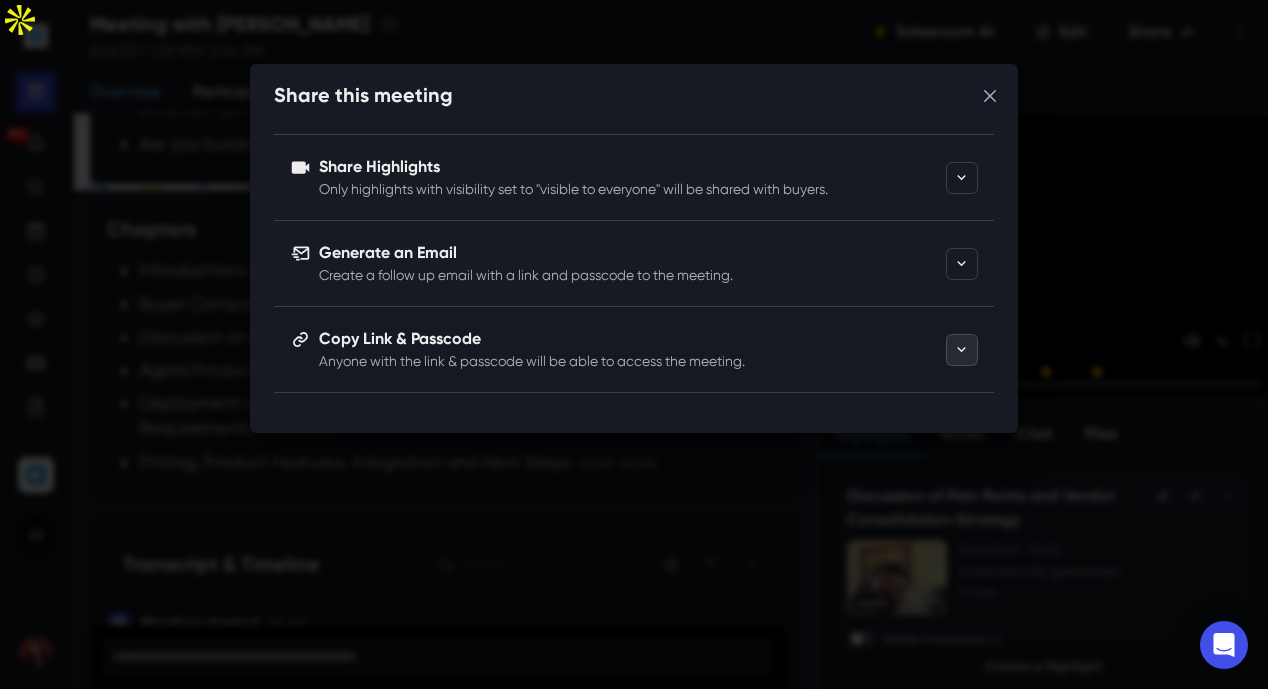 click 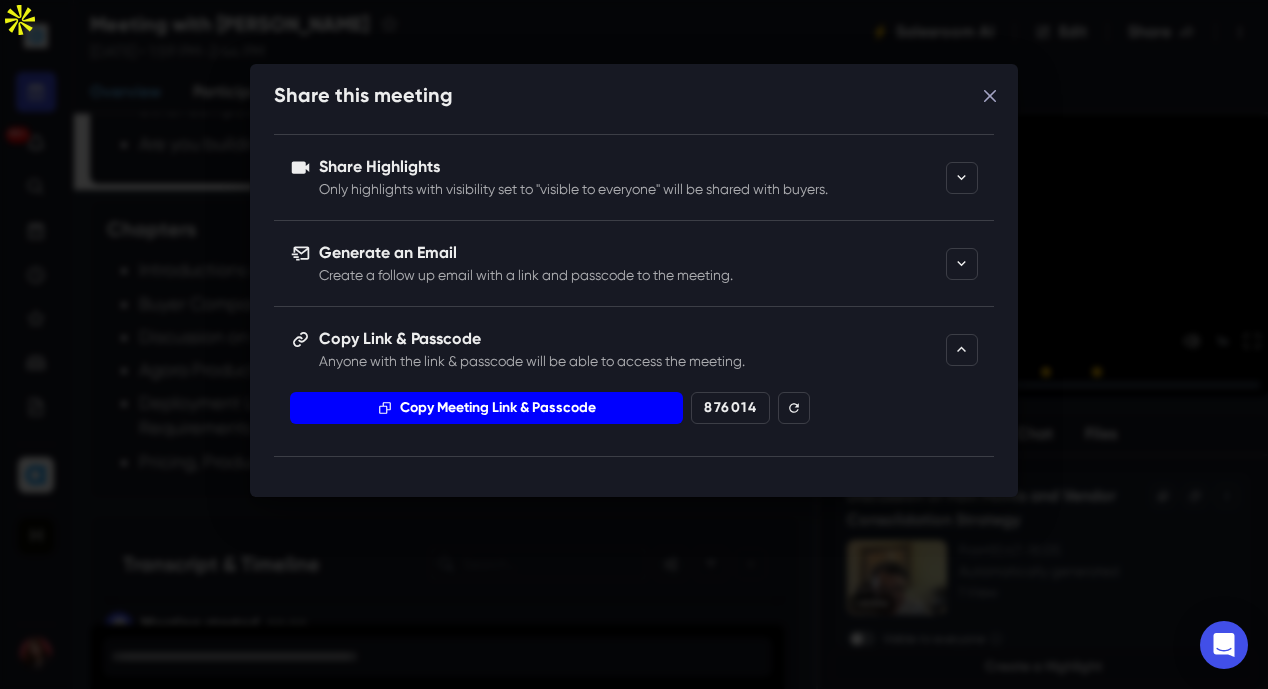click on "Copy Meeting Link & Passcode" at bounding box center [486, 408] 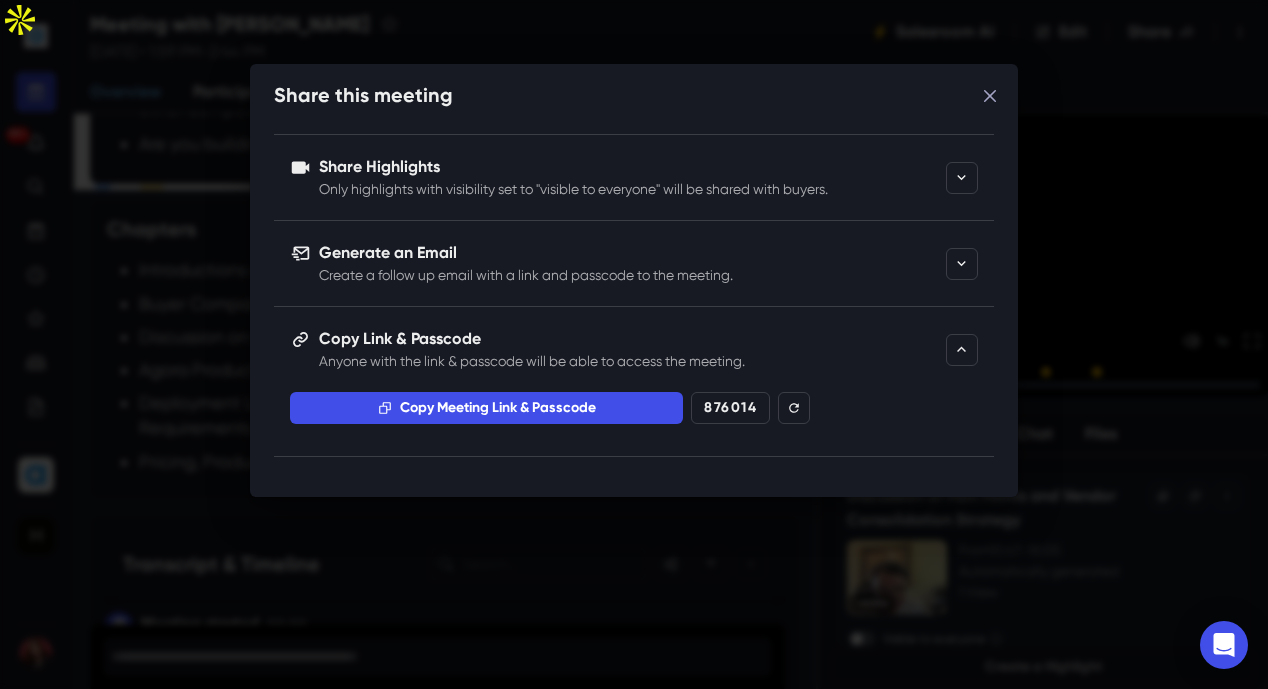 click on "Share this meeting Share Highlights Only highlights with visibility set to "visible to everyone" will be shared with buyers. Discussion of Pain Points and Vendor Consolidation Strategy From  10:47  -  15:05 Visible to everyone Screen Share: Compliance Certifications and Cloud Services Discussion From  22:20  -  24:34 Visible to everyone Screen Share: Customizable Video & Voice SDK Pricing, Volume Discounts, and Integration Solutions Discussion From  27:40  -  45:05 Visible to everyone Sharing highlights with your buyers allows them to recap the meeting quickly,   Learn more. . Generate an Email Create a follow up email with a link and passcode to the meeting. Generate Email Copy Link & Passcode Anyone with the link & passcode will be able to access the meeting. Copy Meeting Link & Passcode 876014 Are you sure? Refreshing the passcode will invalidate any links that you've sent out. Yes, refresh Cancel" at bounding box center [634, 344] 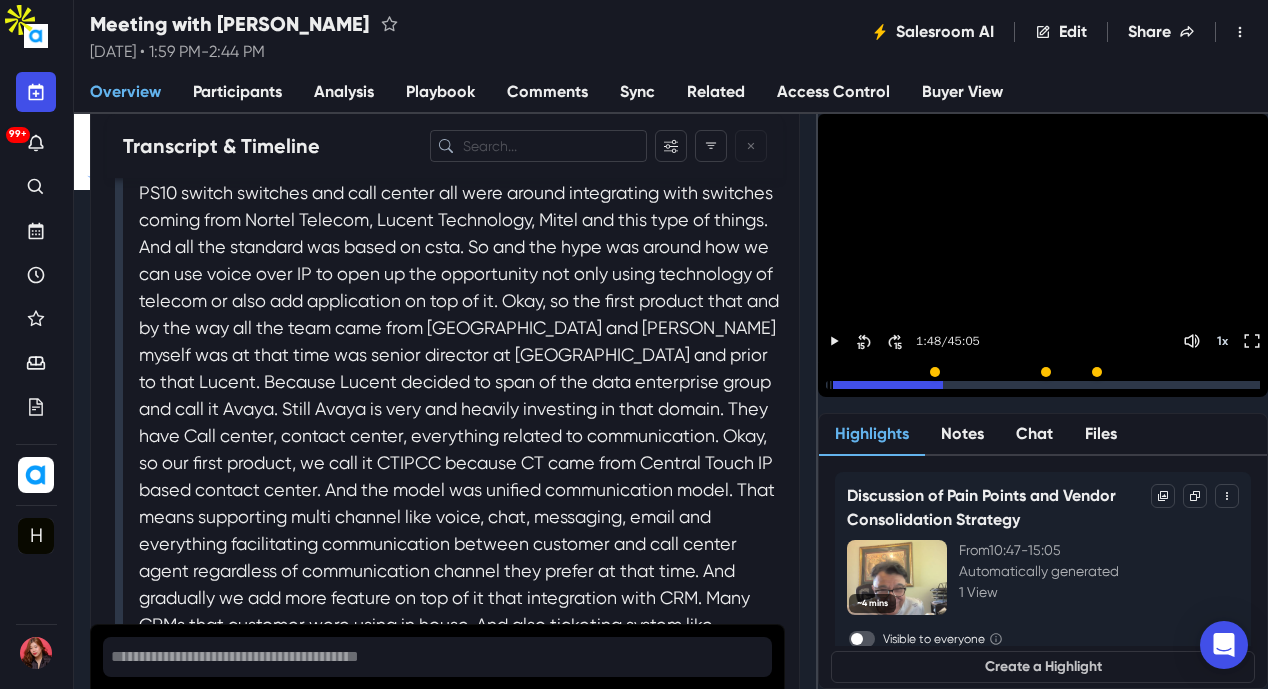 scroll, scrollTop: 5100, scrollLeft: 0, axis: vertical 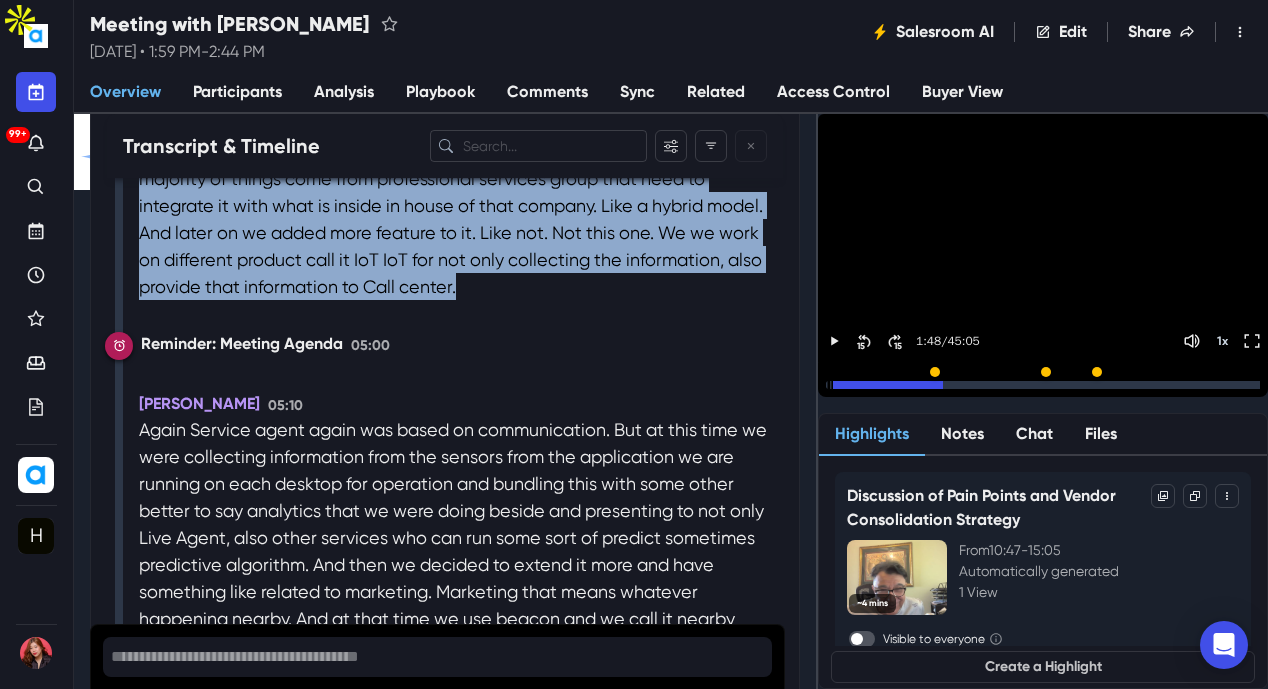 drag, startPoint x: 140, startPoint y: 222, endPoint x: 605, endPoint y: 302, distance: 471.83154 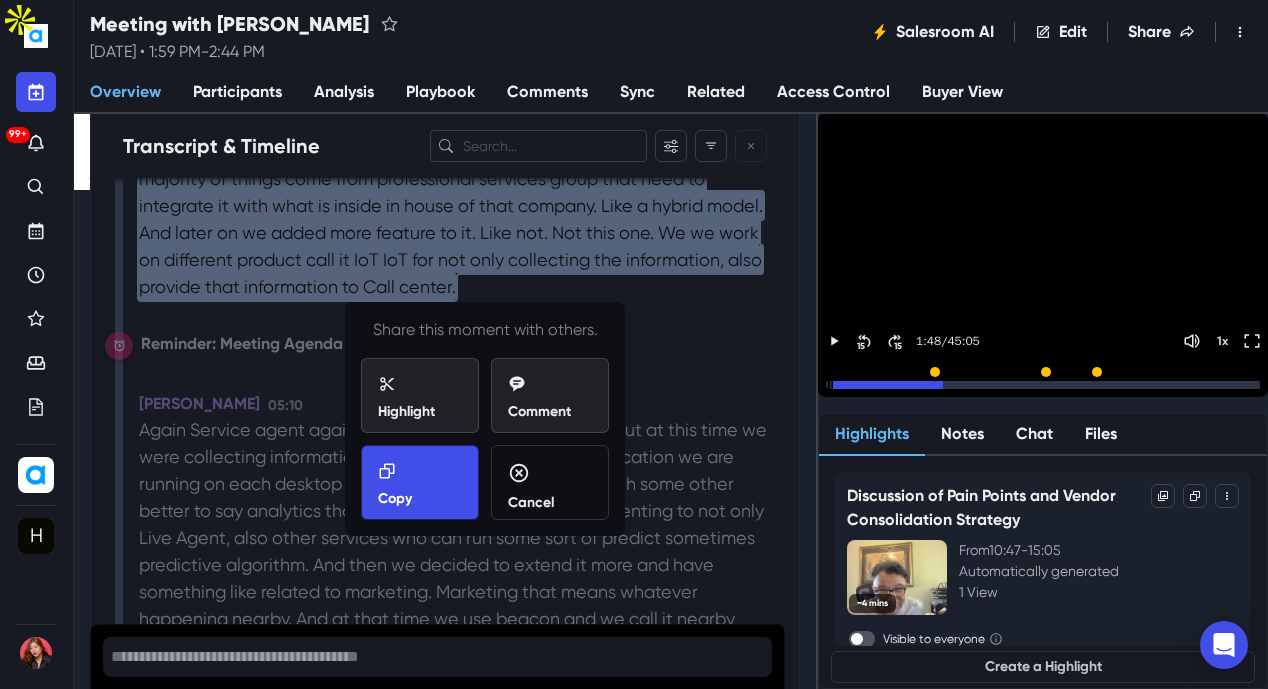 click on "Copy" at bounding box center (395, 498) 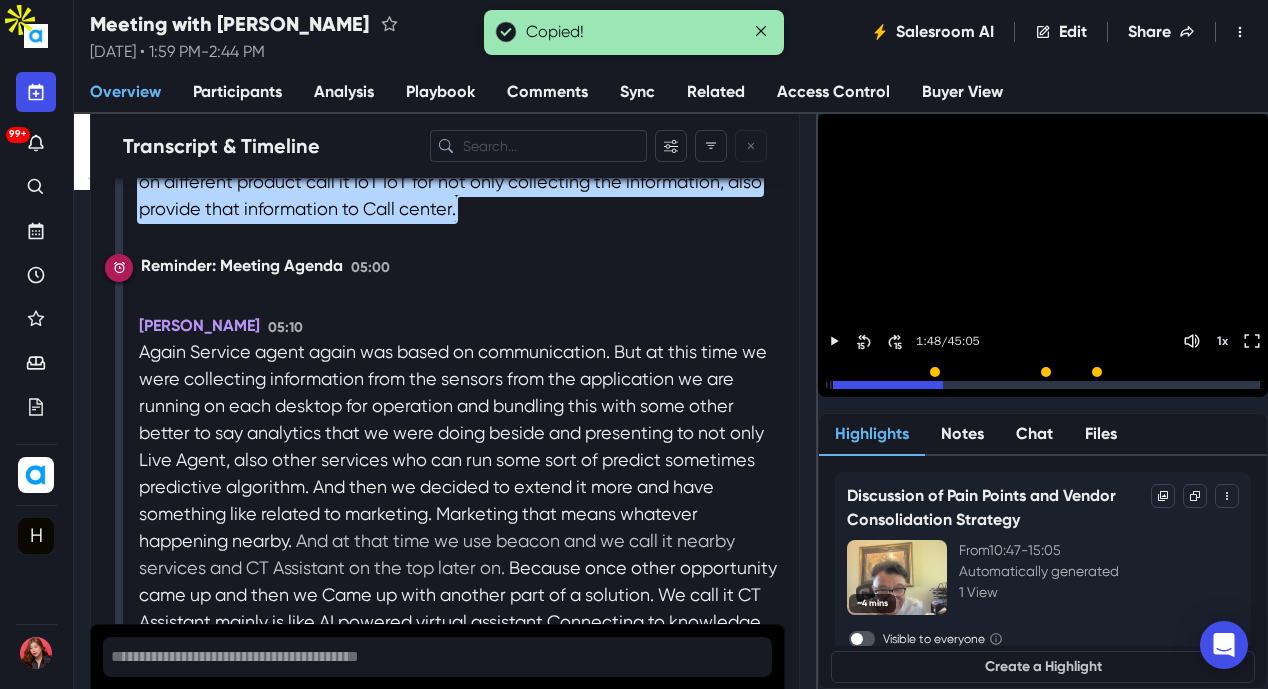 scroll, scrollTop: 5900, scrollLeft: 0, axis: vertical 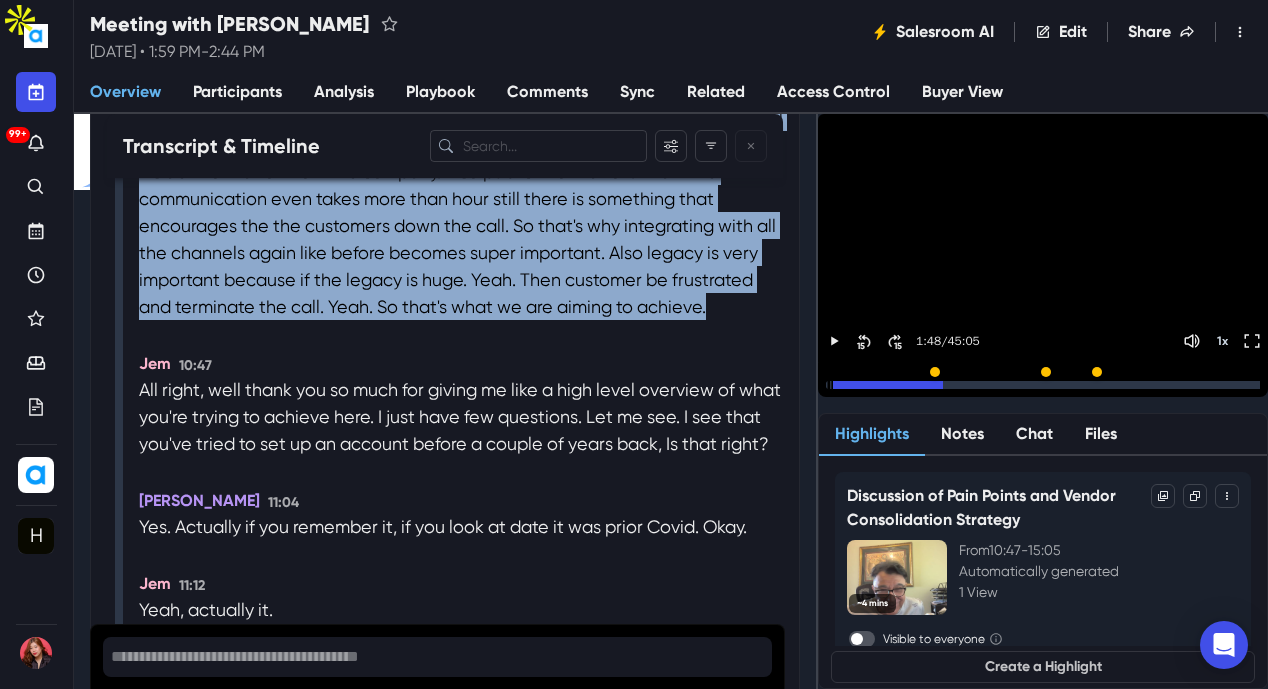 drag, startPoint x: 139, startPoint y: 238, endPoint x: 580, endPoint y: 398, distance: 469.1279 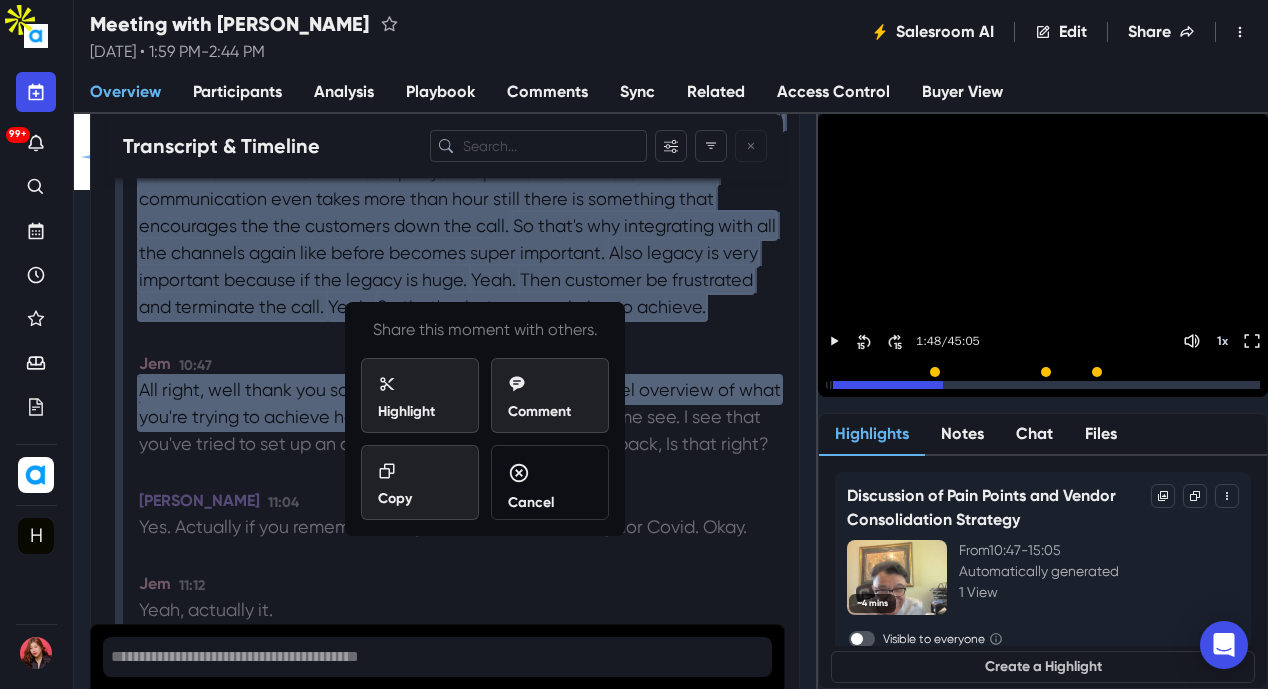 copy on "Again Service agent again was based on communication.   But at this time we were collecting information from the sensors from the application we are running on each desktop for operation and bundling this with some other better to say analytics that we were doing beside and presenting to not only Live Agent, also other services who can run some sort of predict sometimes predictive algorithm.   And then we decided to extend it more and have something like related to marketing.   Marketing that means whatever happening nearby.   And at that time we use beacon and we call it nearby services and CT Assistant on the top later on.   Because once other opportunity came up and then we Came up with another part of a solution.   We call it CT Assistant mainly is like AI powered virtual assistant Connecting to knowledge based system and then collecting information through the conversational channel.   Customer can talk to and retrieve the information.   But still we are adding more to it in terms of integration.   Al..." 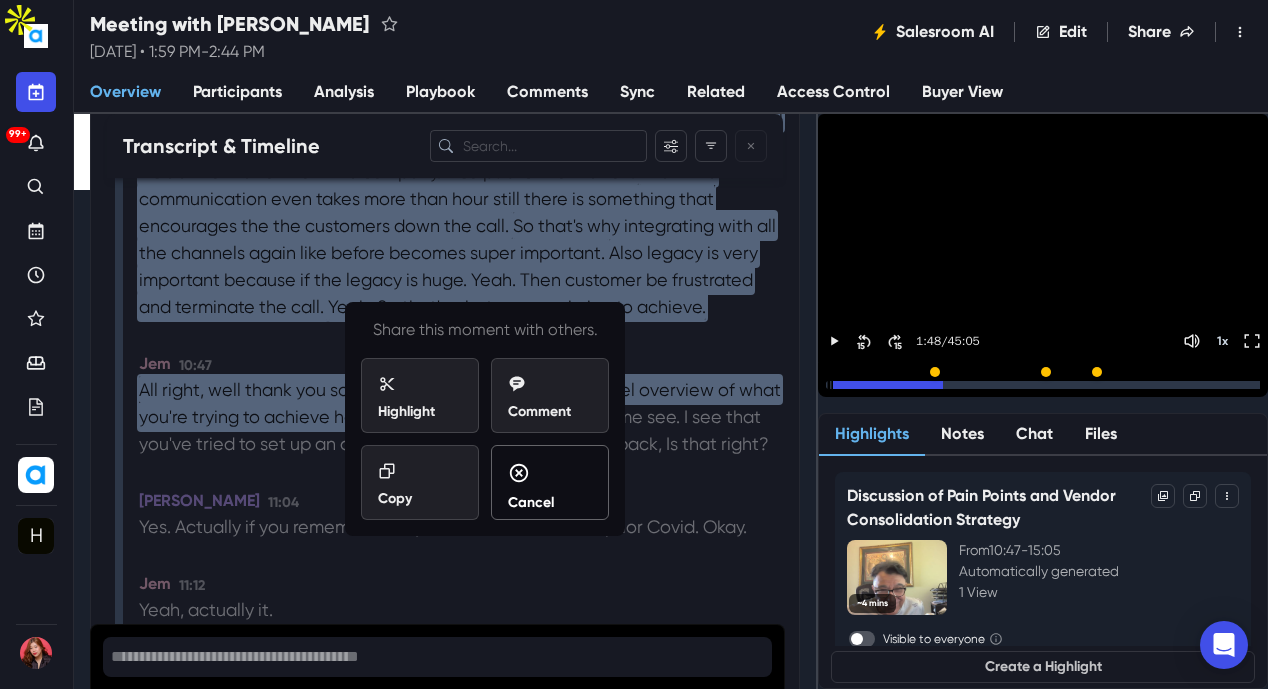 click 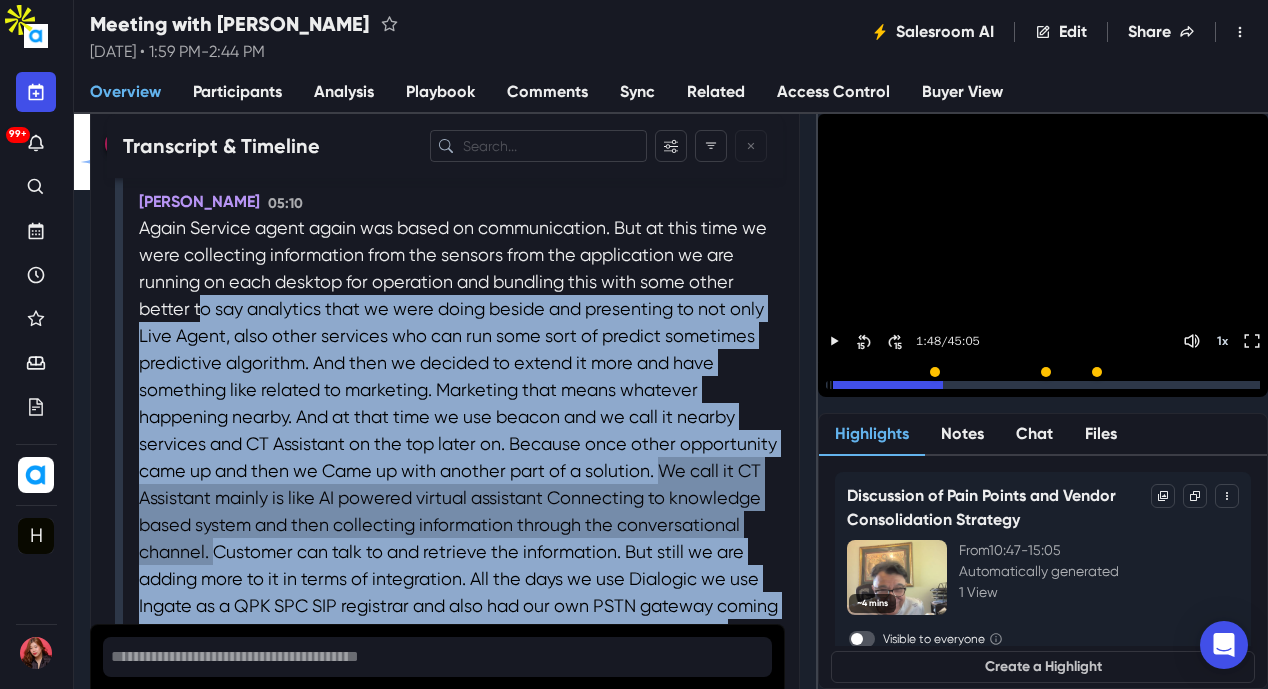 scroll, scrollTop: 5900, scrollLeft: 0, axis: vertical 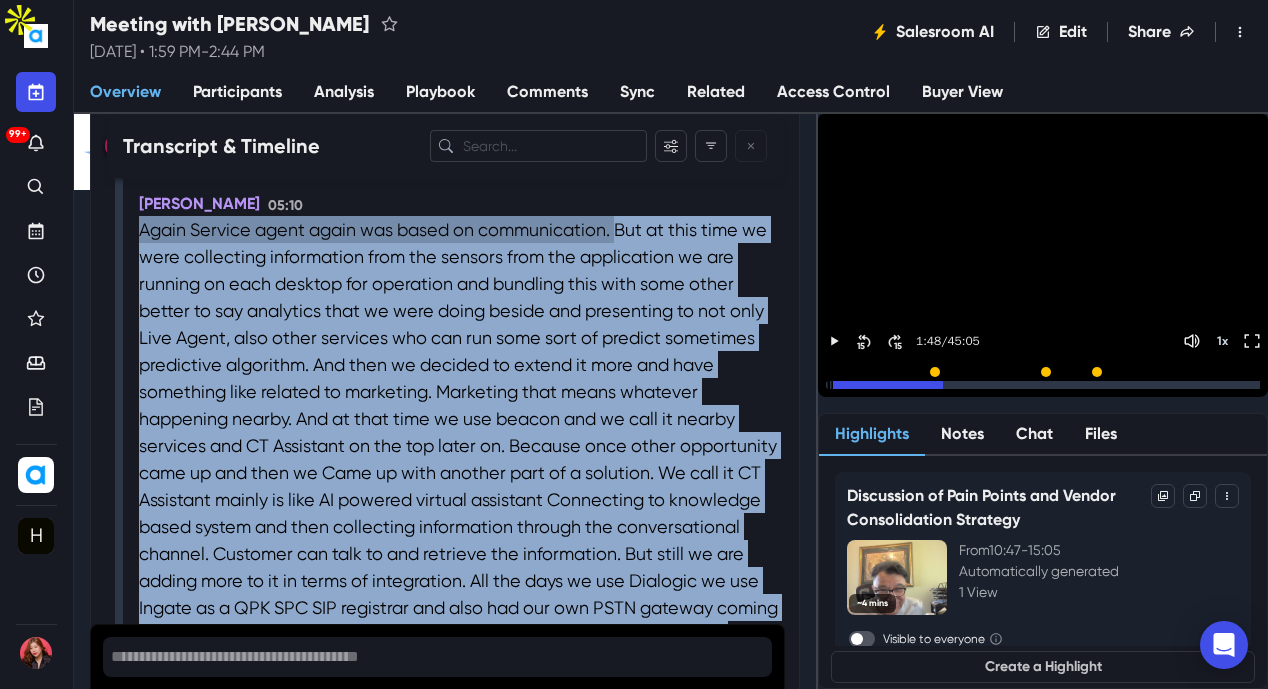 drag, startPoint x: 274, startPoint y: 373, endPoint x: 143, endPoint y: 244, distance: 183.8532 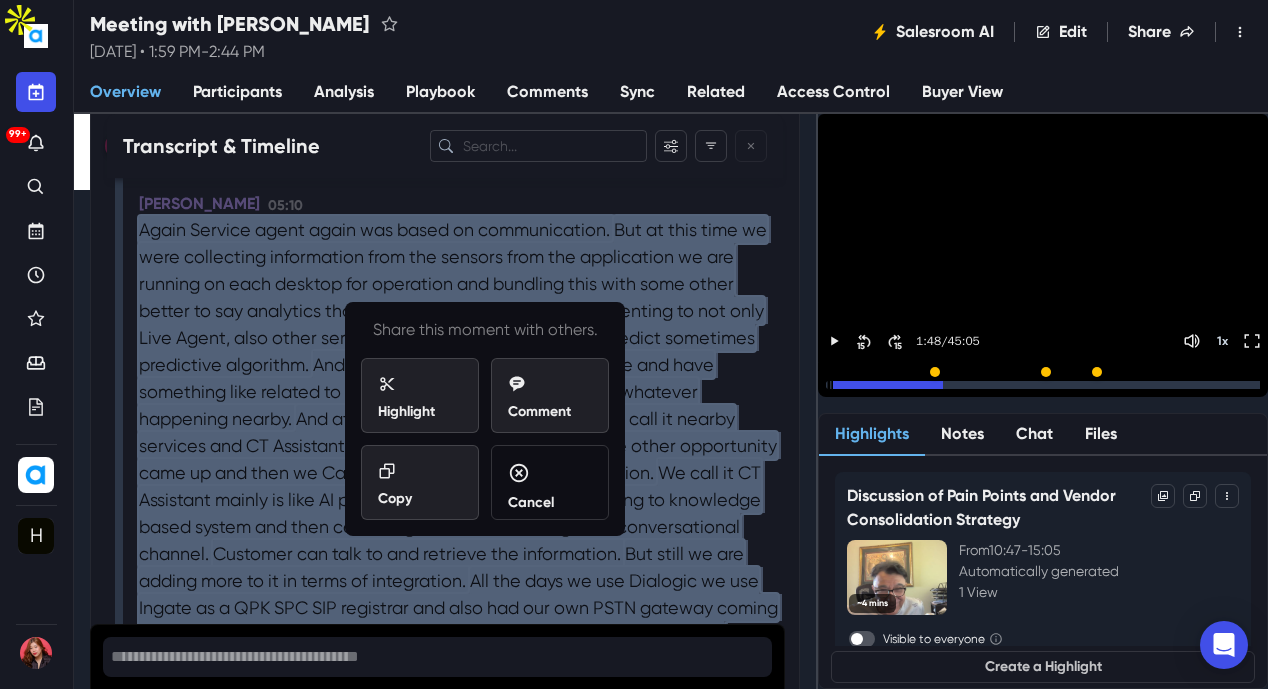 copy on "Again Service agent again was based on communication.   But at this time we were collecting information from the sensors from the application we are running on each desktop for operation and bundling this with some other better to say analytics that we were doing beside and presenting to not only Live Agent, also other services who can run some sort of predict sometimes predictive algorithm.   And then we decided to extend it more and have something like related to marketing.   Marketing that means whatever happening nearby.   And at that time we use beacon and we call it nearby services and CT Assistant on the top later on.   Because once other opportunity came up and then we Came up with another part of a solution.   We call it CT Assistant mainly is like AI powered virtual assistant Connecting to knowledge based system and then collecting information through the conversational channel.   Customer can talk to and retrieve the information.   But still we are adding more to it in terms of integration.   Al..." 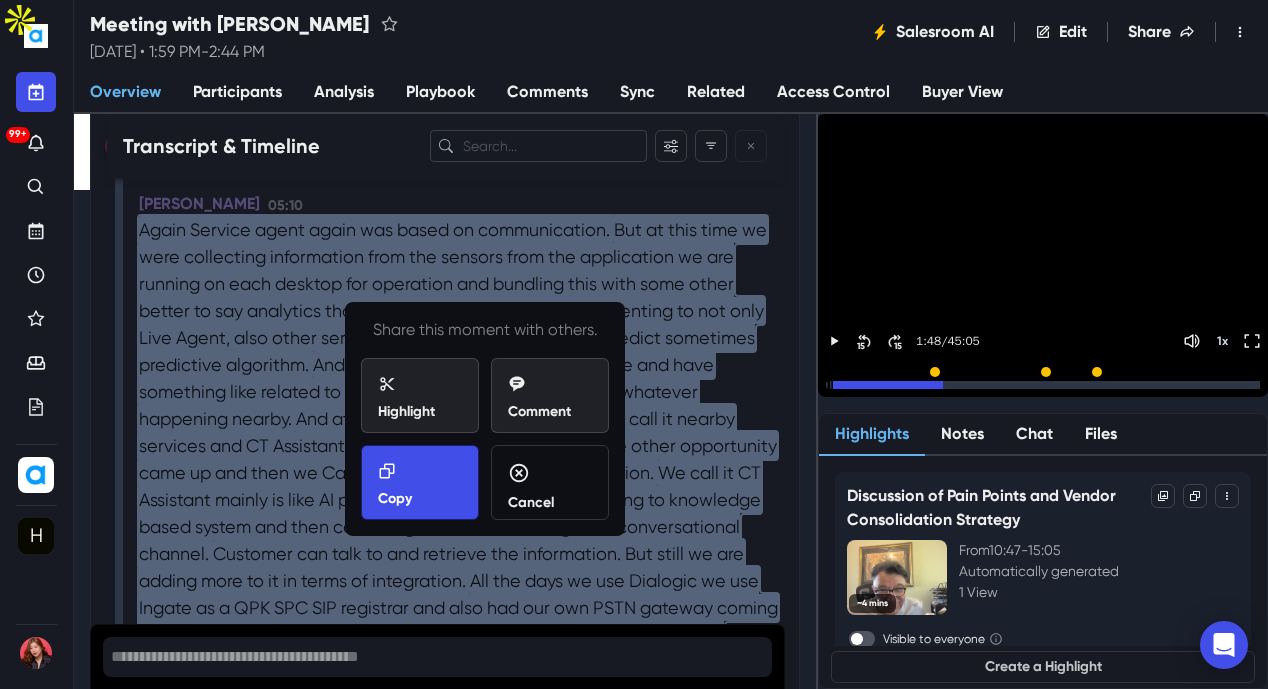 click on "Copy" at bounding box center (420, 485) 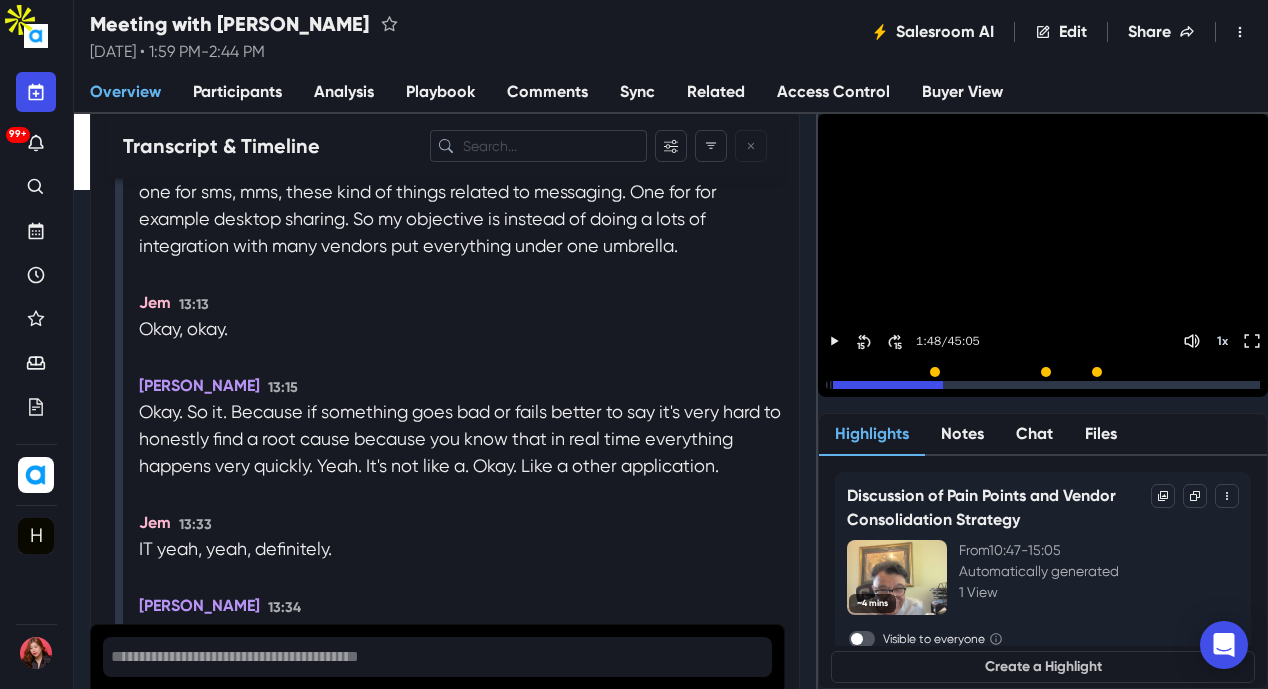 scroll, scrollTop: 8200, scrollLeft: 0, axis: vertical 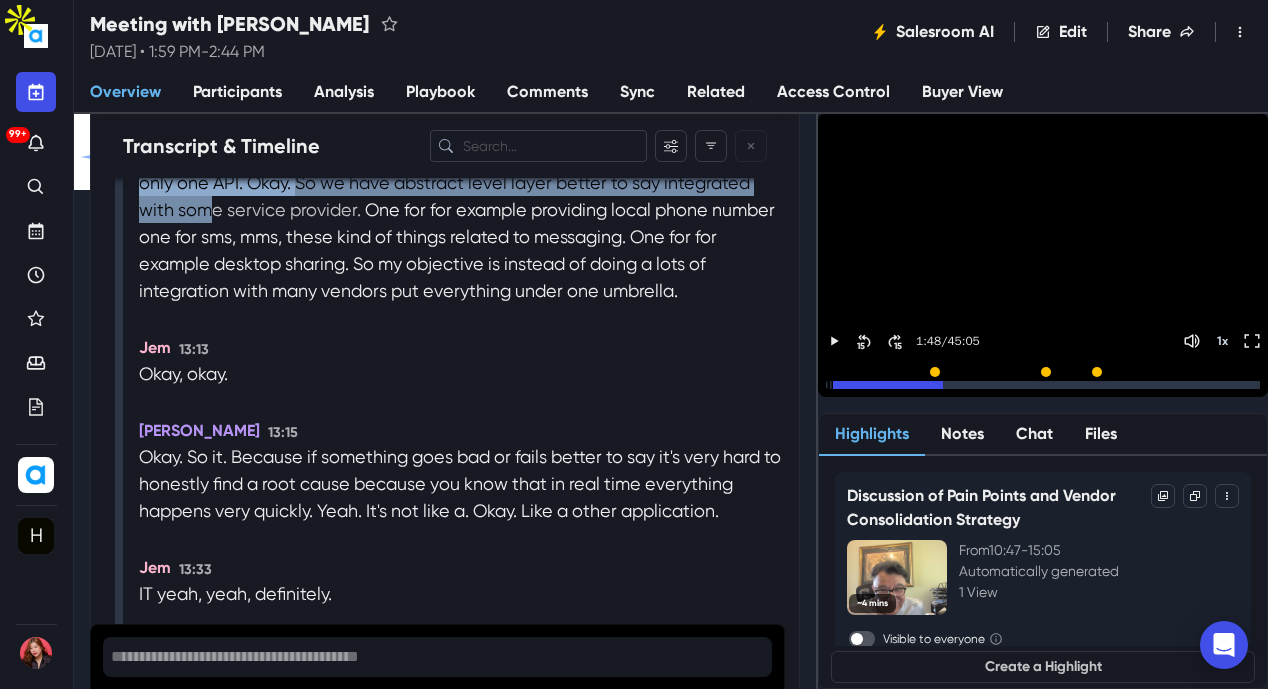 drag, startPoint x: 144, startPoint y: 250, endPoint x: 300, endPoint y: 286, distance: 160.09998 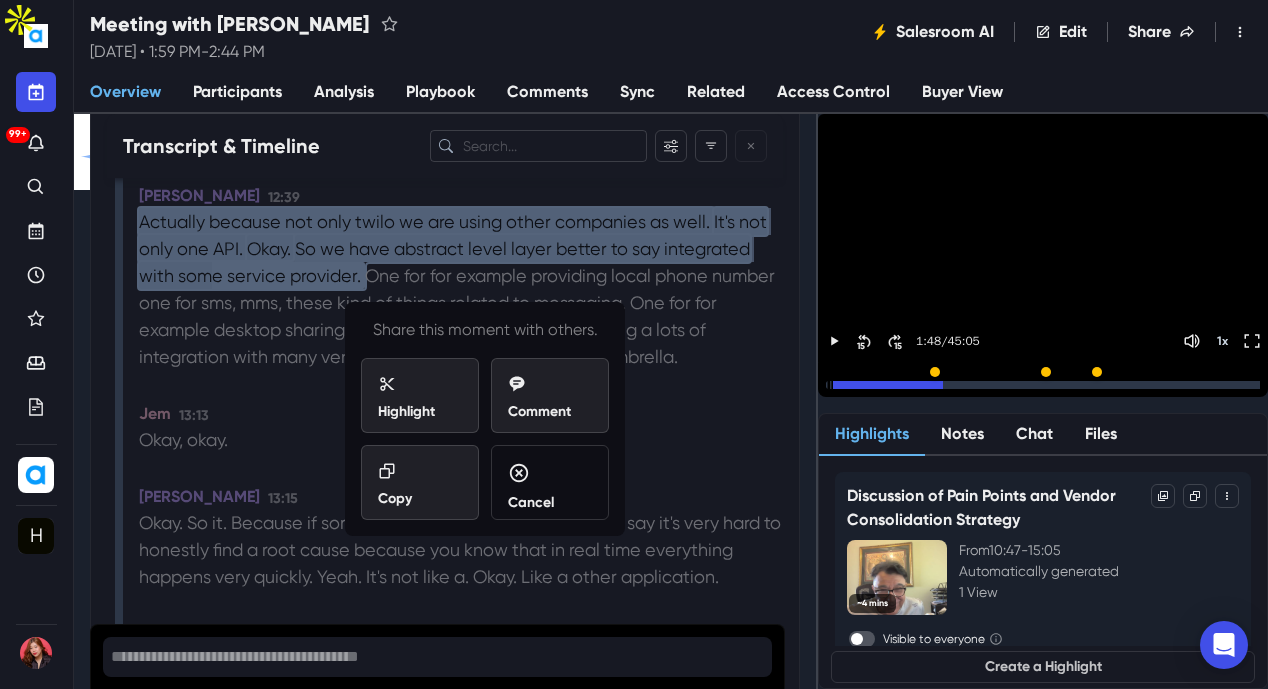 scroll, scrollTop: 8000, scrollLeft: 0, axis: vertical 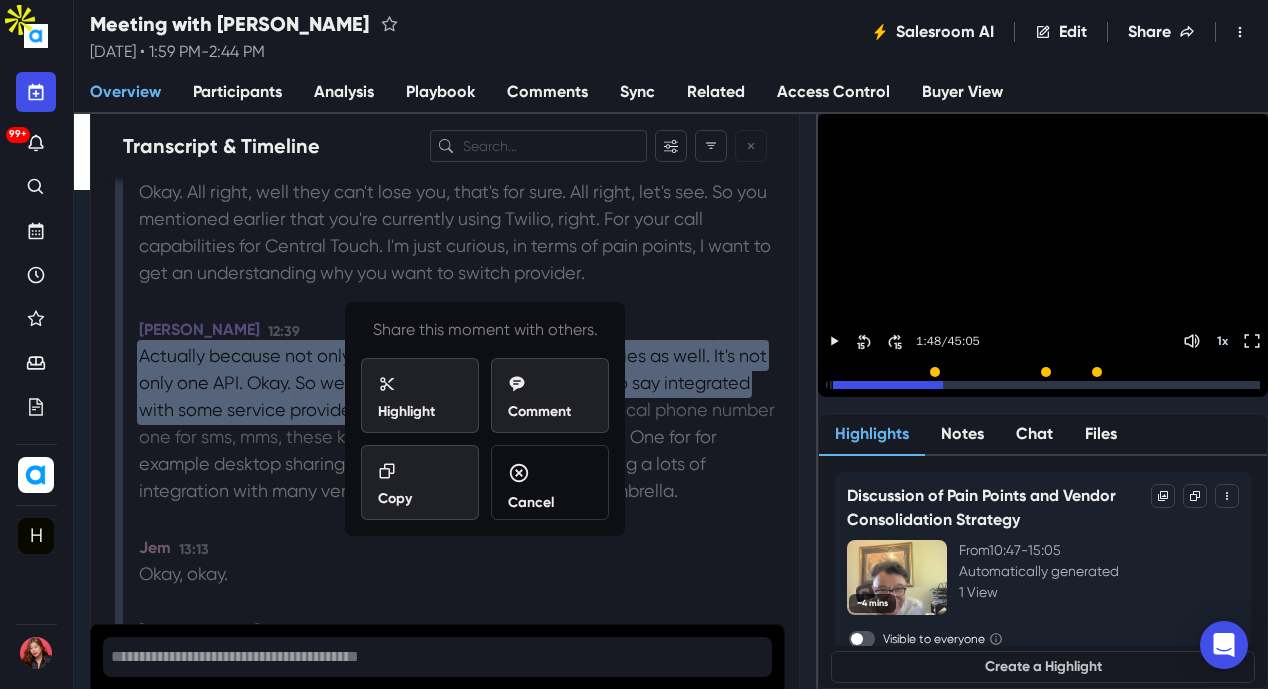 click on "Cancel" at bounding box center [550, 487] 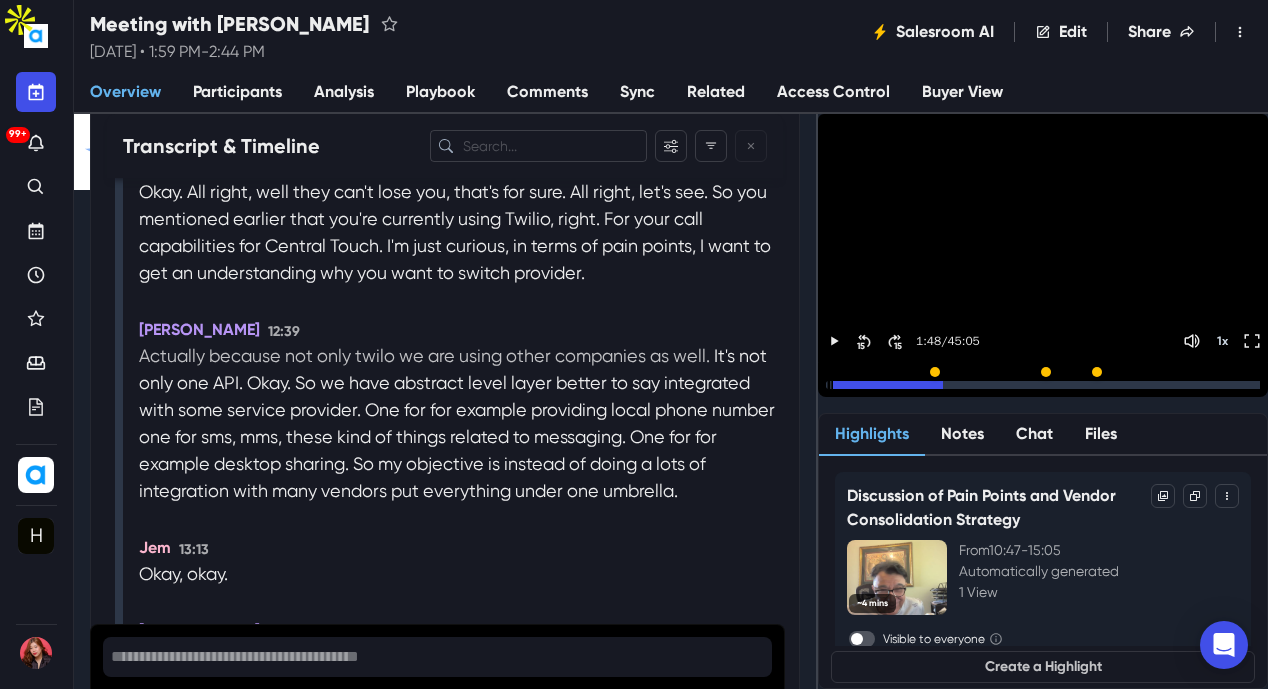 scroll, scrollTop: 8200, scrollLeft: 0, axis: vertical 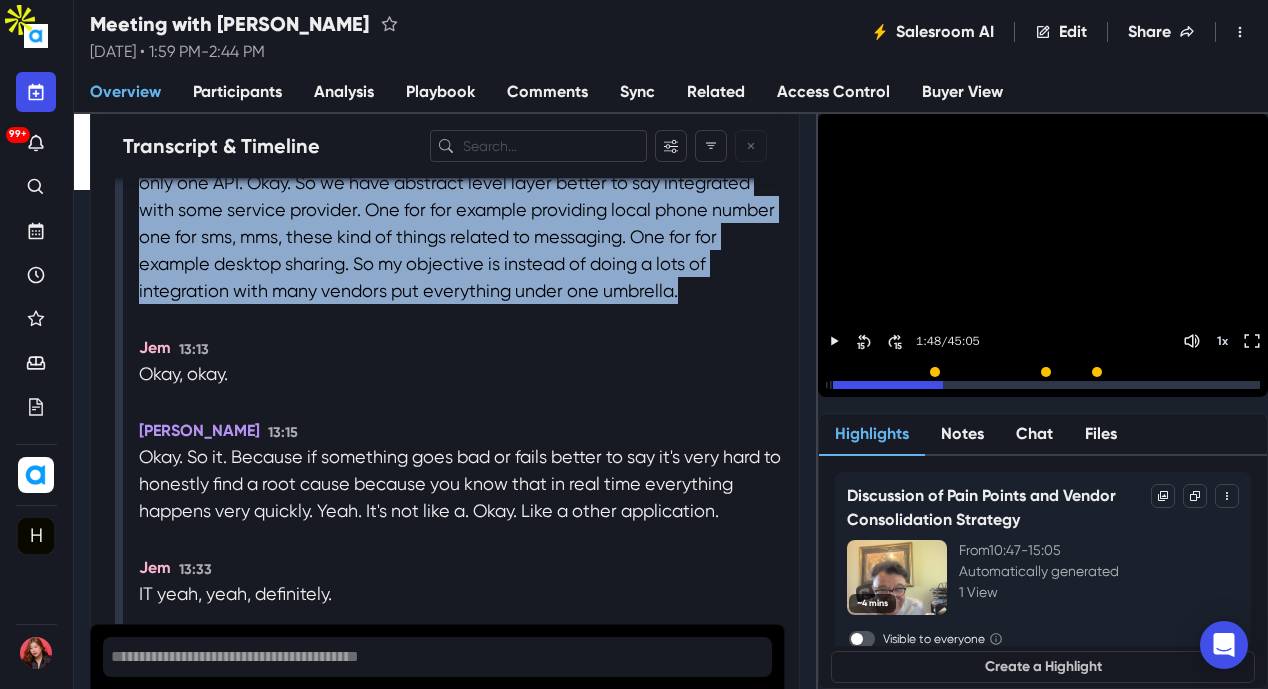drag, startPoint x: 141, startPoint y: 248, endPoint x: 742, endPoint y: 373, distance: 613.8616 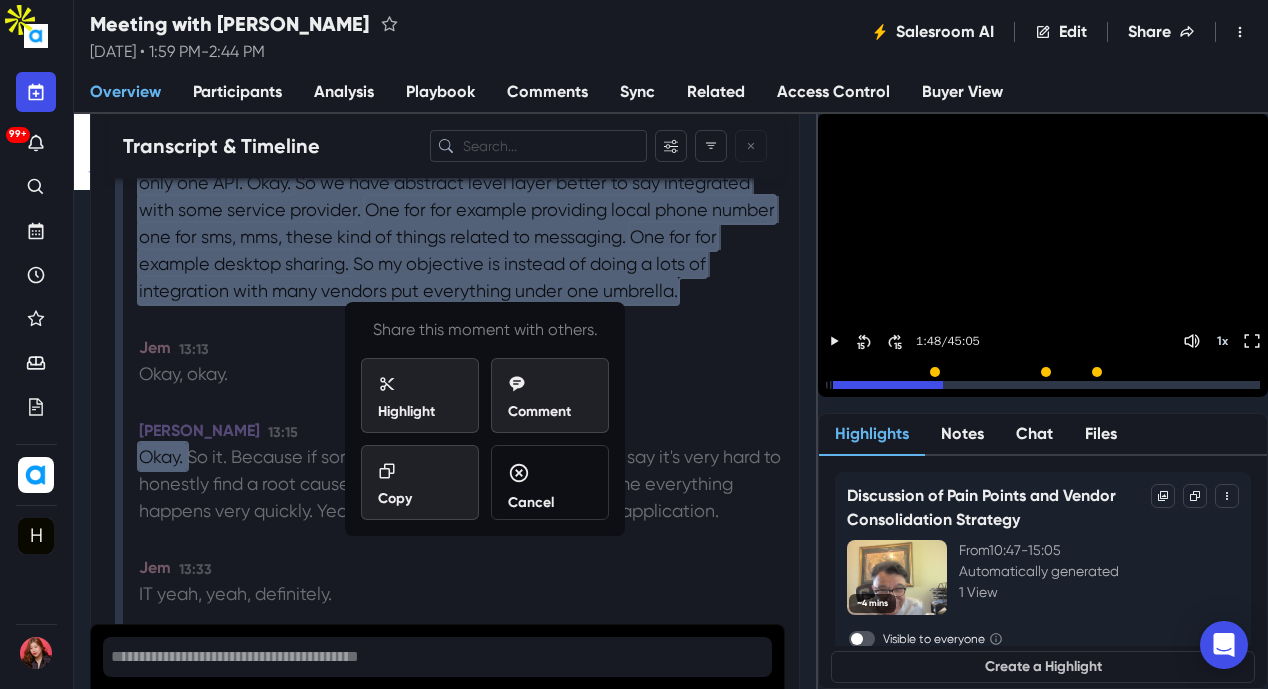 copy on "Actually because not only twilo we are using other companies as well.   It's not only one API.   Okay.   So we have abstract level layer better to say integrated with some service provider.   One for for example providing local phone number one for sms, mms, these kind of things related to messaging.   One for for example desktop sharing.   So my objective is instead of doing a lots of integration with many vendors put everything under one umbrella." 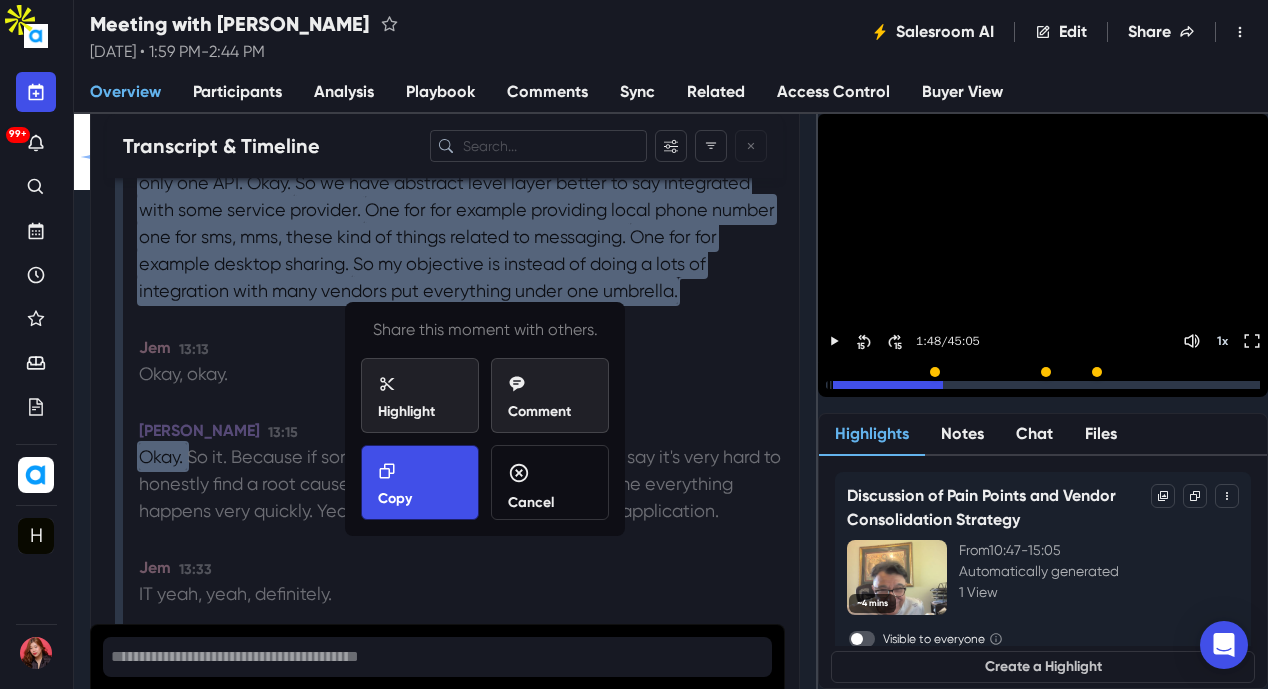 click on "Copy" at bounding box center (395, 498) 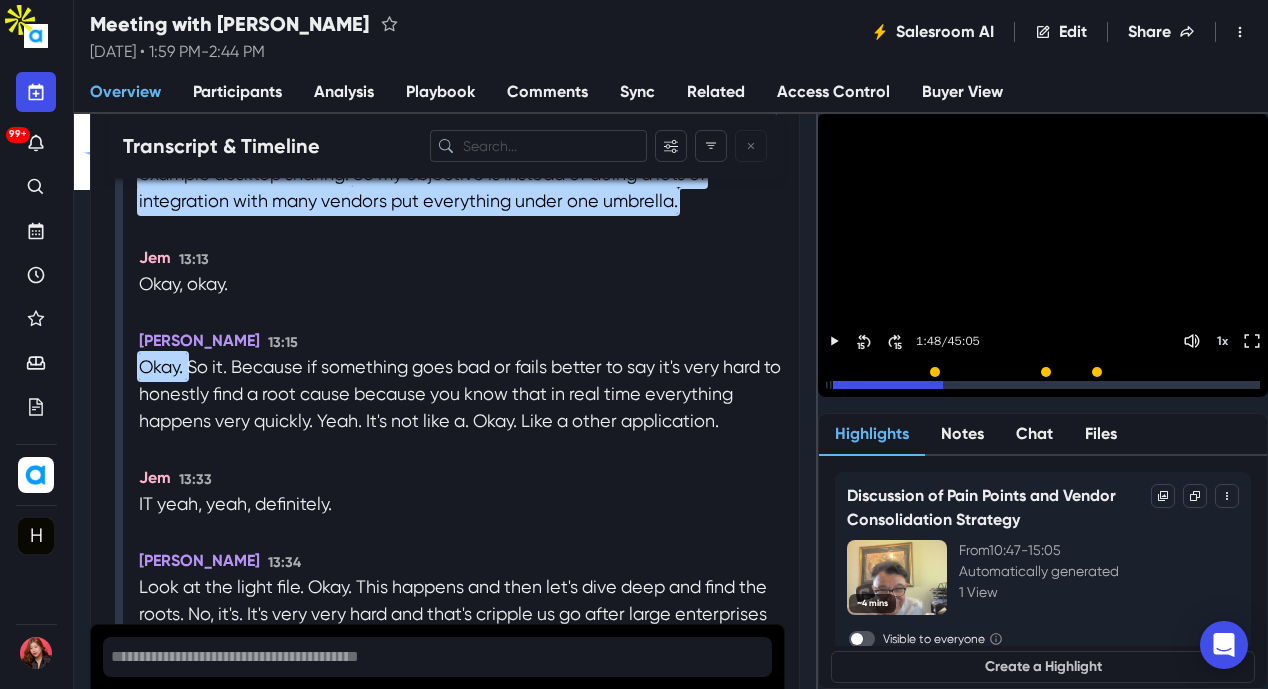 scroll, scrollTop: 8400, scrollLeft: 0, axis: vertical 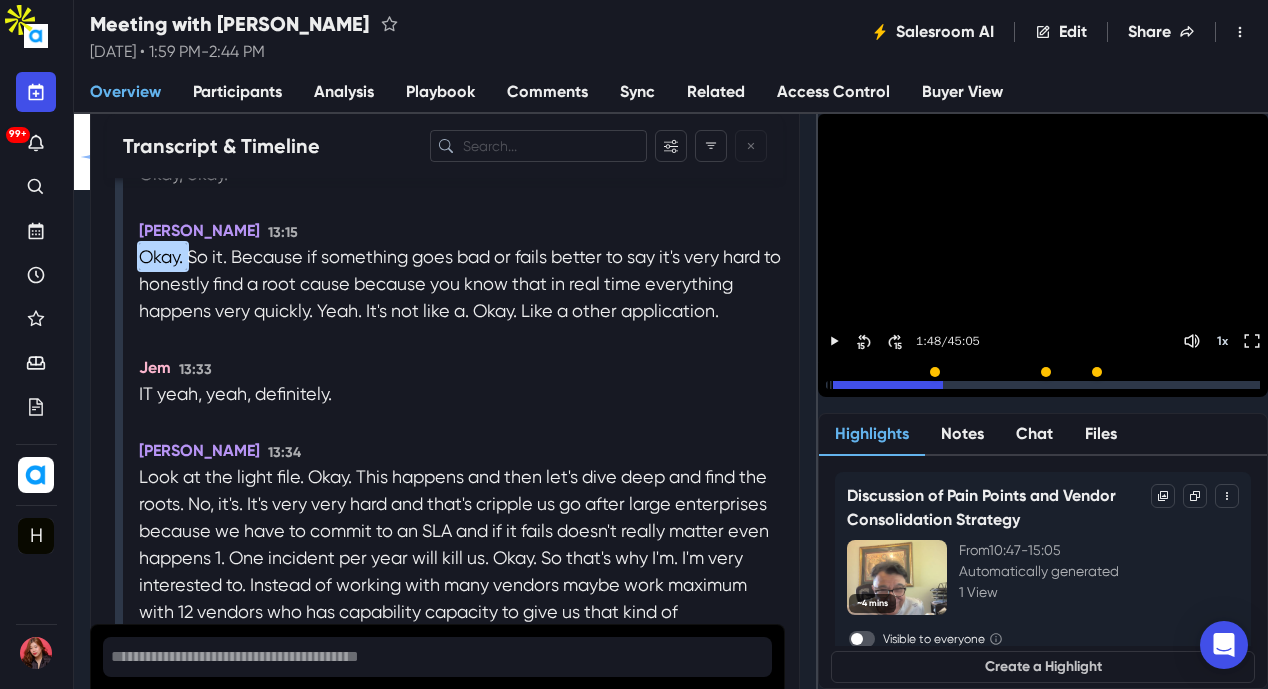 click on "99+ Organization  Details H HQ  Details Members AI Assistant Keywords New Views Weekly Reports Meetings Tags Plans Live Coaching Settings Profile Integrations Meetings Notifications Status Help Logout" at bounding box center [36, 344] 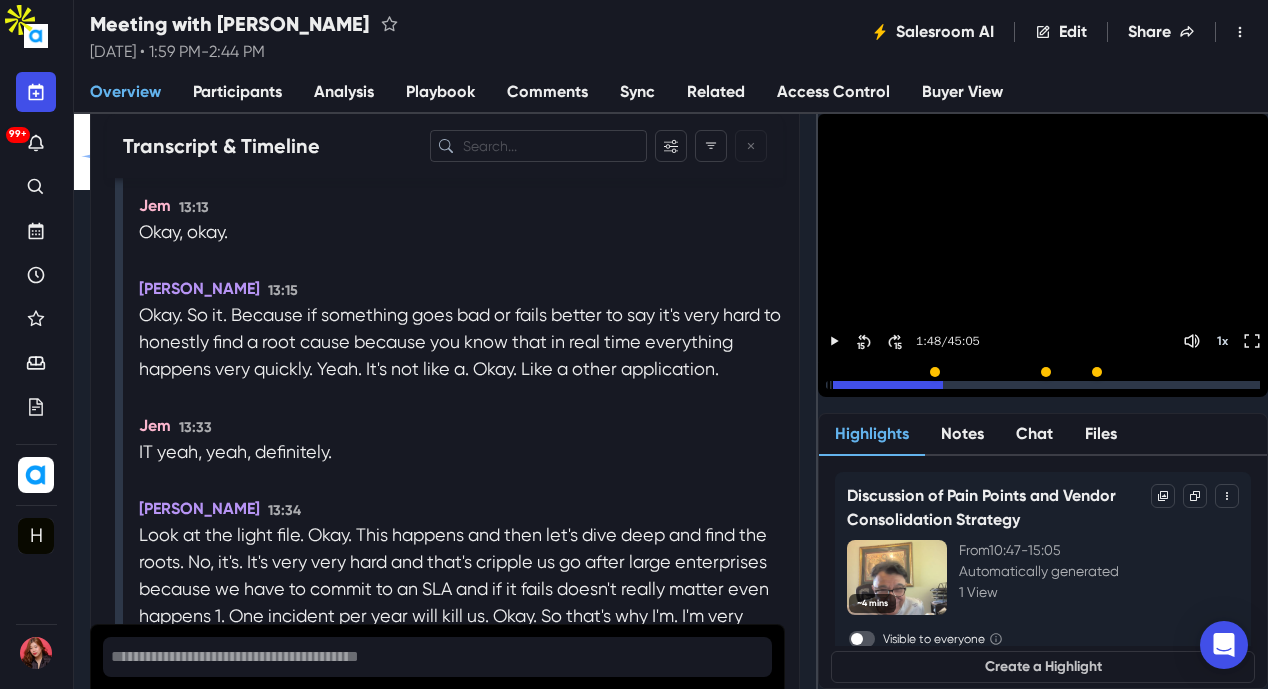 scroll, scrollTop: 8400, scrollLeft: 0, axis: vertical 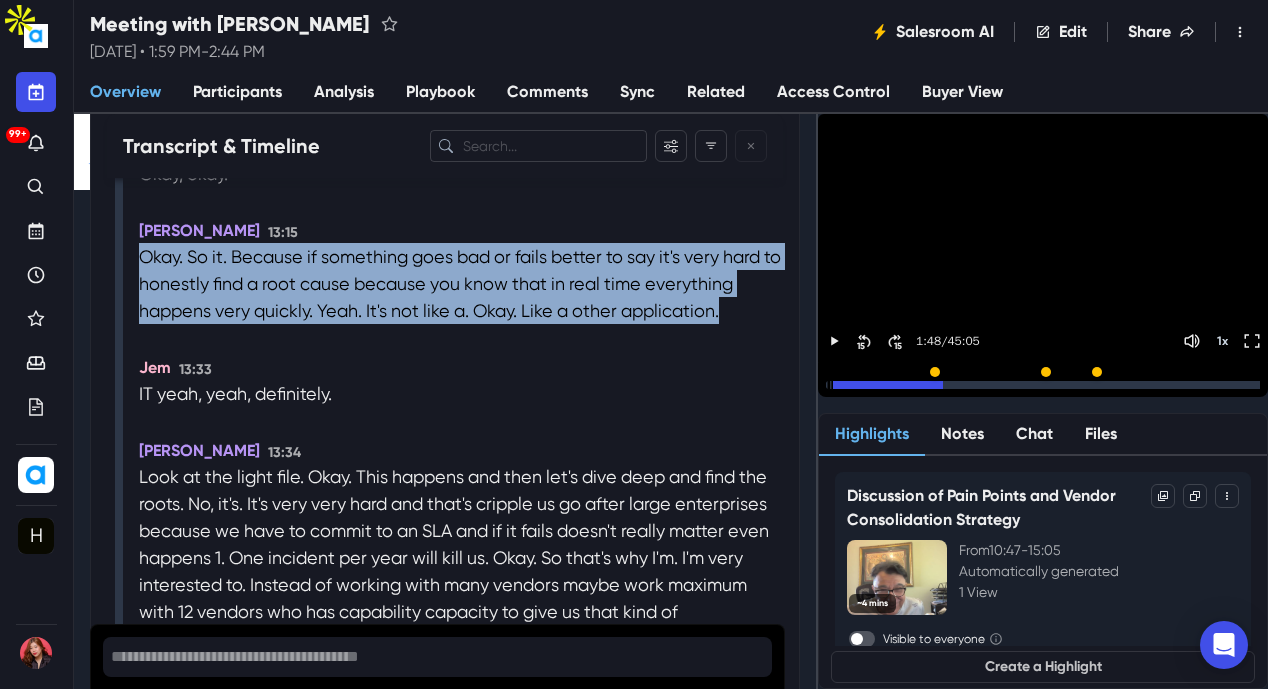 drag, startPoint x: 142, startPoint y: 342, endPoint x: 515, endPoint y: 438, distance: 385.15582 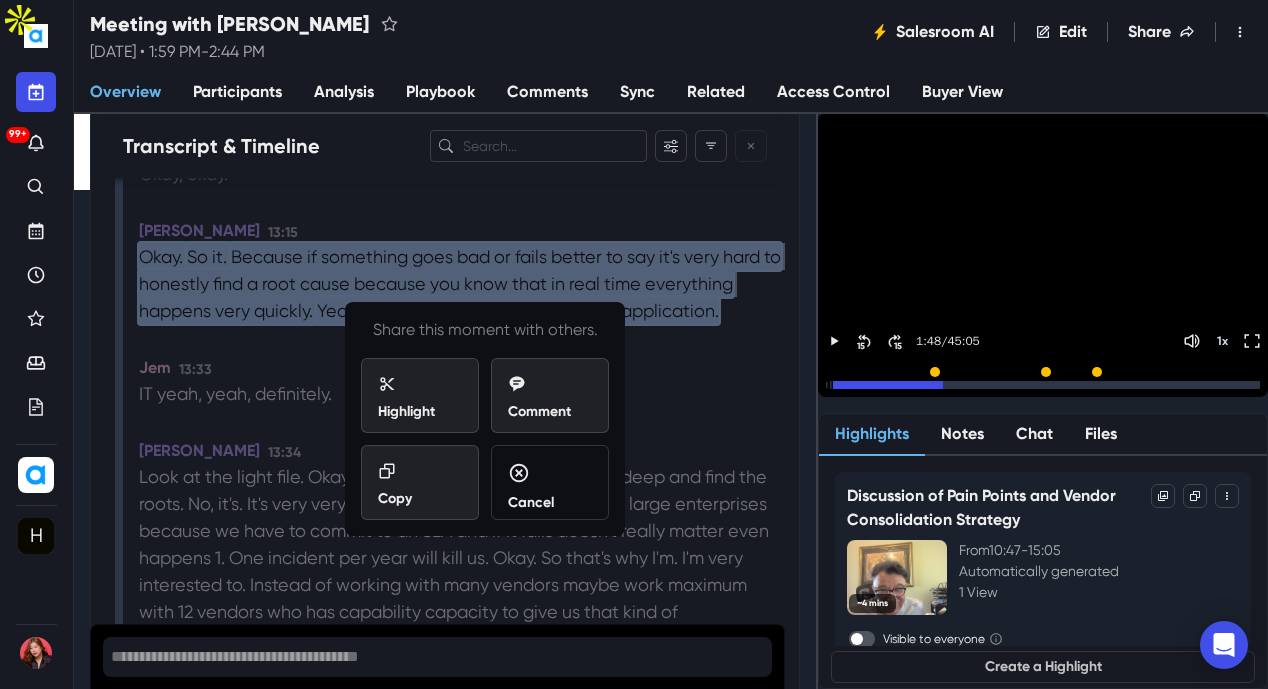 copy on "Okay.   So it.   Because if something goes bad or fails better to say it's very hard to honestly find a root cause because you know that in real time everything happens very quickly.   Yeah.   It's not like a.   Okay.   Like a other application." 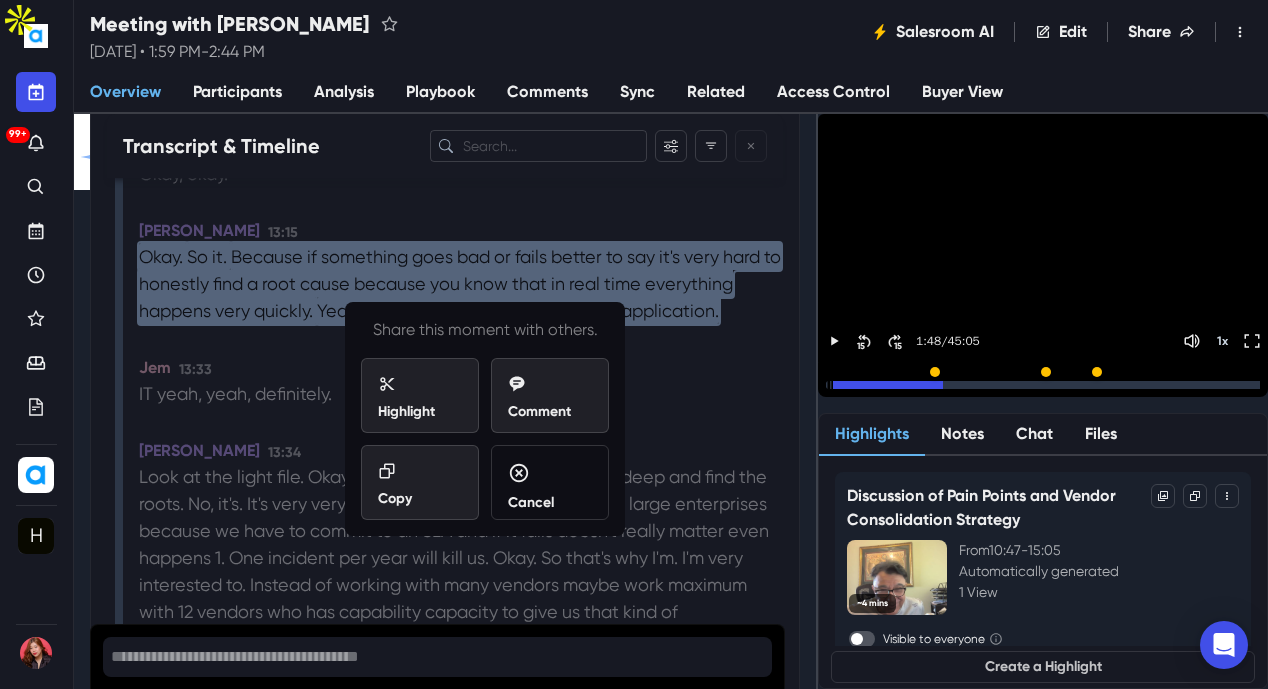 click on "Copy" at bounding box center (420, 485) 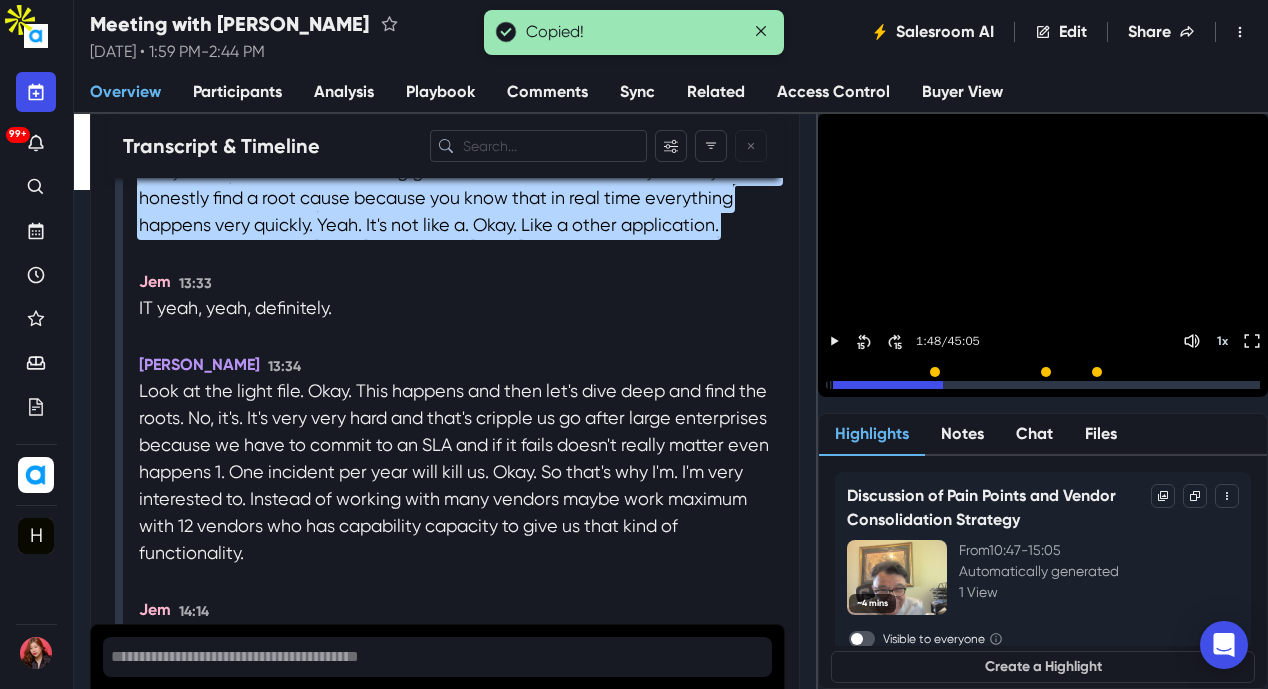 scroll, scrollTop: 8700, scrollLeft: 0, axis: vertical 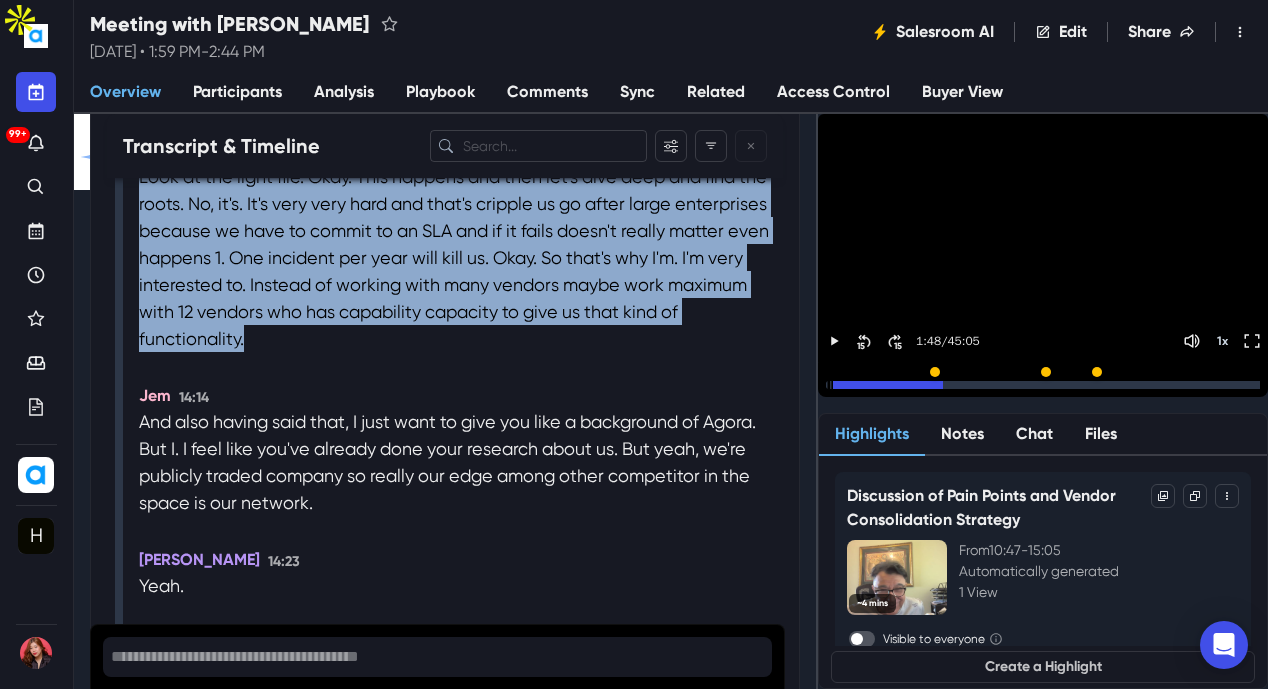 drag, startPoint x: 135, startPoint y: 291, endPoint x: 396, endPoint y: 461, distance: 311.48193 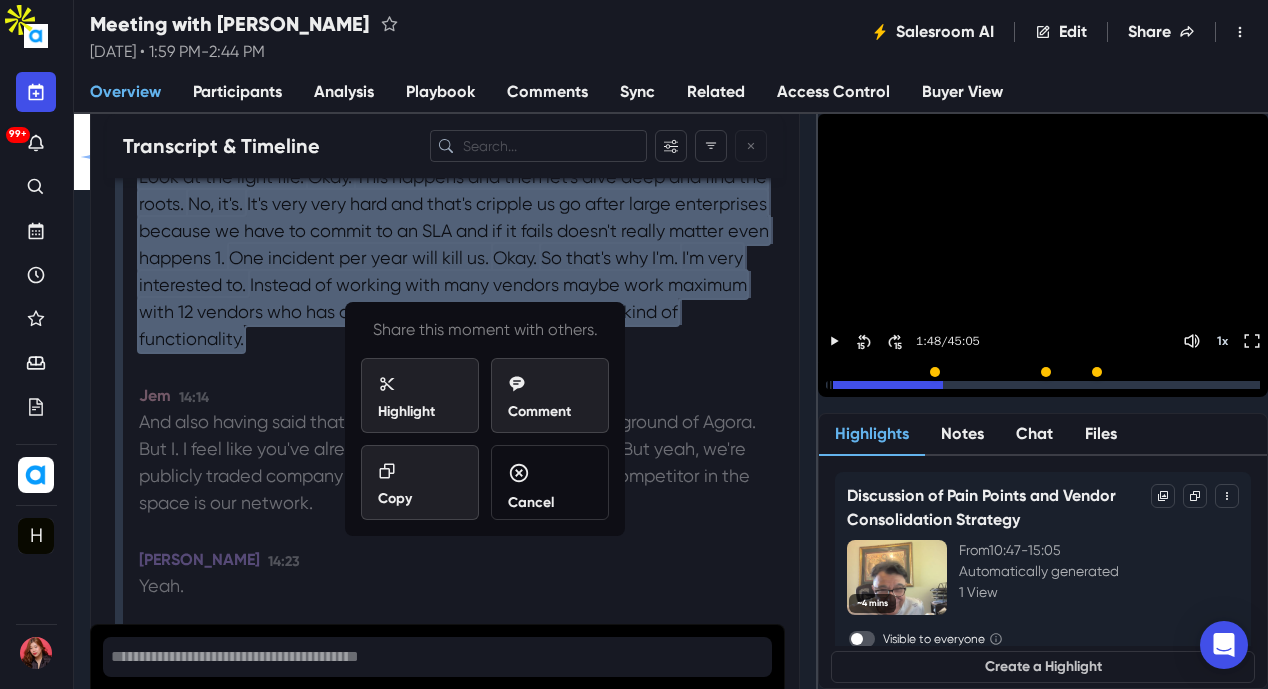 copy on "Look at the light file.   Okay.   This happens and then let's dive deep and find the roots.   No, it's.   It's very very hard and that's cripple us go after large enterprises because we have to commit to an SLA and if it fails doesn't really matter even happens 1.   One incident per year will kill us.   Okay.   So that's why I'm.   I'm very interested to.   Instead of working with many vendors maybe work maximum with 12 vendors who has capability capacity to give us that kind of functionality." 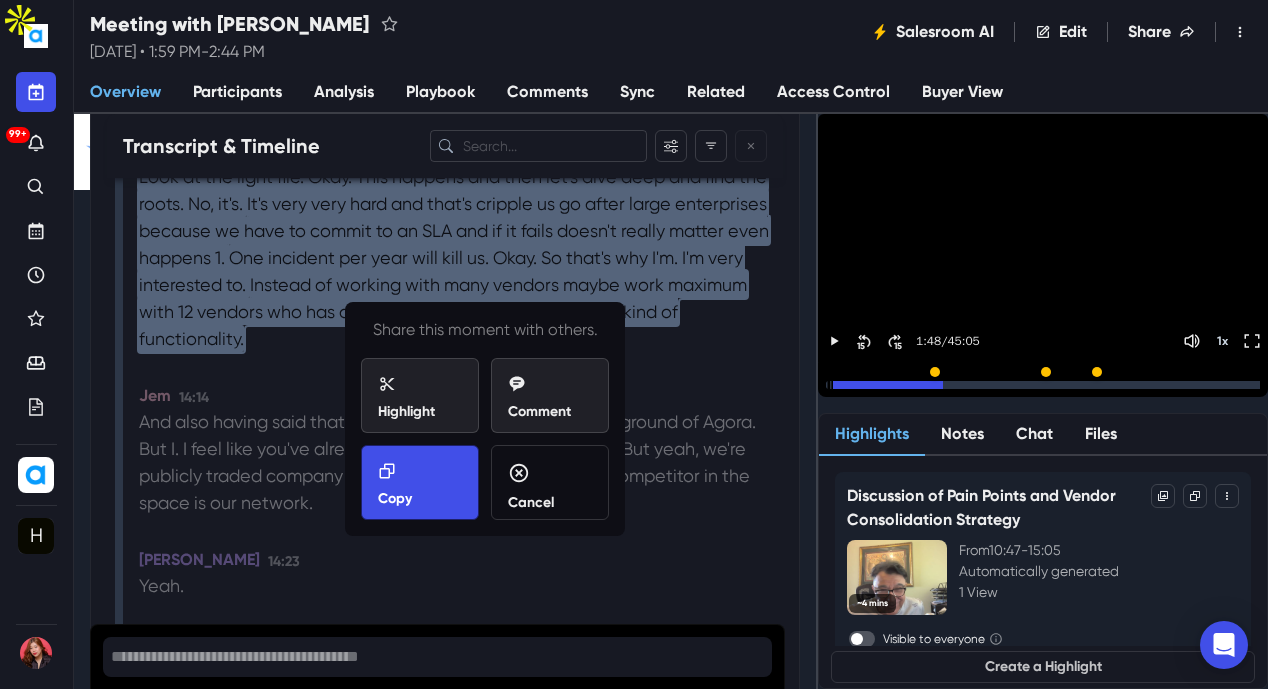 click on "Copy" at bounding box center [420, 482] 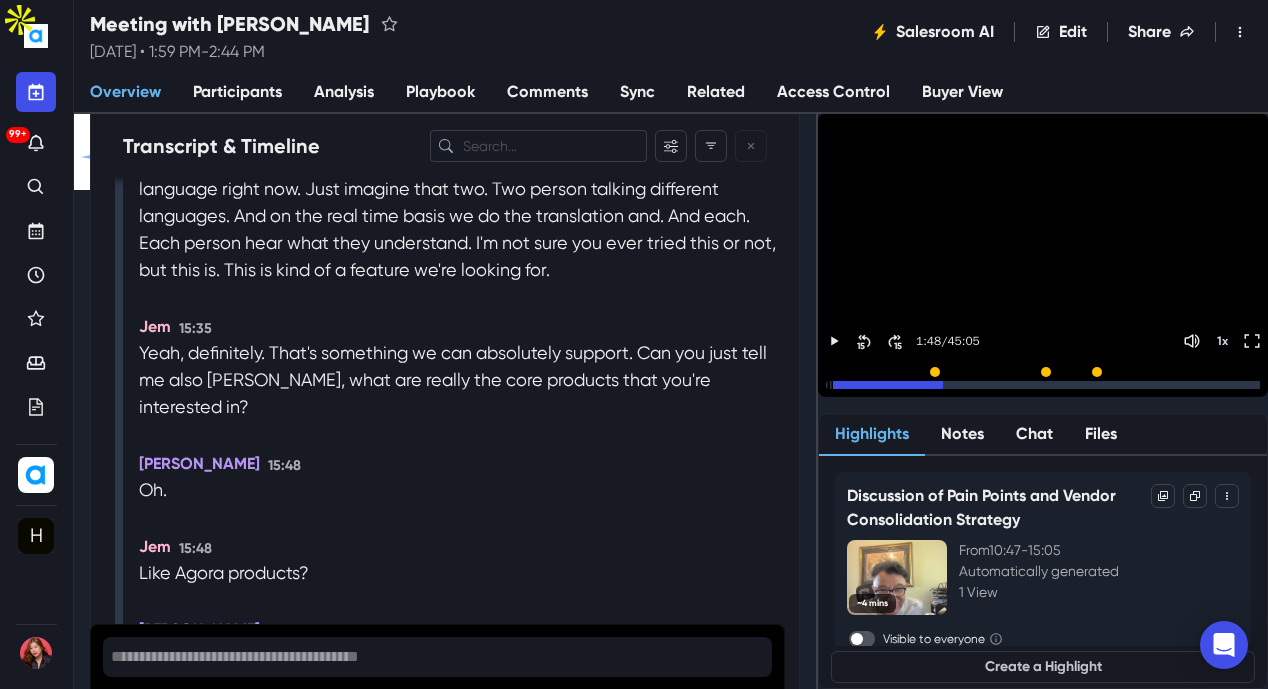 scroll, scrollTop: 9600, scrollLeft: 0, axis: vertical 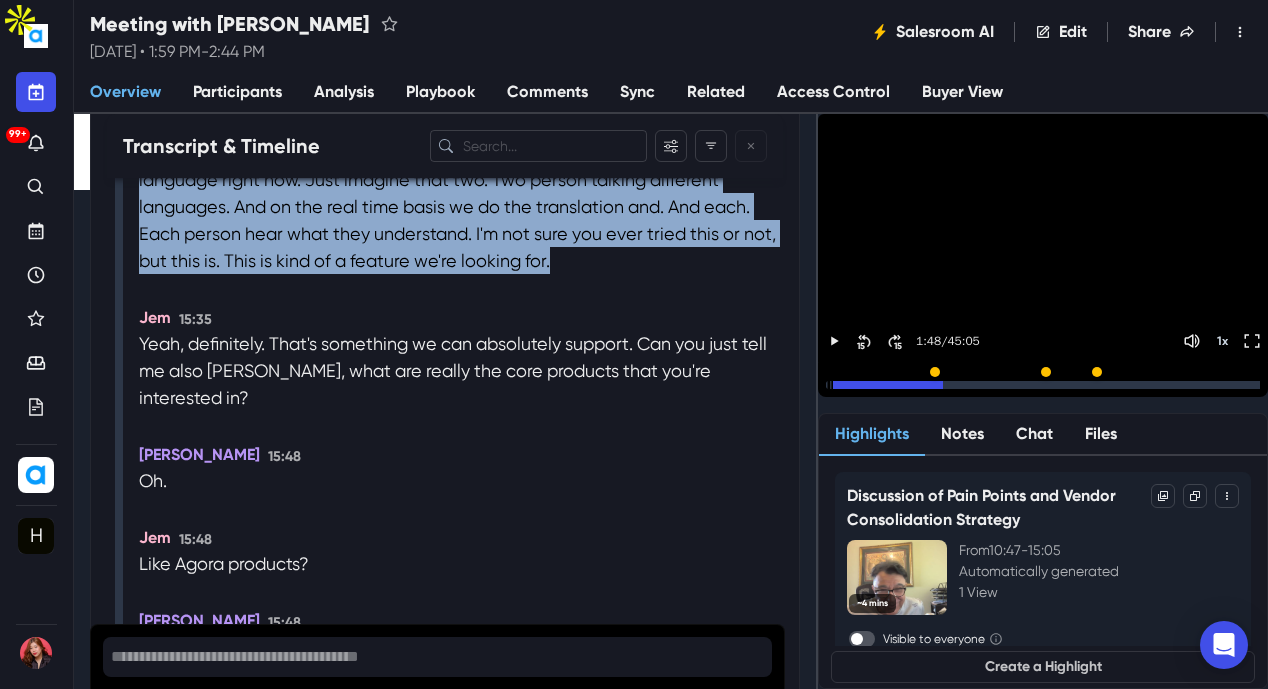 drag, startPoint x: 143, startPoint y: 240, endPoint x: 638, endPoint y: 423, distance: 527.74426 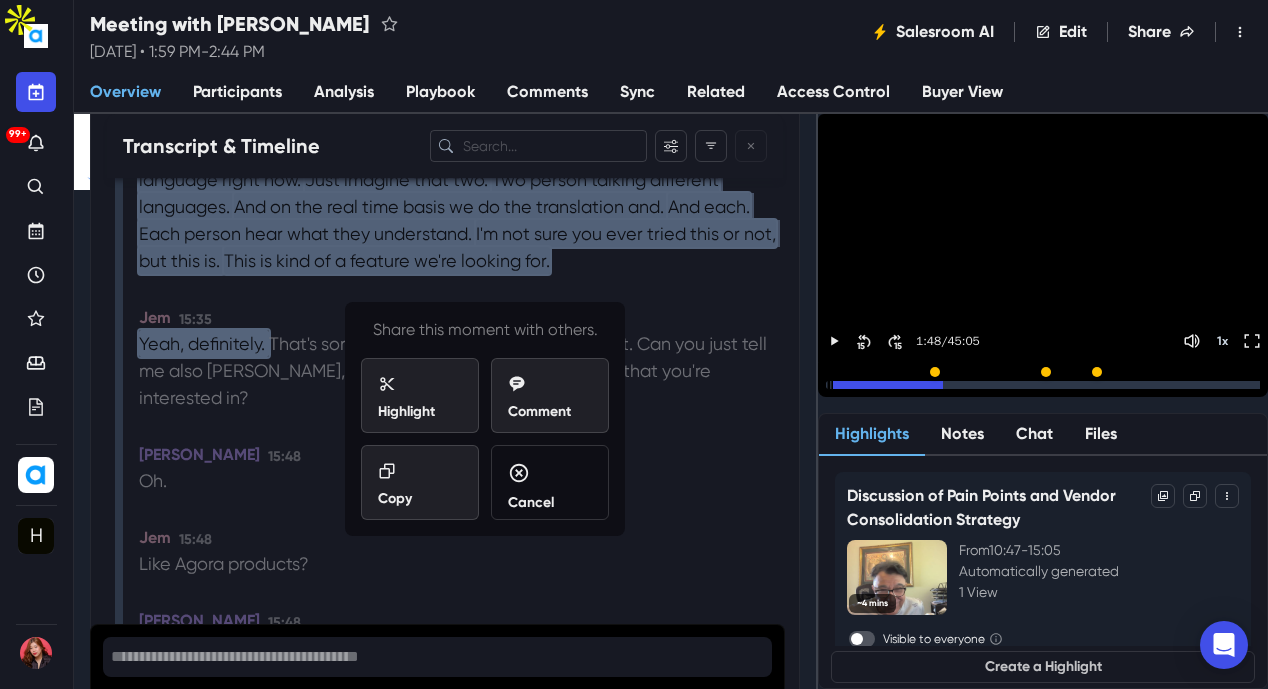 copy on "Part of the feature we are.   We want to real time translation that's.   That's my legacy is very.   Plays a vital role for us because let's say we are talking same language right now.   Just imagine that two.   Two person talking different languages.   And on the real time basis we do the translation and.   And each.   Each person hear what they understand.   I'm not sure you ever tried this or not, but this is.   This is kind of a feature we're looking for.   Jem 15:35" 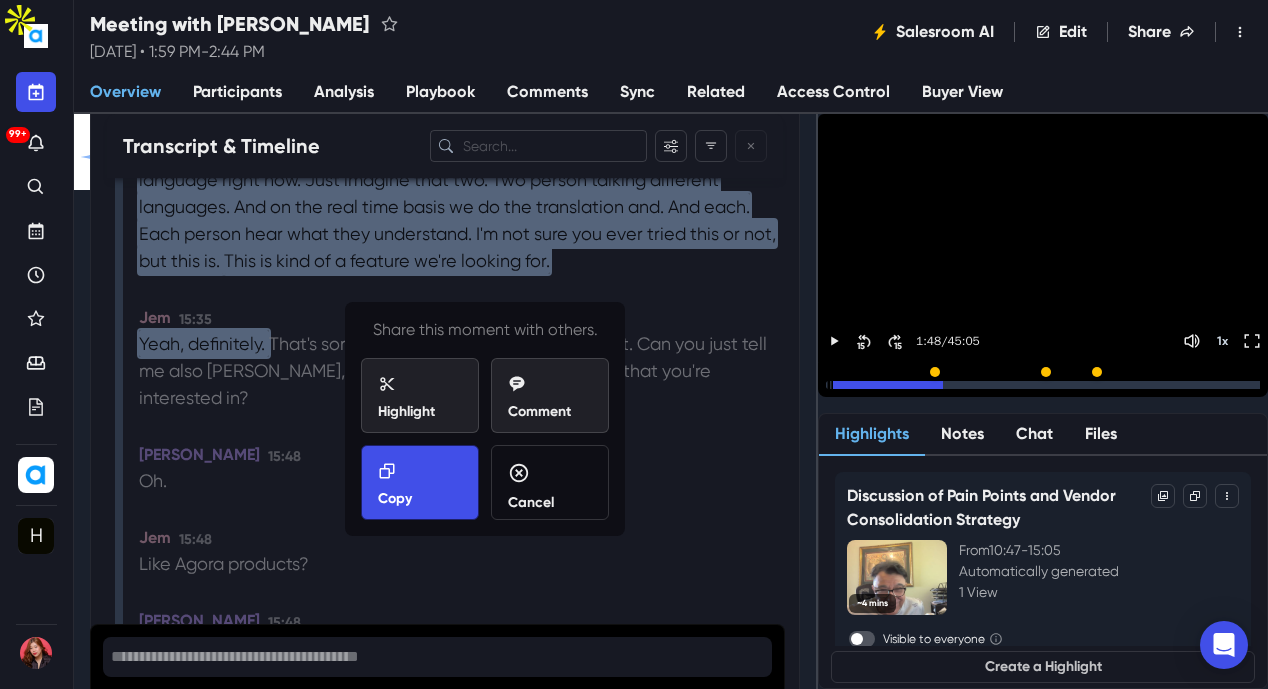 click on "Copy" at bounding box center [395, 498] 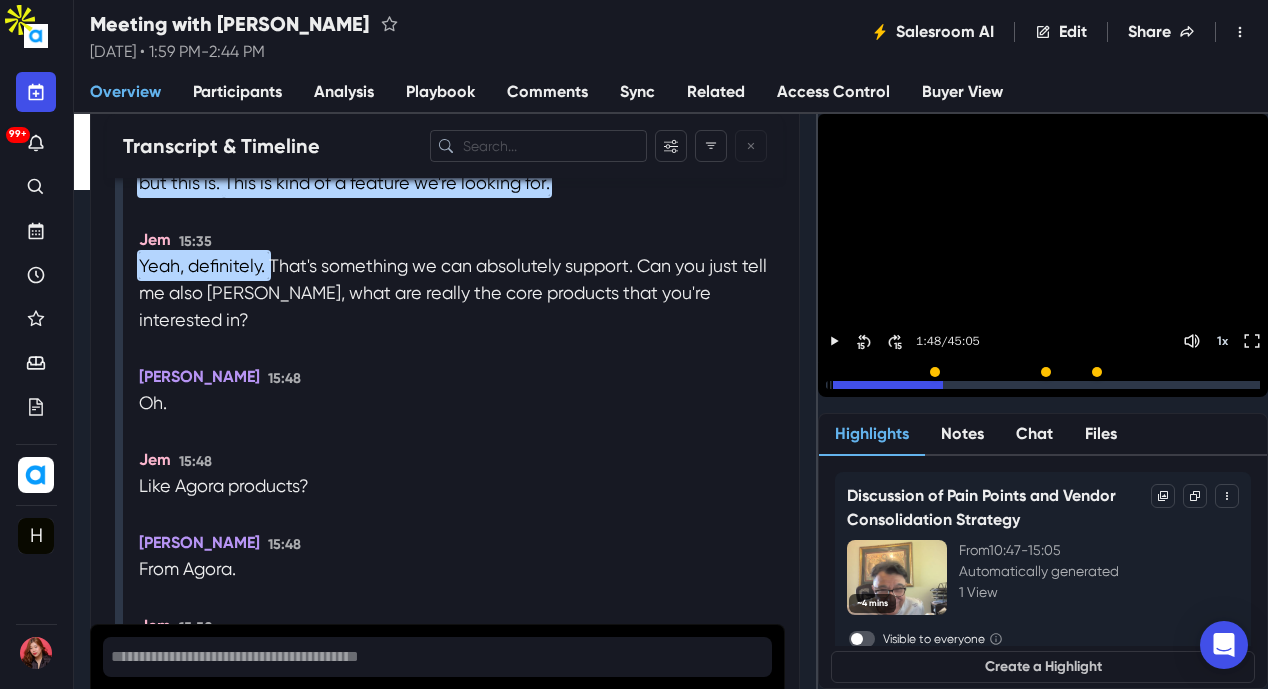 scroll, scrollTop: 9600, scrollLeft: 0, axis: vertical 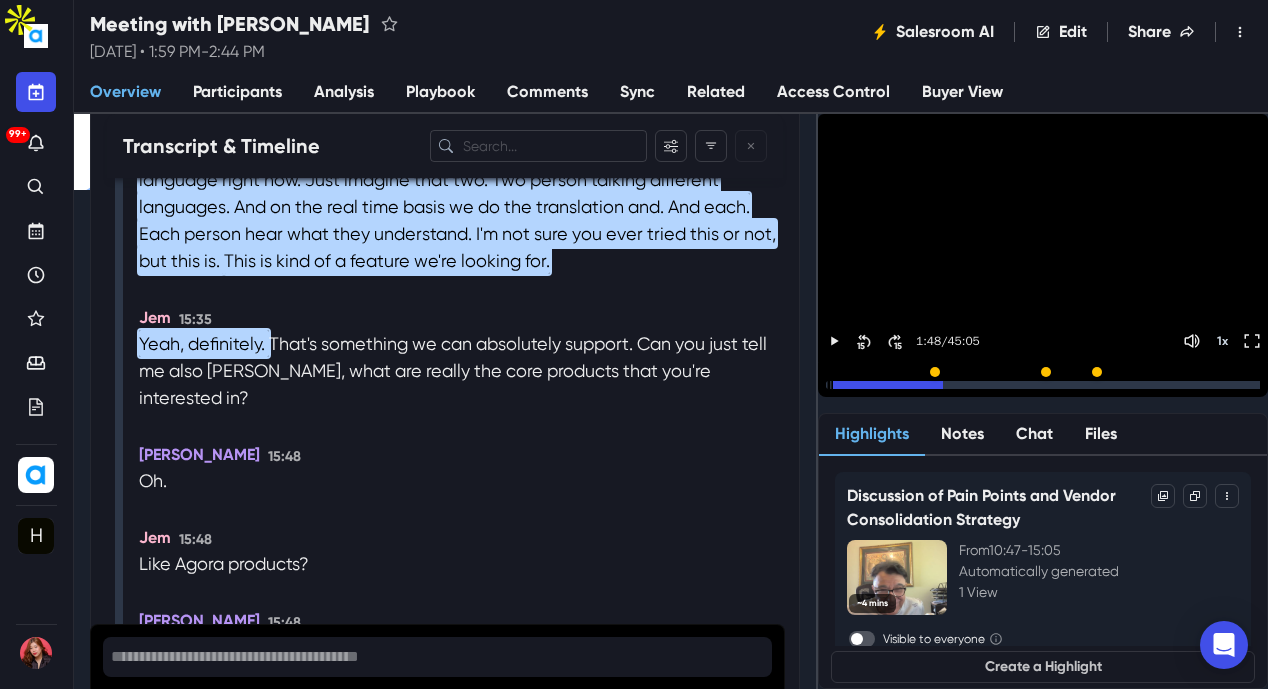 click on "99+ Organization  Details H HQ  Details Members AI Assistant Keywords New Views Weekly Reports Meetings Tags Plans Live Coaching" at bounding box center (36, 355) 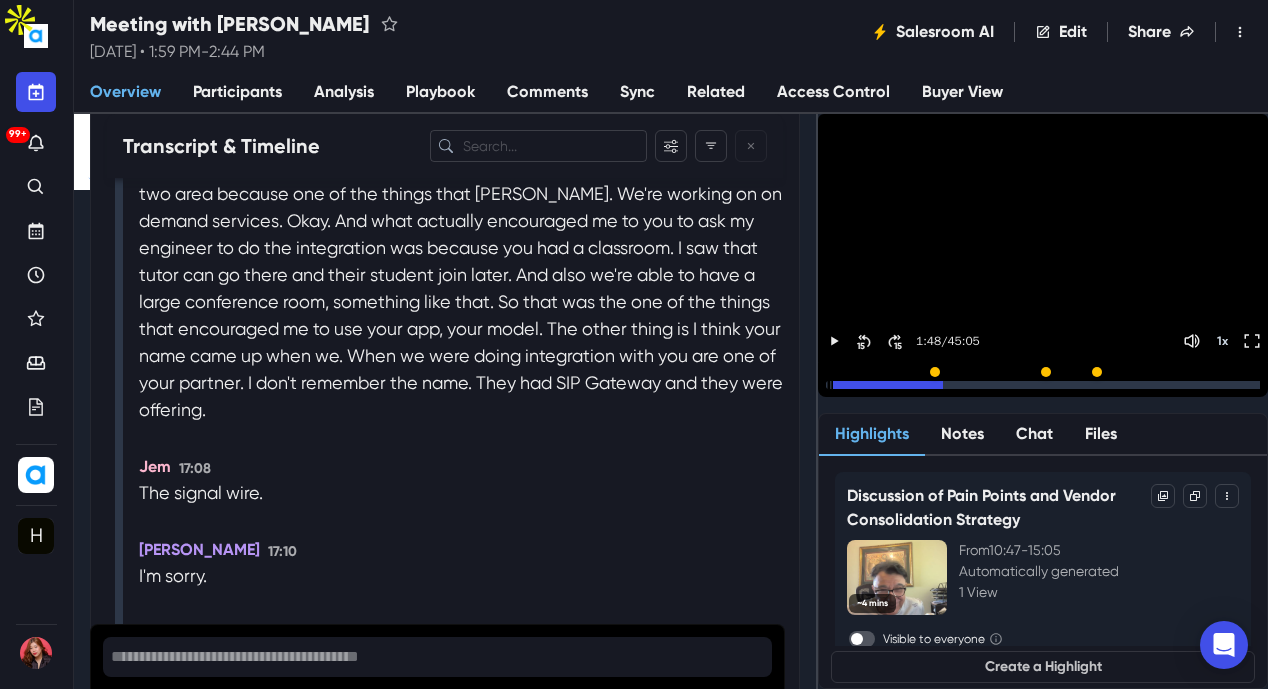 scroll, scrollTop: 10400, scrollLeft: 0, axis: vertical 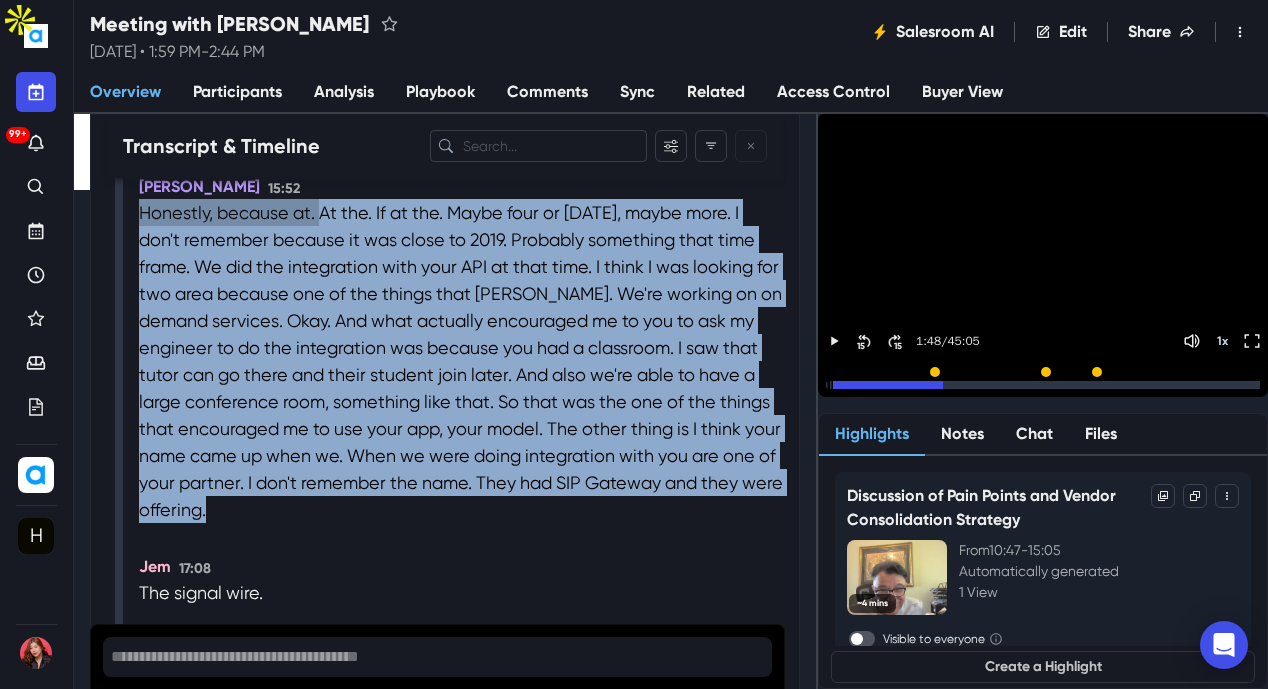drag, startPoint x: 520, startPoint y: 429, endPoint x: 141, endPoint y: 334, distance: 390.72498 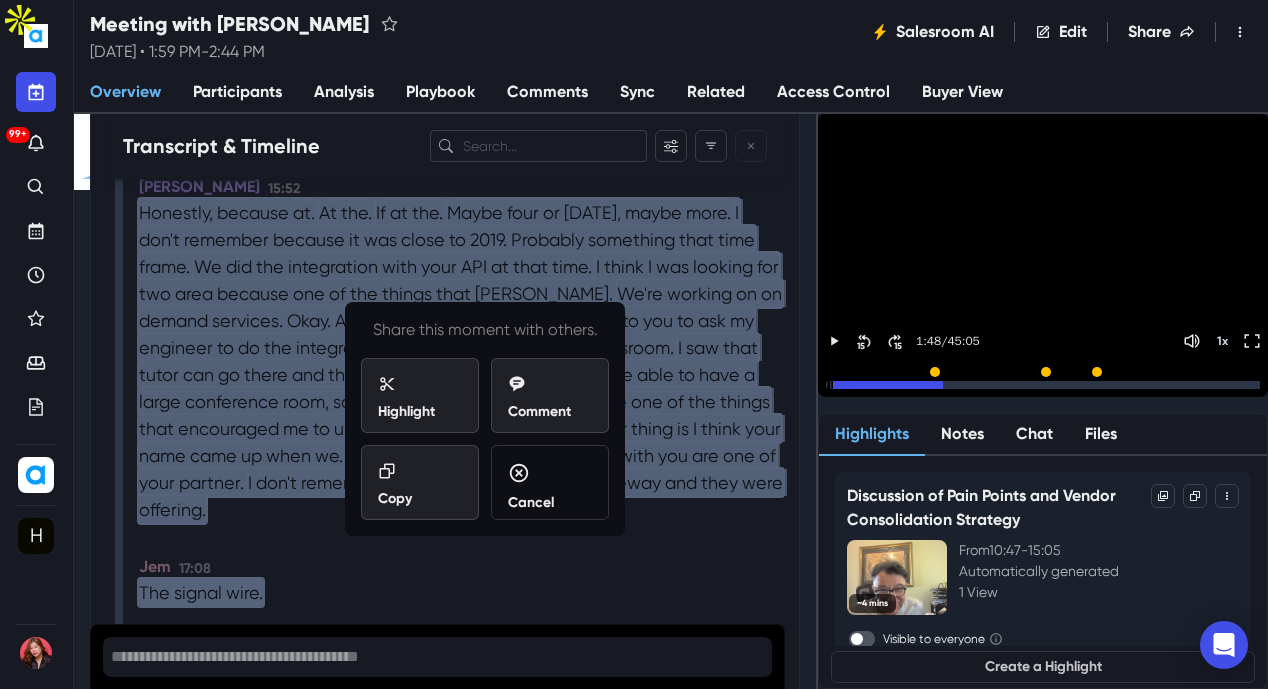 copy on "Honestly, because at.   At the.   If at the.   Maybe four or five years ago, maybe more.   I don't remember because it was close to 2019.   Probably something that time frame.   We did the integration with your API at that time.   I think I was looking for two area because one of the things that Sid.   We're working on on demand services.   Okay.   And what actually encouraged me to you to ask my engineer to do the integration was because you had a classroom.   I saw that tutor can go there and their student join later.   And also we're able to have a large conference room, something like that.   So that was the one of the things that encouraged me to use your app, your model.   The other thing is I think your name came up when we.   When we were doing integration with you are one of your partner.   I don't remember the name.   They had SIP Gateway and they were offering." 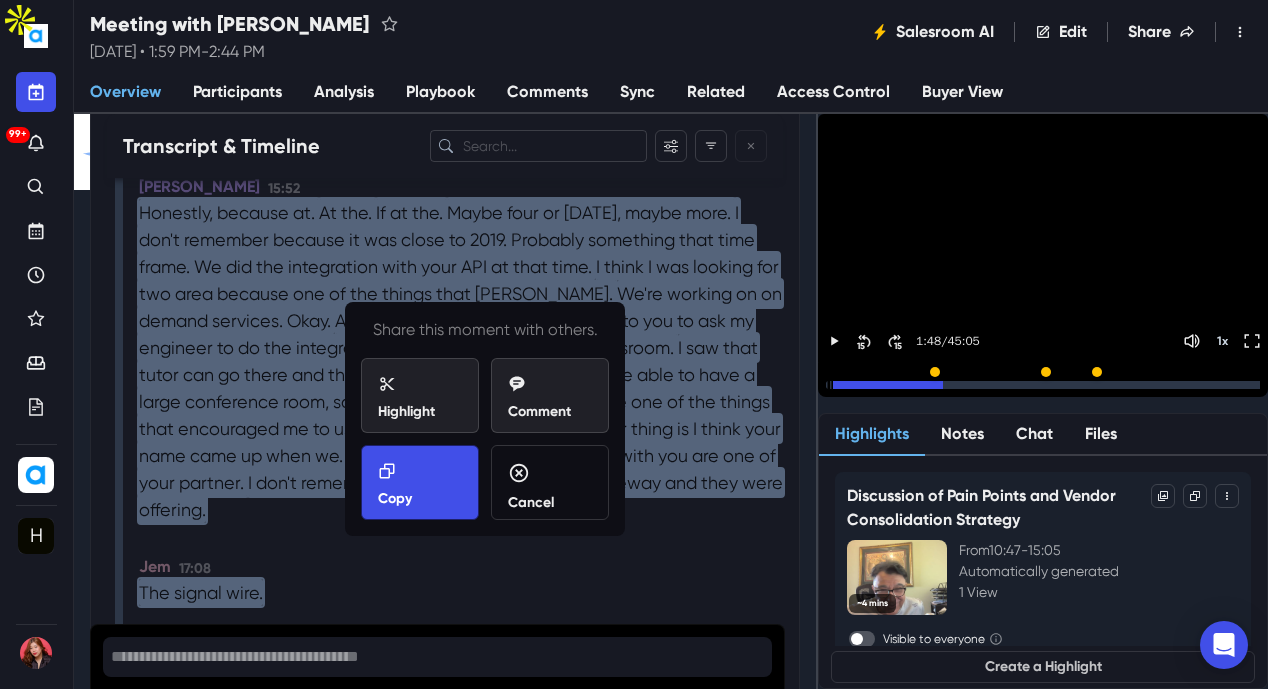 click on "Copy" at bounding box center [395, 498] 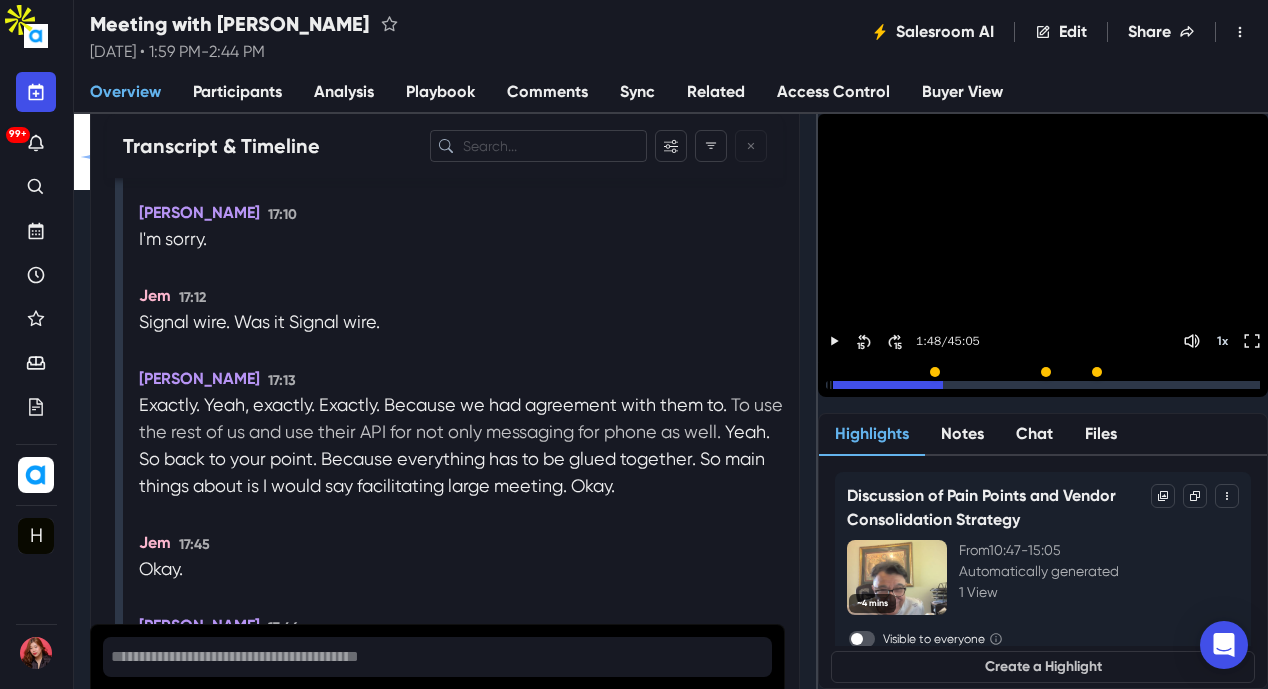 scroll, scrollTop: 10700, scrollLeft: 0, axis: vertical 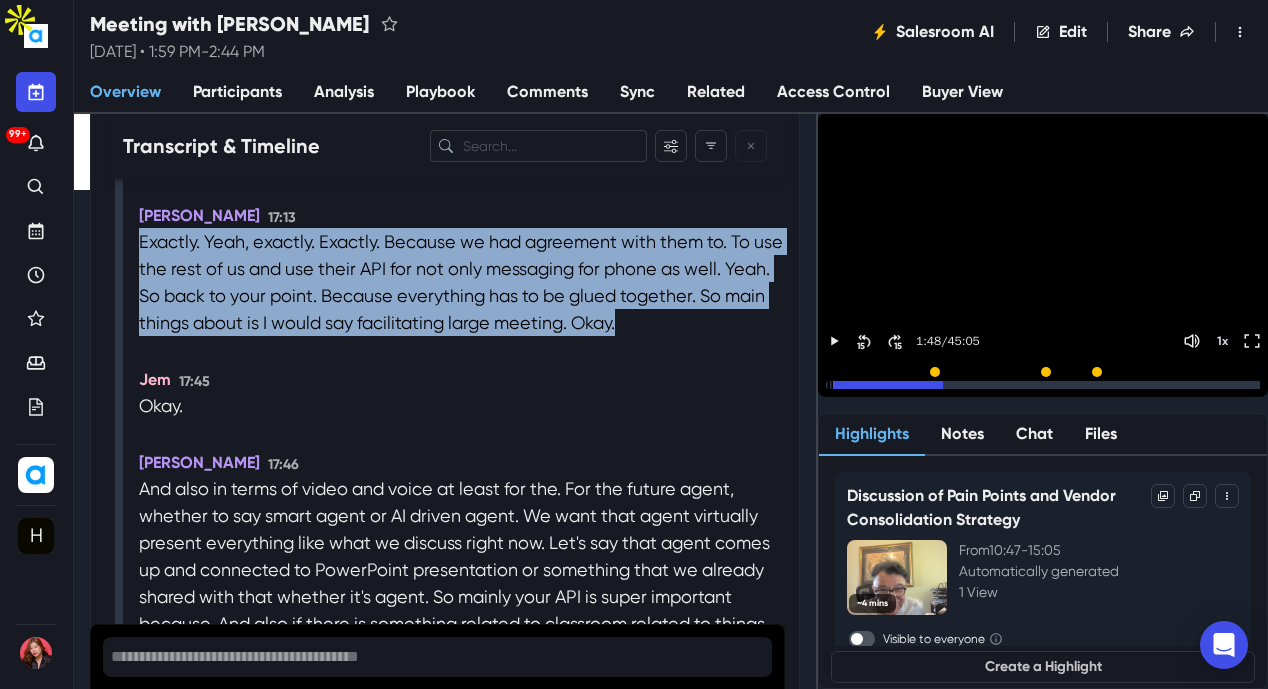 drag, startPoint x: 703, startPoint y: 450, endPoint x: 136, endPoint y: 356, distance: 574.7391 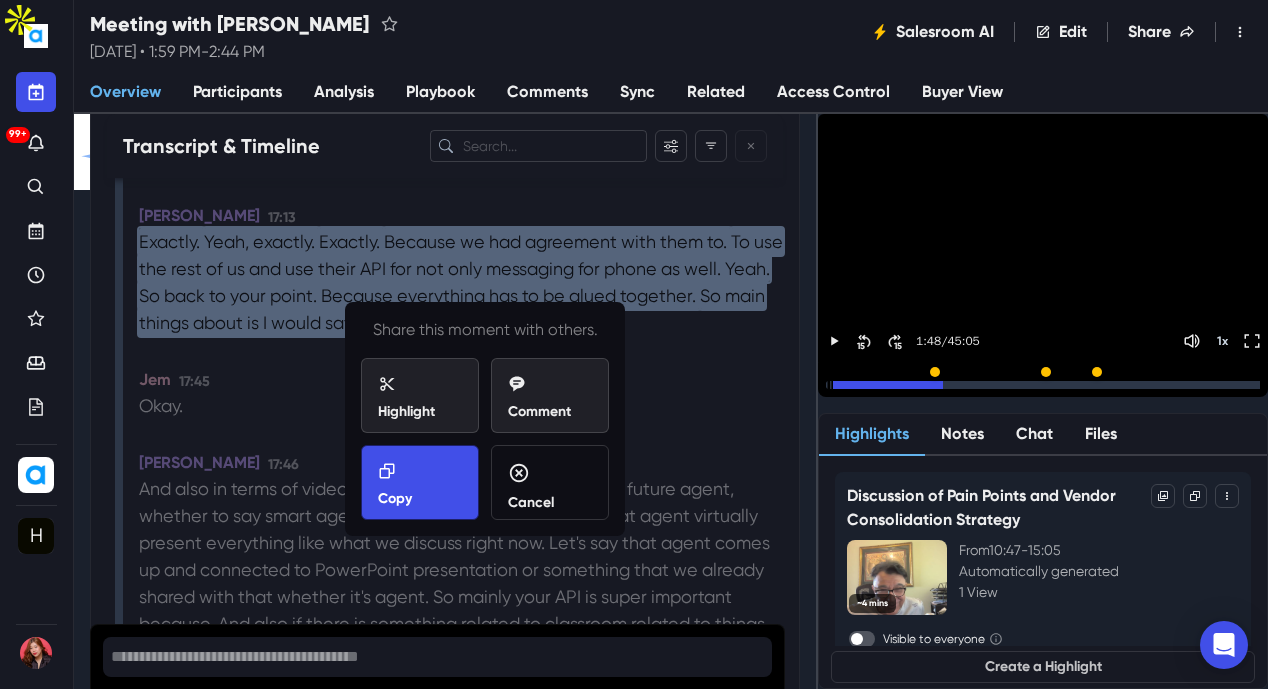click on "Copy" at bounding box center (395, 498) 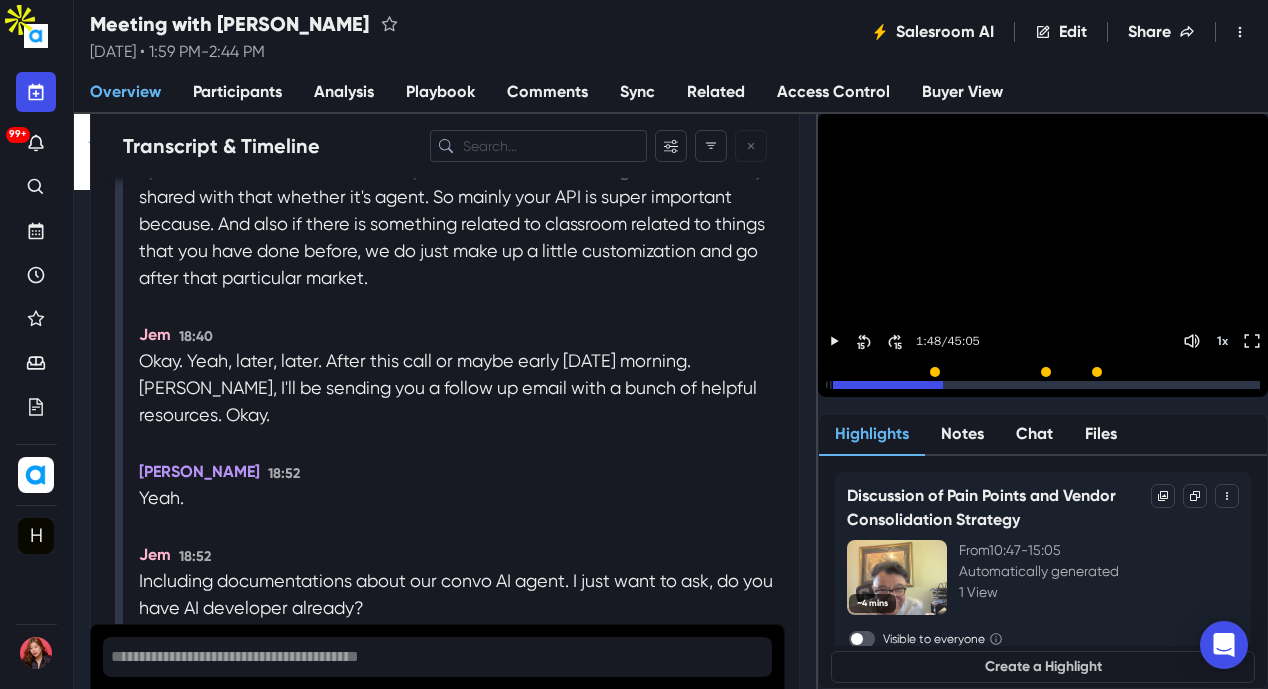 scroll, scrollTop: 11100, scrollLeft: 0, axis: vertical 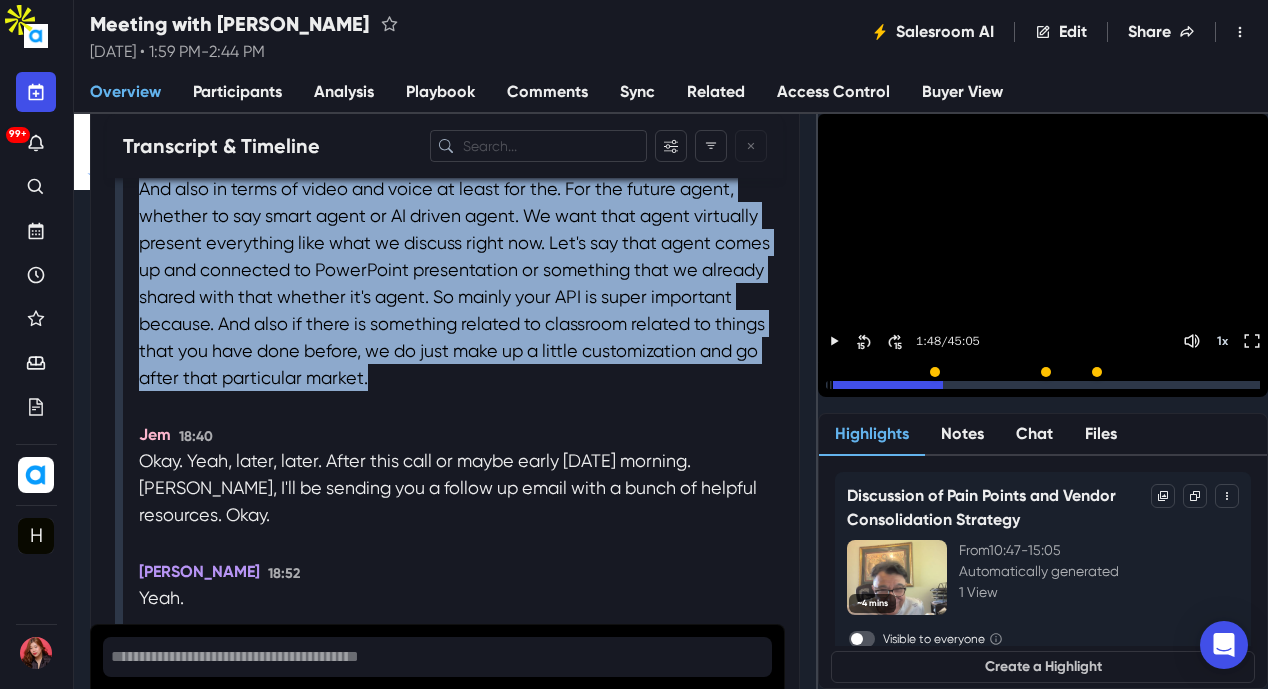 drag, startPoint x: 141, startPoint y: 304, endPoint x: 570, endPoint y: 522, distance: 481.212 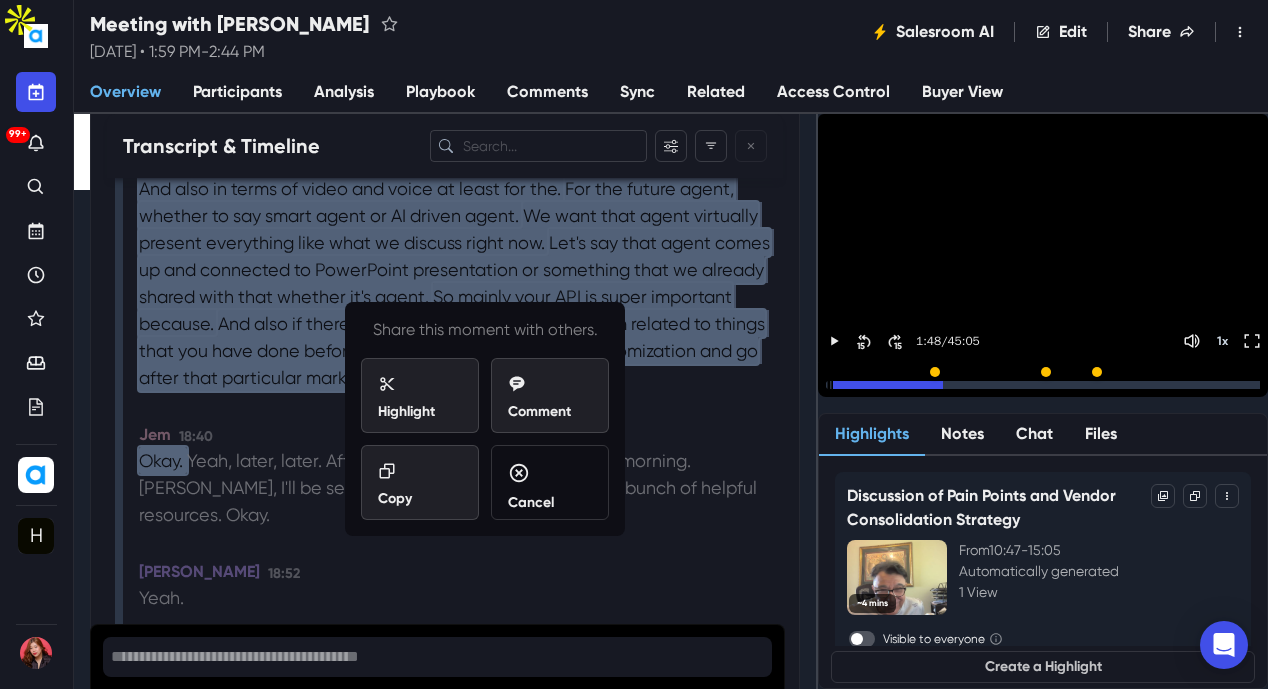 copy on "And also in terms of video and voice at least for the.   For the future agent, whether to say smart agent or AI driven agent.   We want that agent virtually present everything like what we discuss right now.   Let's say that agent comes up and connected to PowerPoint presentation or something that we already shared with that whether it's agent.   So mainly your API is super important because.   And also if there is something related to classroom related to things that you have done before, we do just make up a little customization and go after that particular market.   Jem 18:40" 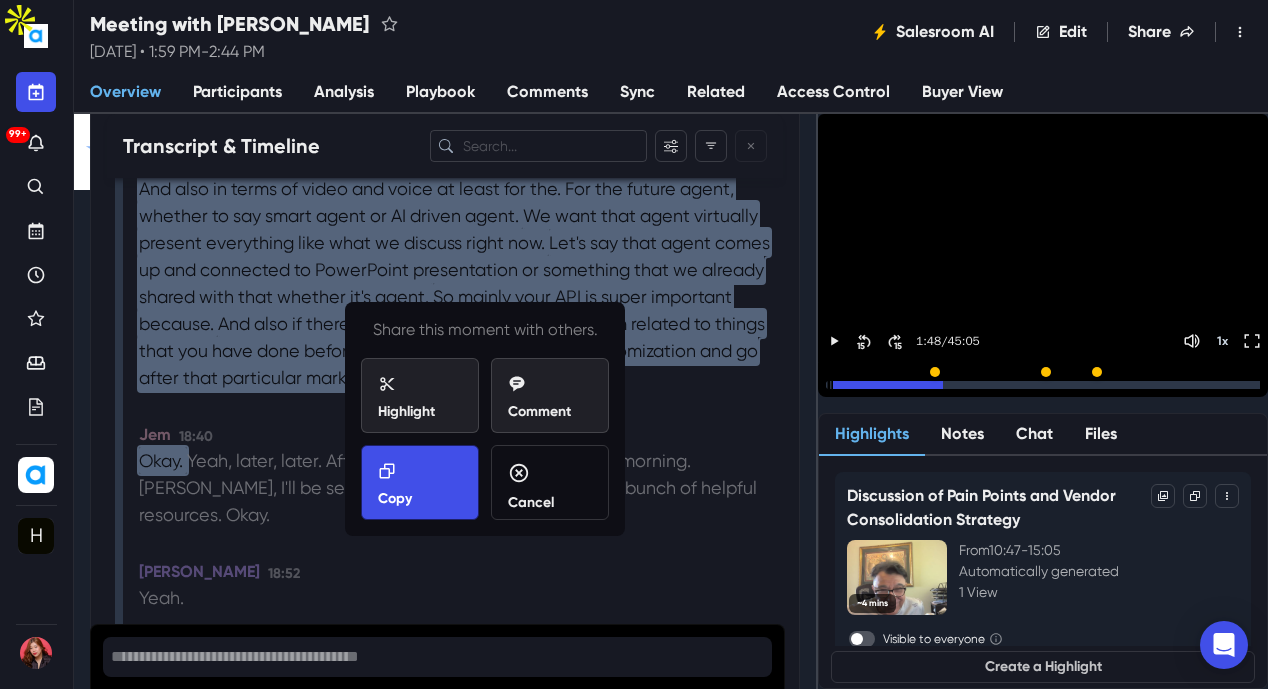 click on "Copy" at bounding box center [395, 498] 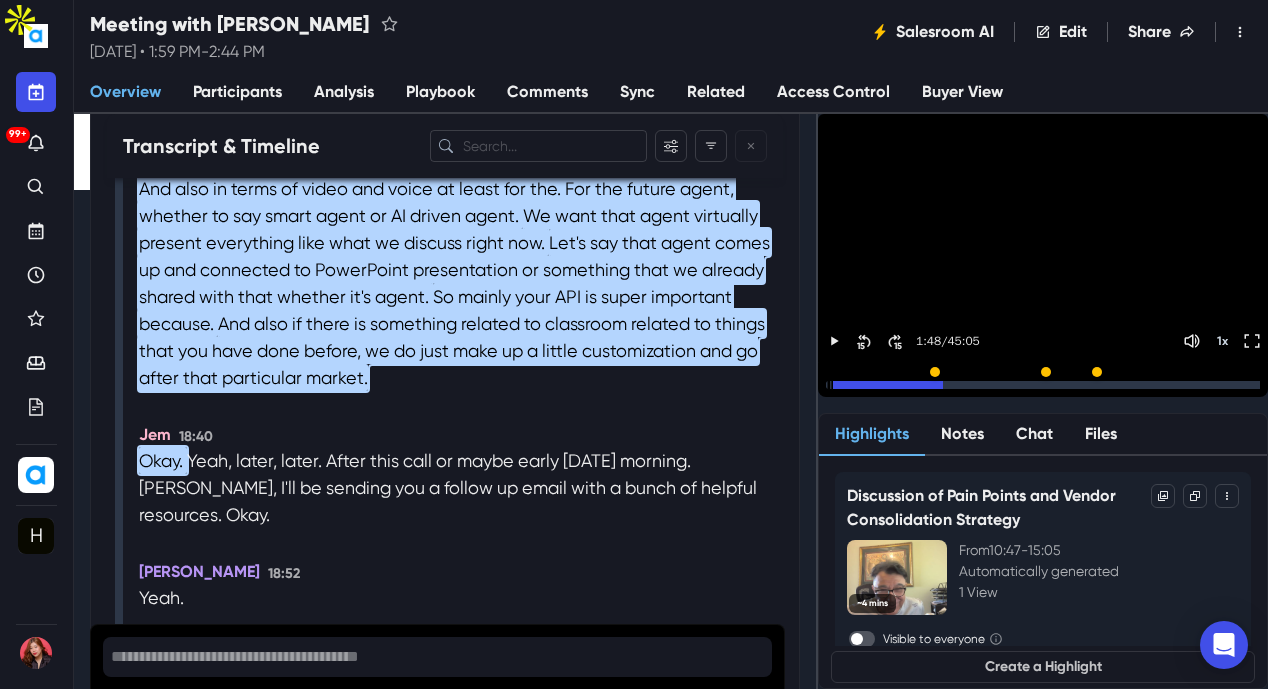 drag, startPoint x: 1166, startPoint y: 94, endPoint x: 1146, endPoint y: 121, distance: 33.600594 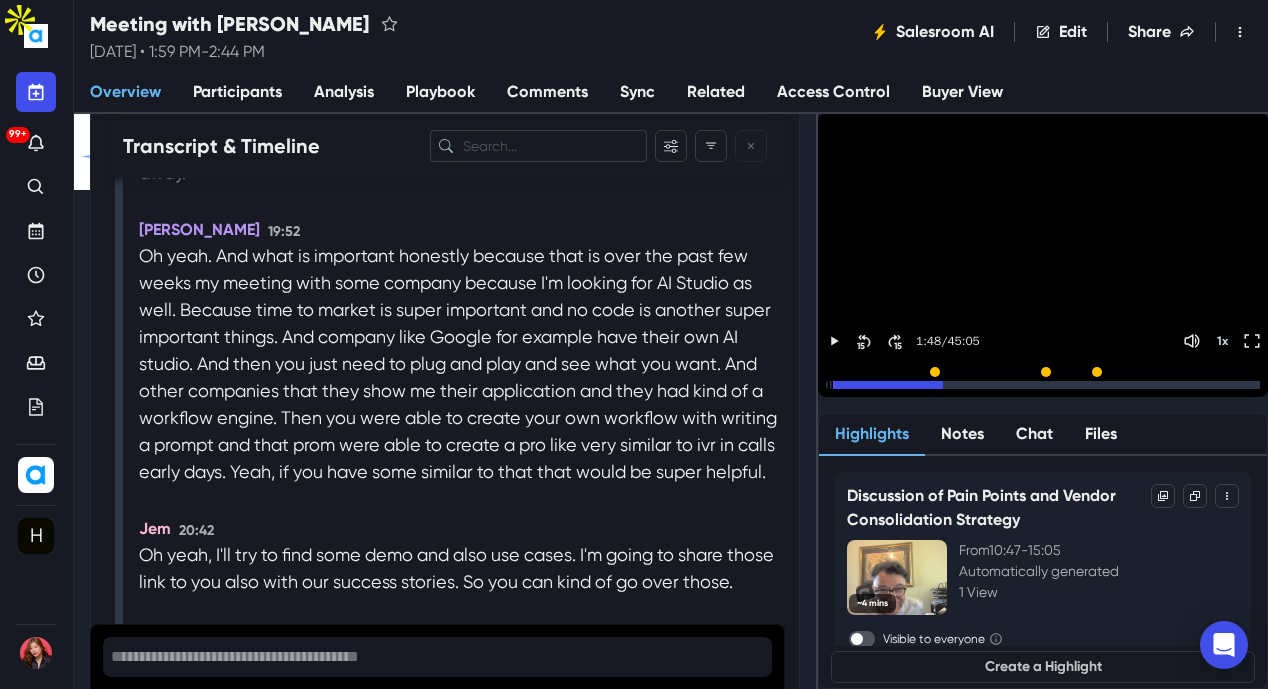 scroll, scrollTop: 12700, scrollLeft: 0, axis: vertical 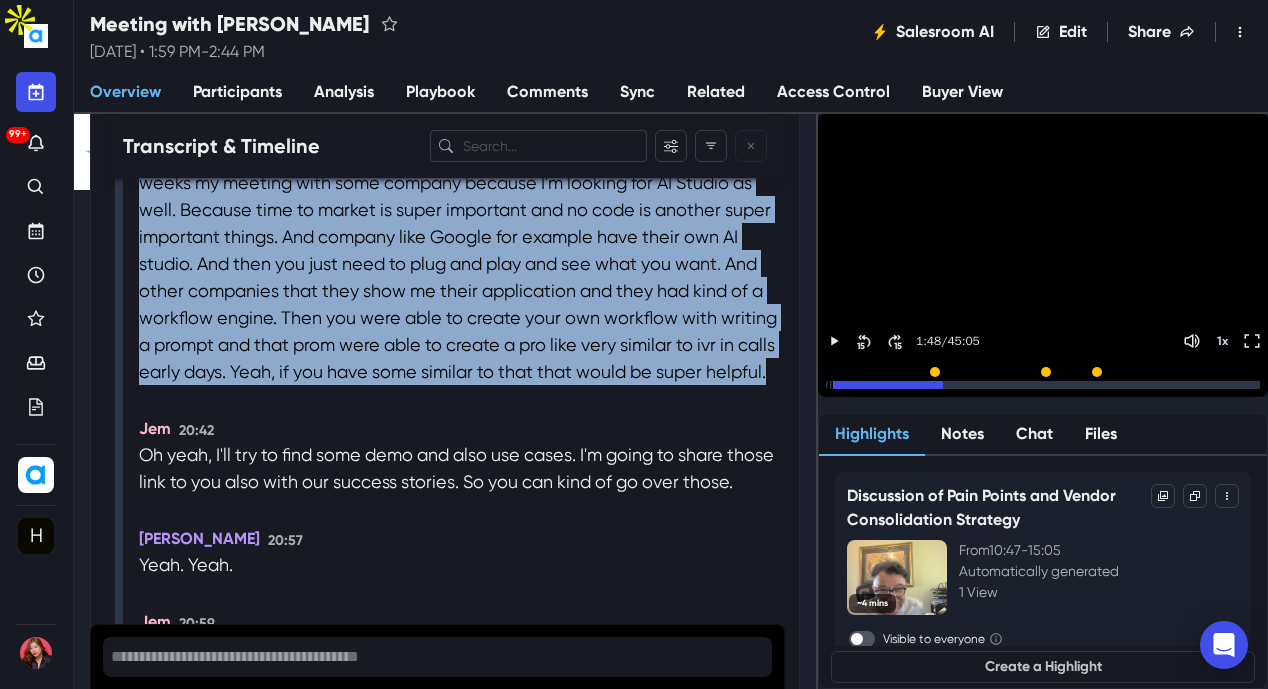 drag, startPoint x: 142, startPoint y: 297, endPoint x: 382, endPoint y: 543, distance: 343.68008 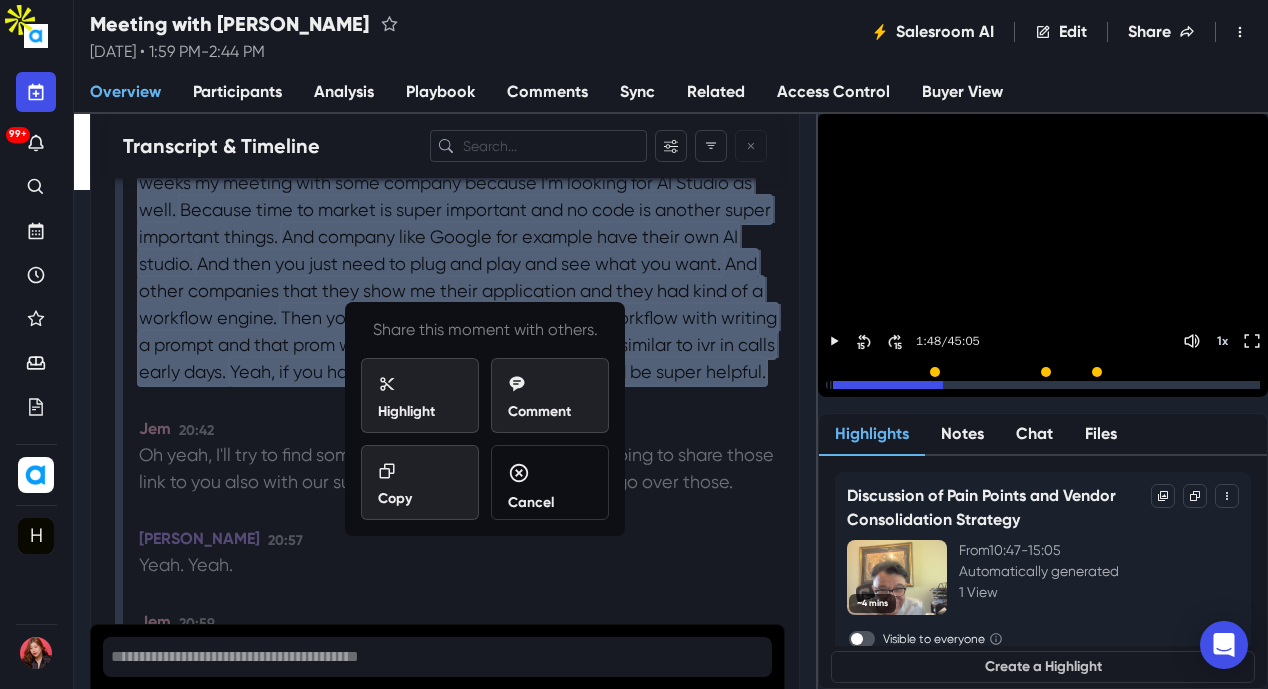 copy on "Oh yeah.   And what is important honestly because that is over the past few weeks my meeting with some company because I'm looking for AI Studio as well.   Because time to market is super important and no code is another super important things.   And company like Google for example have their own AI studio.   And then you just need to plug and play and see what you want.   And other companies that they show me their application and they had kind of a workflow engine.   Then you were able to create your own workflow with writing a prompt and that prom were able to create a pro like very similar to ivr in calls early days.   Yeah, if you have some similar to that that would be super helpful." 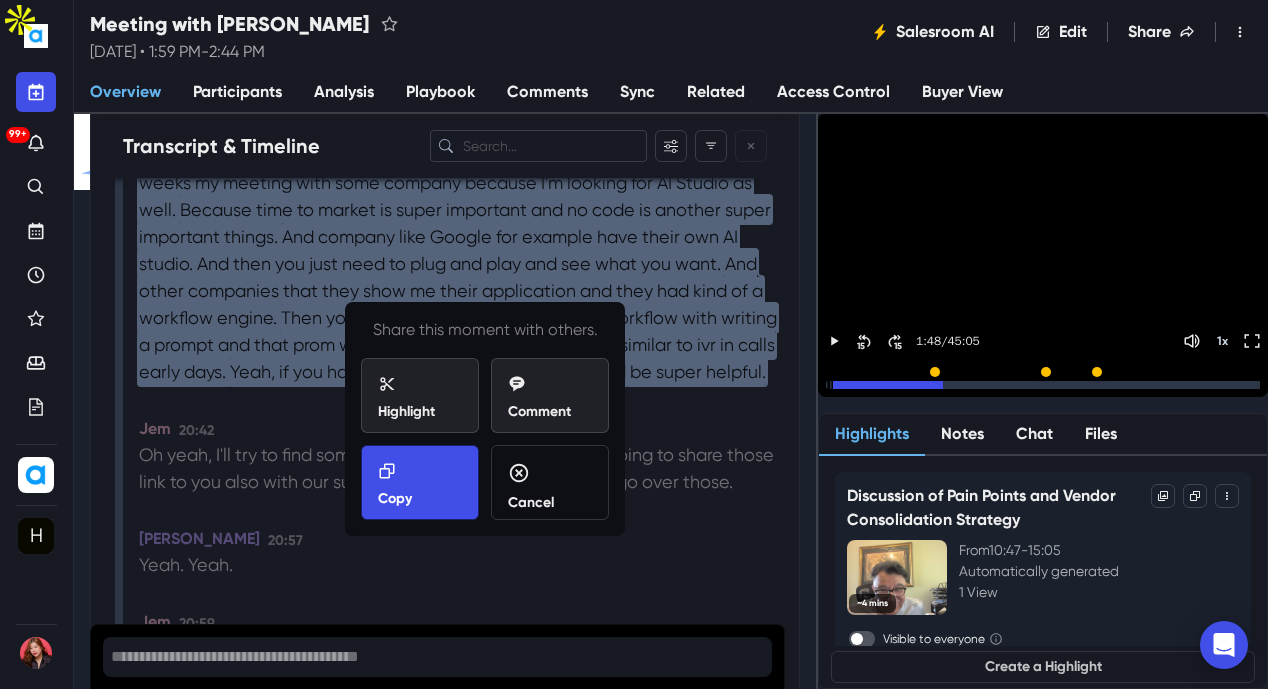 click on "Copy" at bounding box center [420, 482] 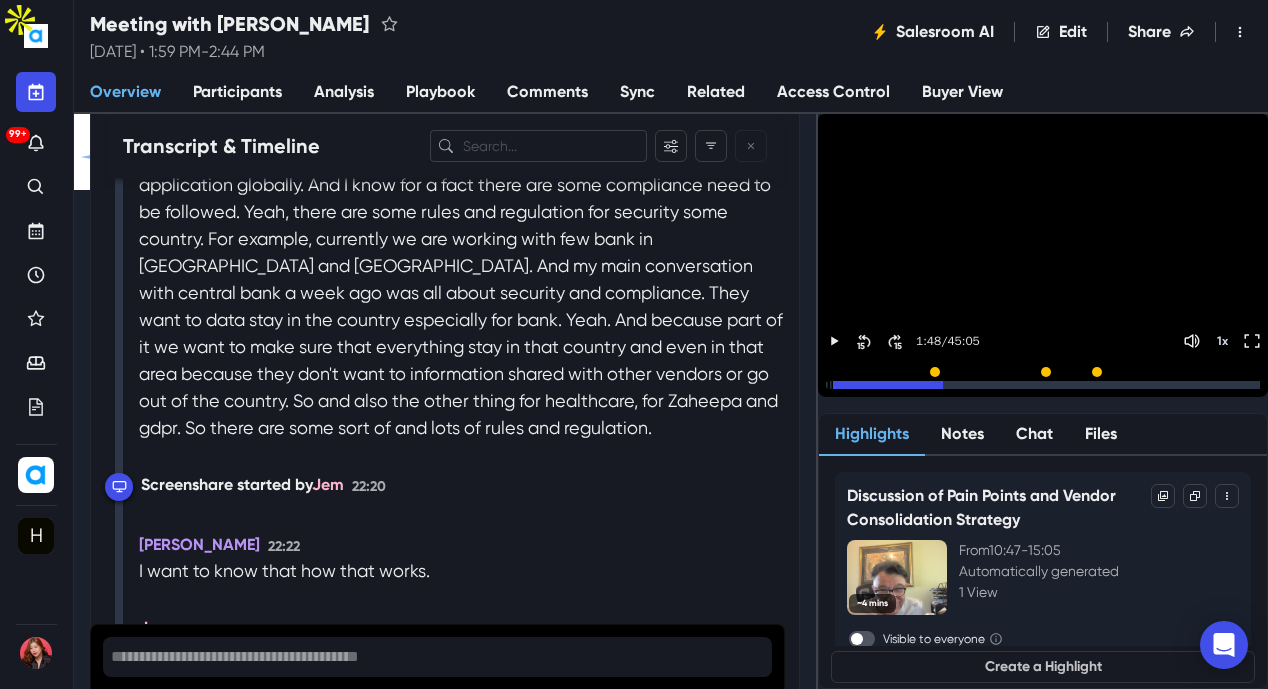 scroll, scrollTop: 13600, scrollLeft: 0, axis: vertical 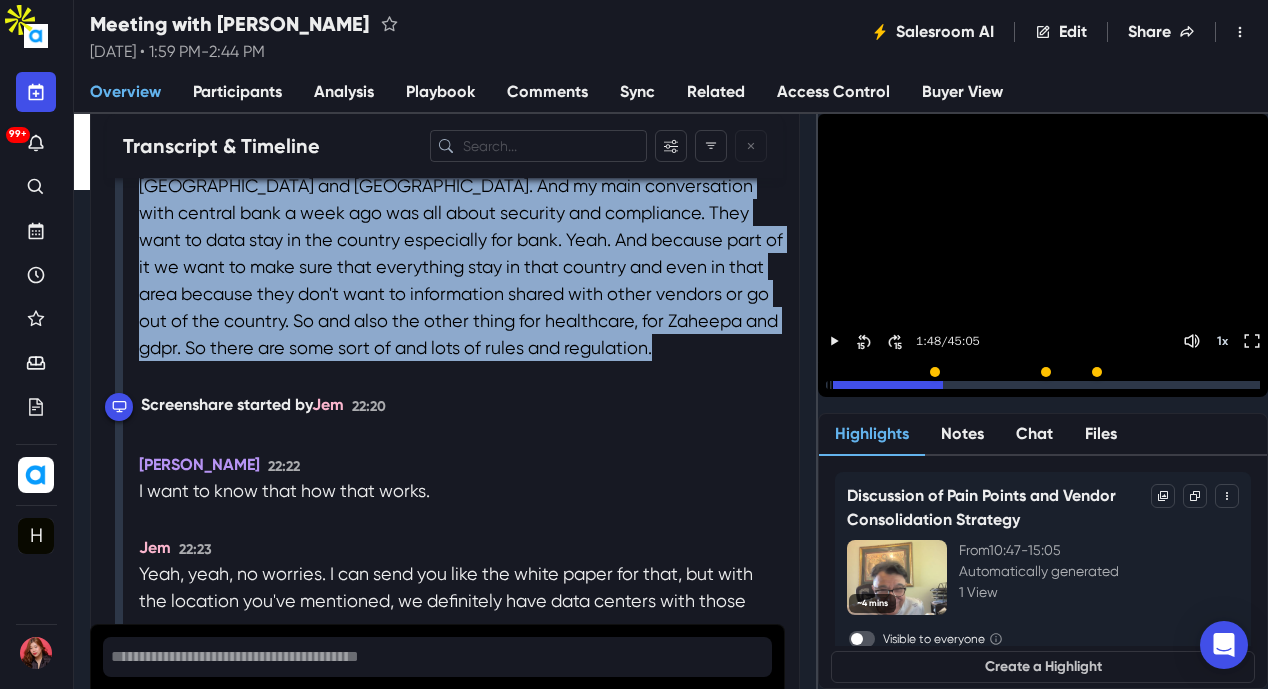 drag, startPoint x: 141, startPoint y: 225, endPoint x: 432, endPoint y: 534, distance: 424.45496 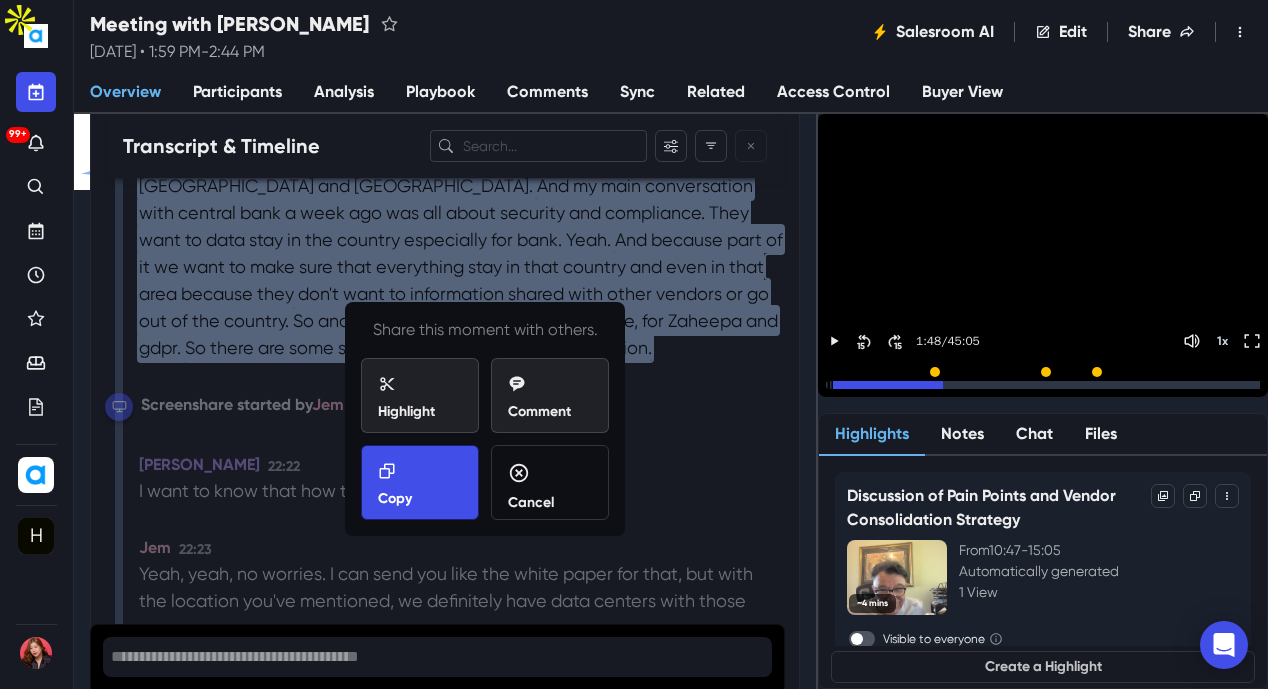 click on "Copy" at bounding box center [420, 485] 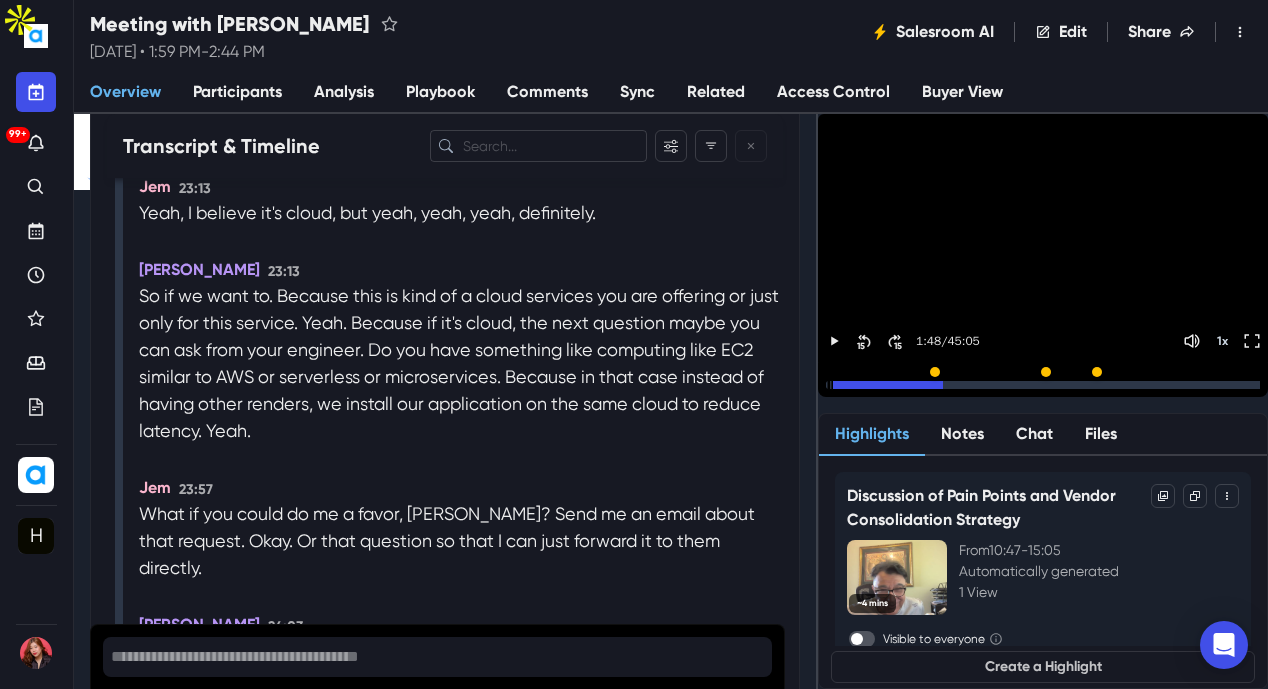 scroll, scrollTop: 14900, scrollLeft: 0, axis: vertical 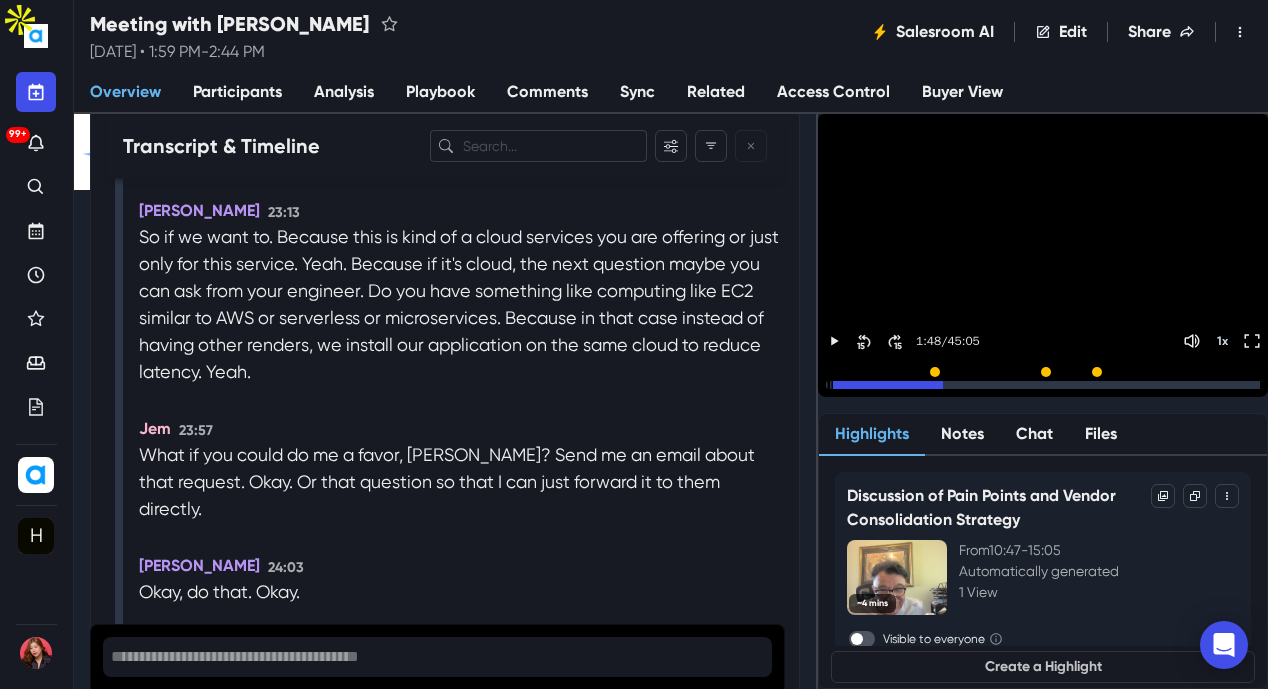 drag, startPoint x: 718, startPoint y: 241, endPoint x: 143, endPoint y: 216, distance: 575.5432 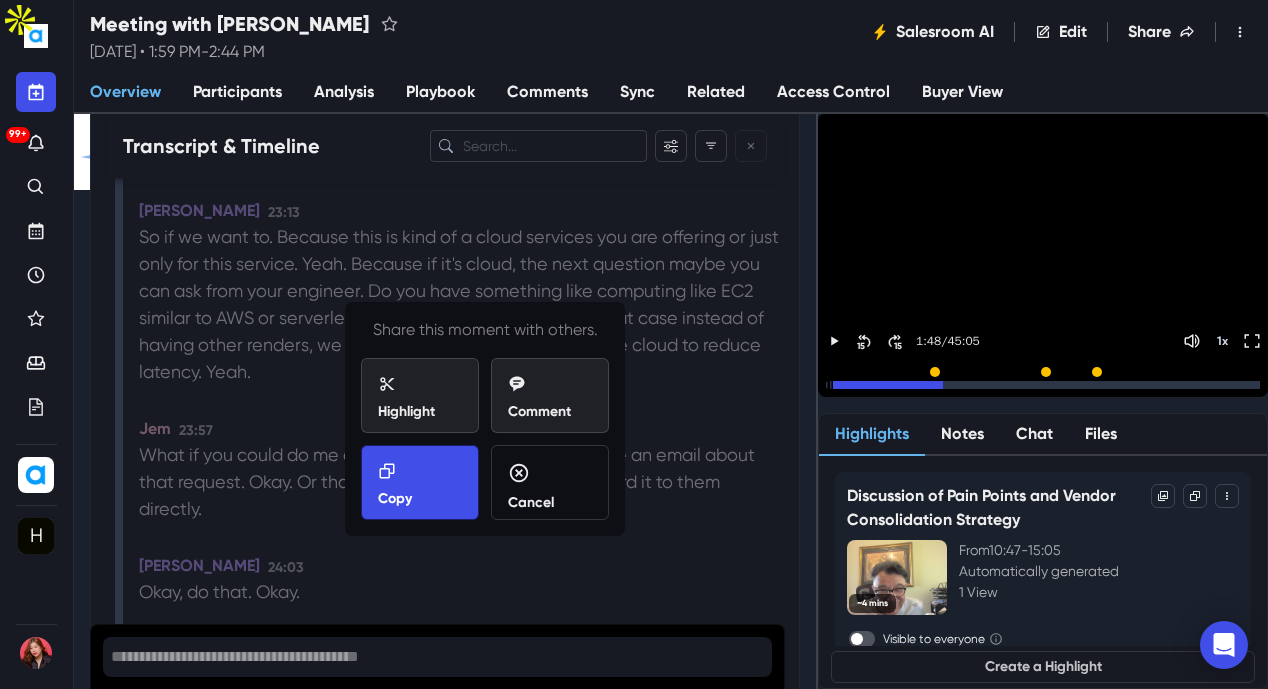 click on "Copy" at bounding box center [420, 482] 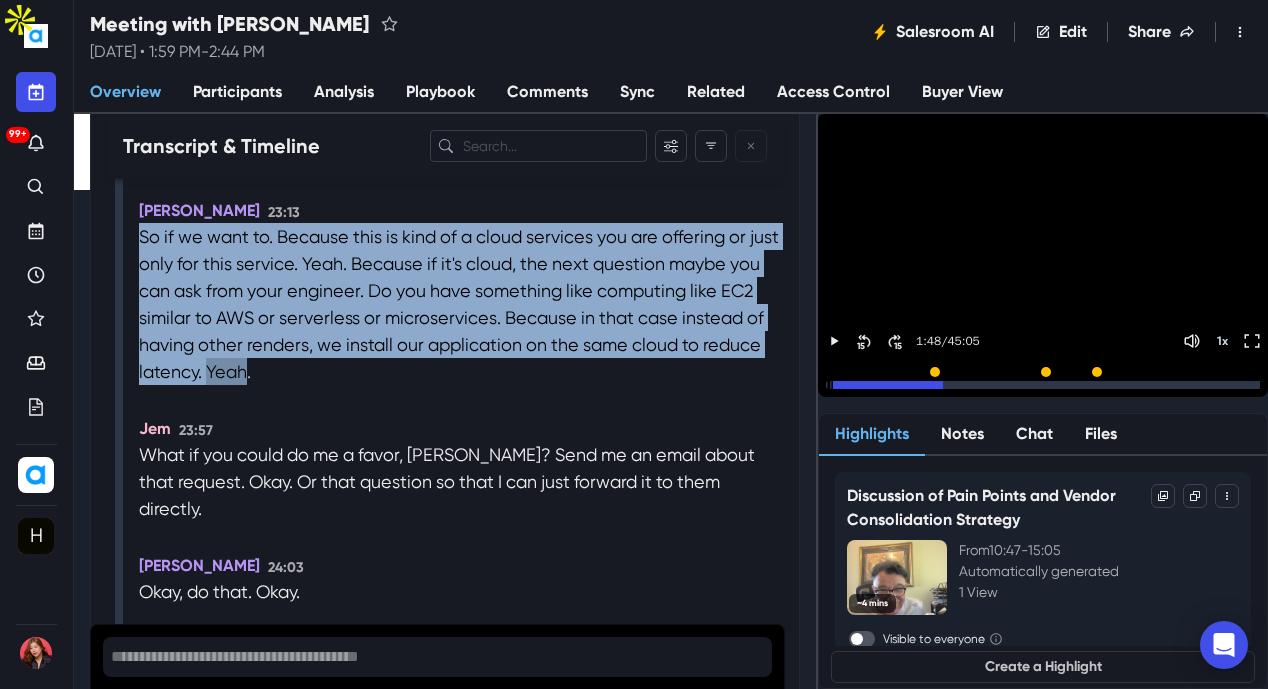 drag, startPoint x: 143, startPoint y: 402, endPoint x: 327, endPoint y: 537, distance: 228.21262 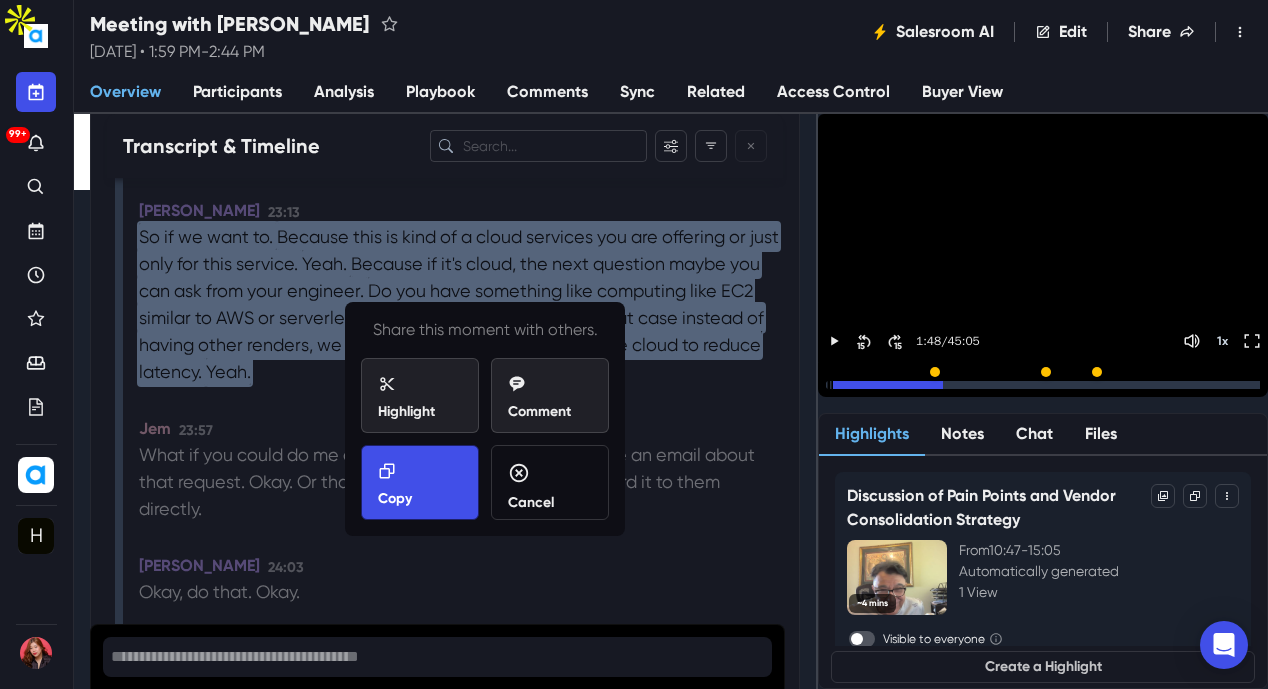 click on "Copy" at bounding box center [420, 485] 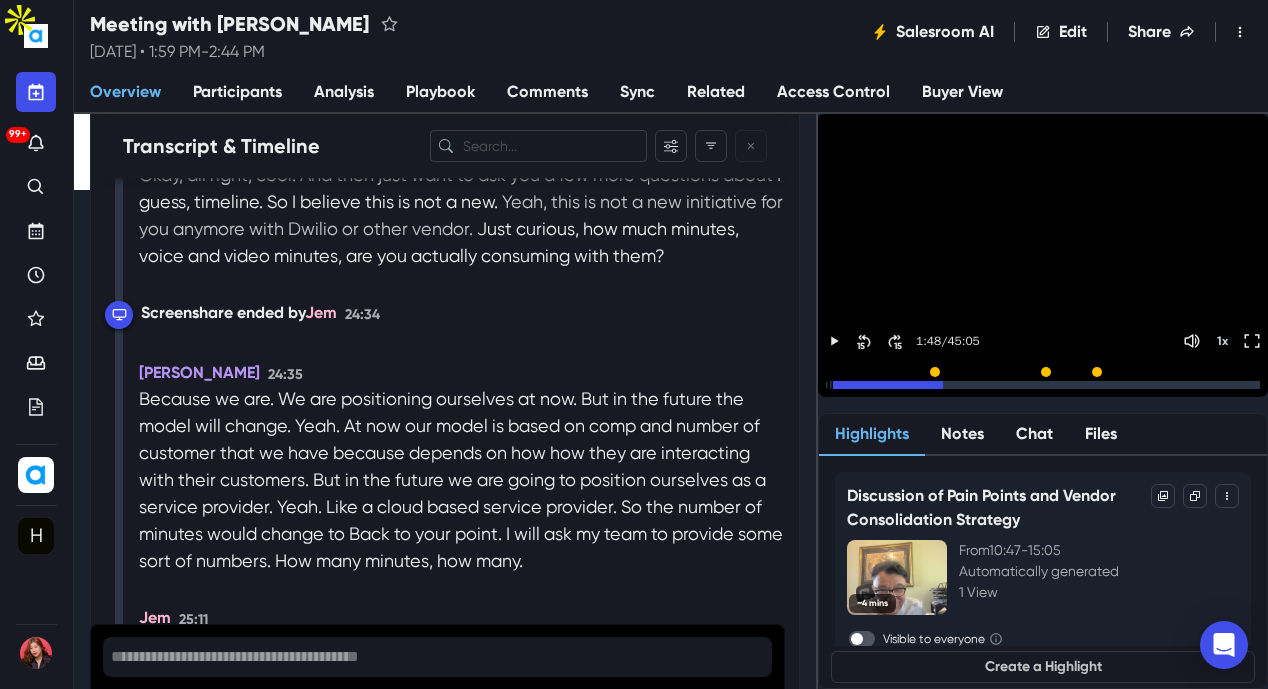 scroll, scrollTop: 15700, scrollLeft: 0, axis: vertical 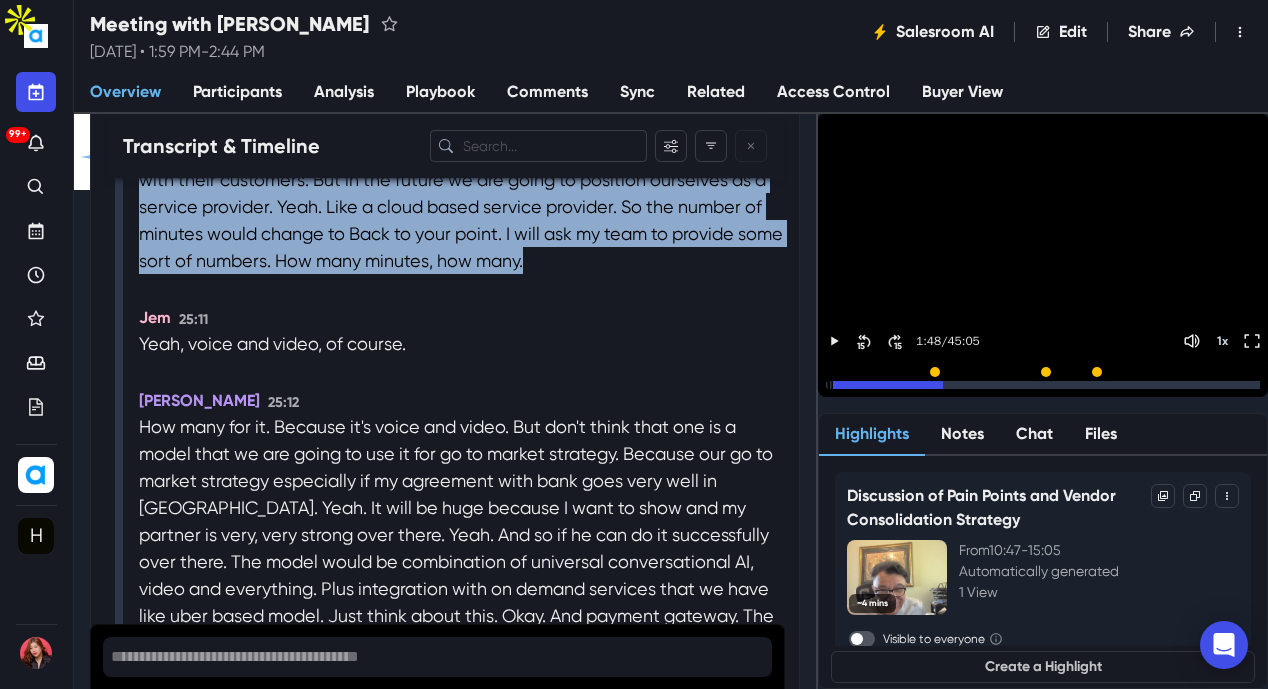 drag, startPoint x: 144, startPoint y: 237, endPoint x: 675, endPoint y: 415, distance: 560.04016 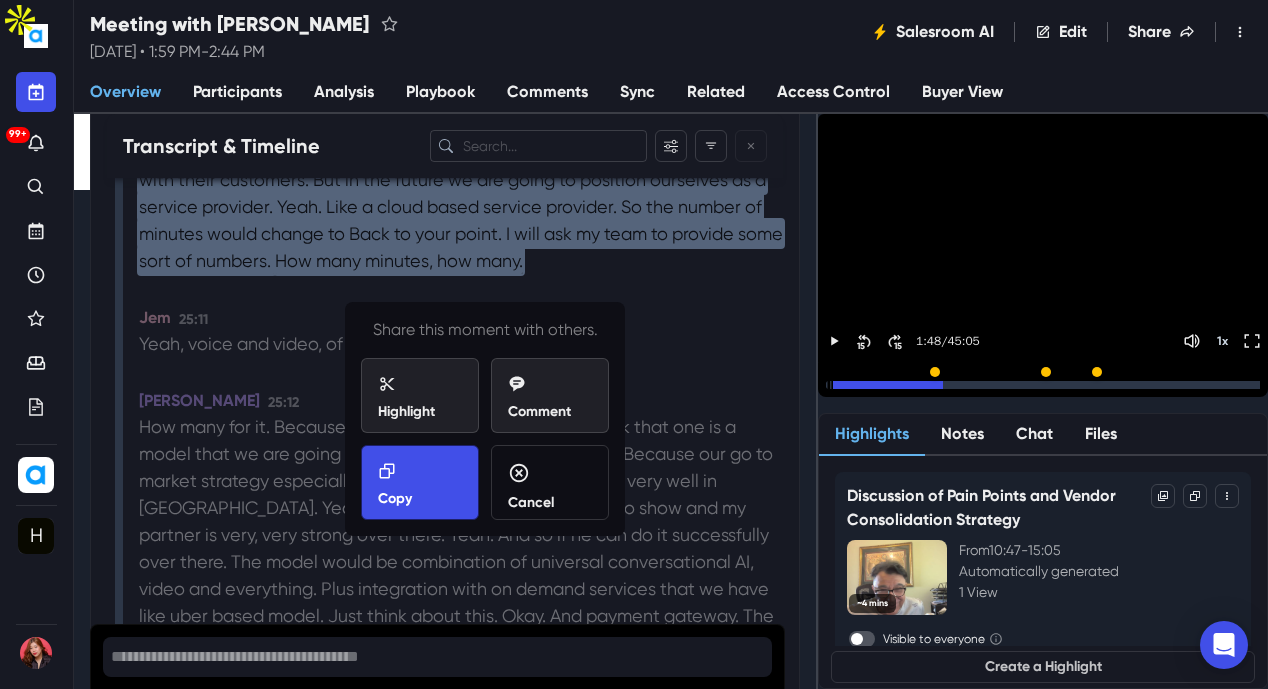 click on "Copy" at bounding box center [420, 485] 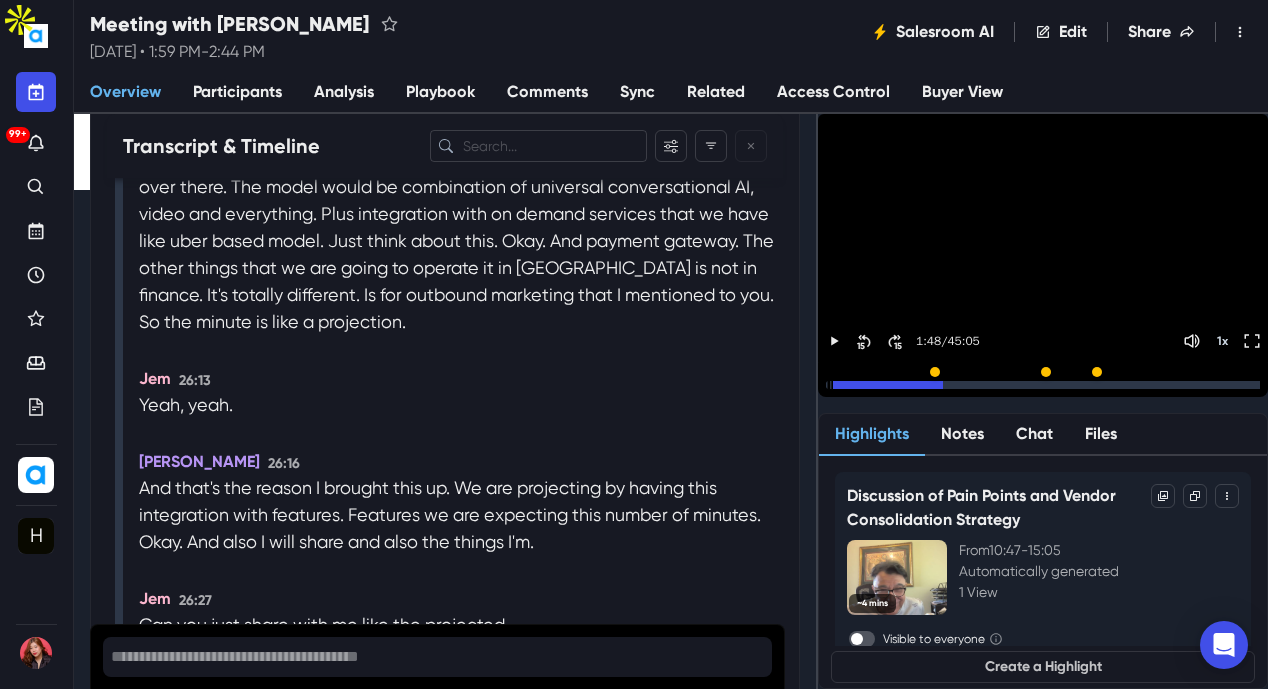scroll, scrollTop: 16000, scrollLeft: 0, axis: vertical 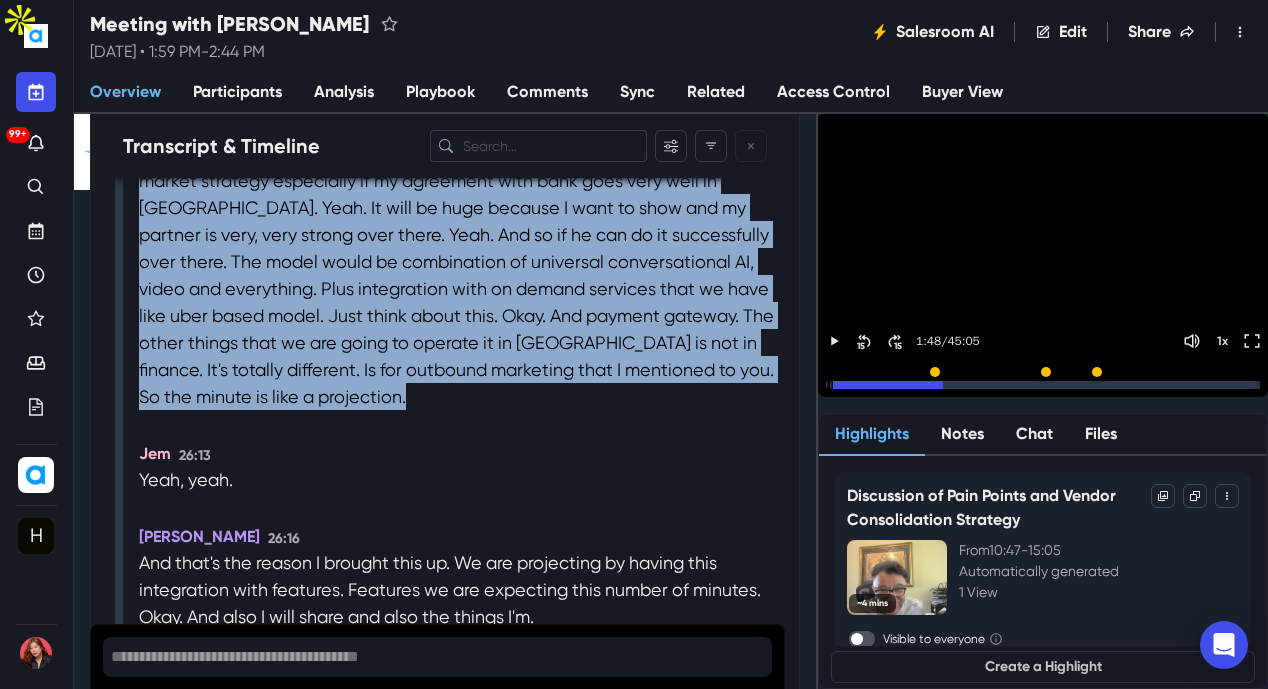 drag, startPoint x: 140, startPoint y: 271, endPoint x: 643, endPoint y: 566, distance: 583.1243 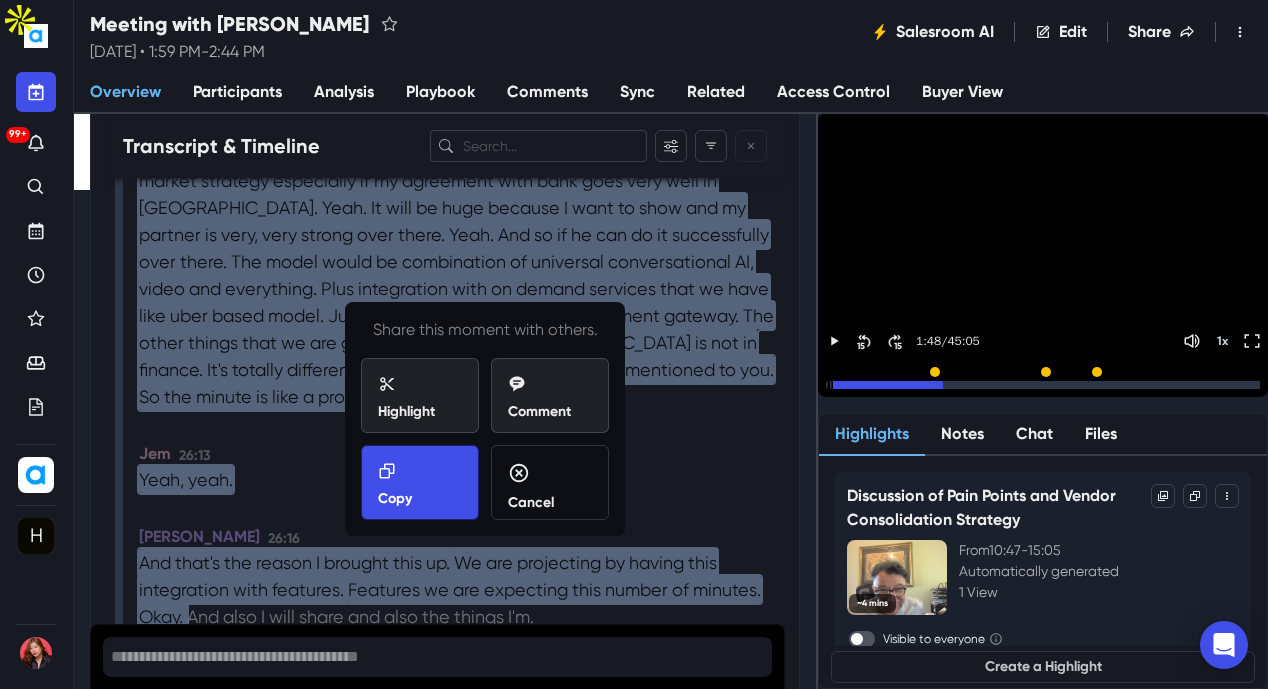 click on "Copy" at bounding box center [420, 482] 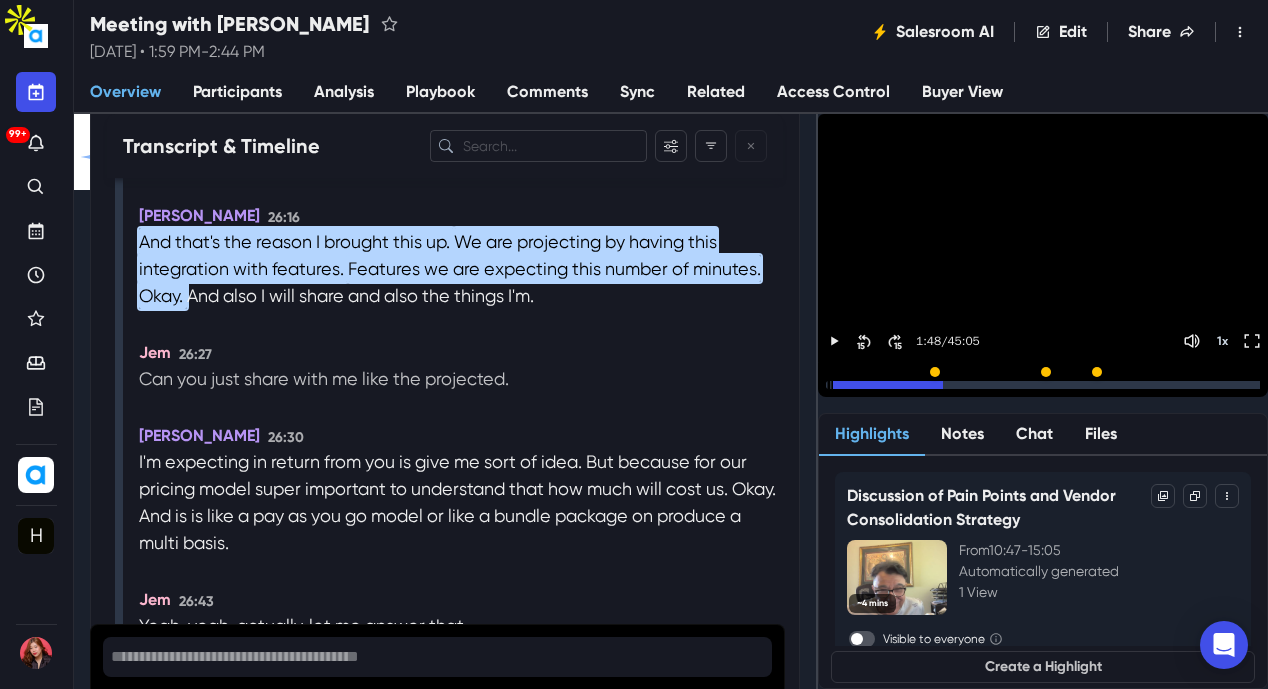 scroll, scrollTop: 16400, scrollLeft: 0, axis: vertical 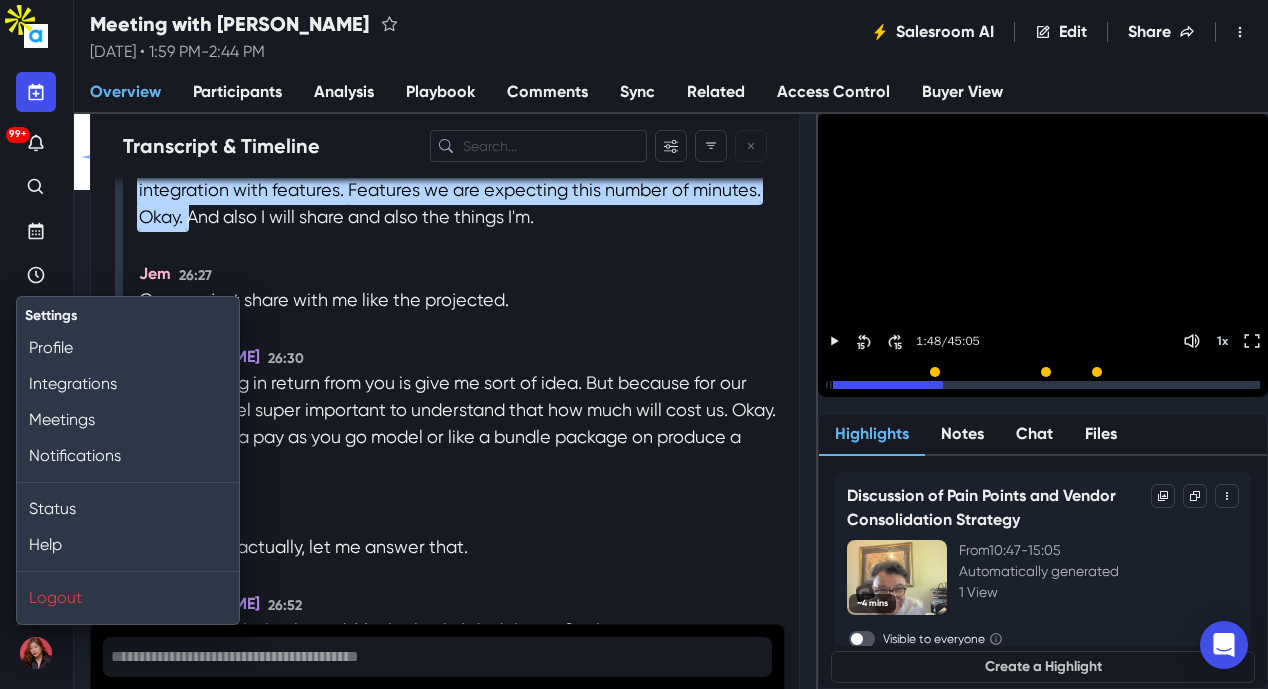 click on "Meeting started 00:00 Kate Amate  joined 00:01 Jem  joined 00:40 Jem 00:42 It Hi fan, how are you doing?   Recording Started 00:42 Hassan Firouz  joined 00:42 Kate Amate 00:48 Hi, Hassan.   Hassan Firouz 00:50 Hello, how are you?   Kate Amate 00:53 Good.   How are you?   Hassan Firouz 00:55 I'm good, thank you.   Kate Amate 00:57 Awesome.   Yeah, thanks for joining us.   I have my account executive, Jem, here, and.   Yeah, she'll be taking the call from here.   Okay.   Hassan Firouz 01:08 Okay.   Kate Amate 01:09 All right.   Hassan Firouz 01:11 I am good, thank you.   Kate Amate 01:13 Sa.   Jem 01:14 Great to hear that.   Are you from Canada?   Hassan Firouz 01:16 Yes, from Vancouver bc.   I'm not sure you ever been here?   They call it Beautiful British Columbia.   Jem 01:25 That's nice.   Well, let me thank you so much for taking the time to meet today.   Also, let me just kind of introduce myself real quick.   My name is Jim.   I'm from the sales team here on here at Agora.   Really a sand." at bounding box center (461, 1248) 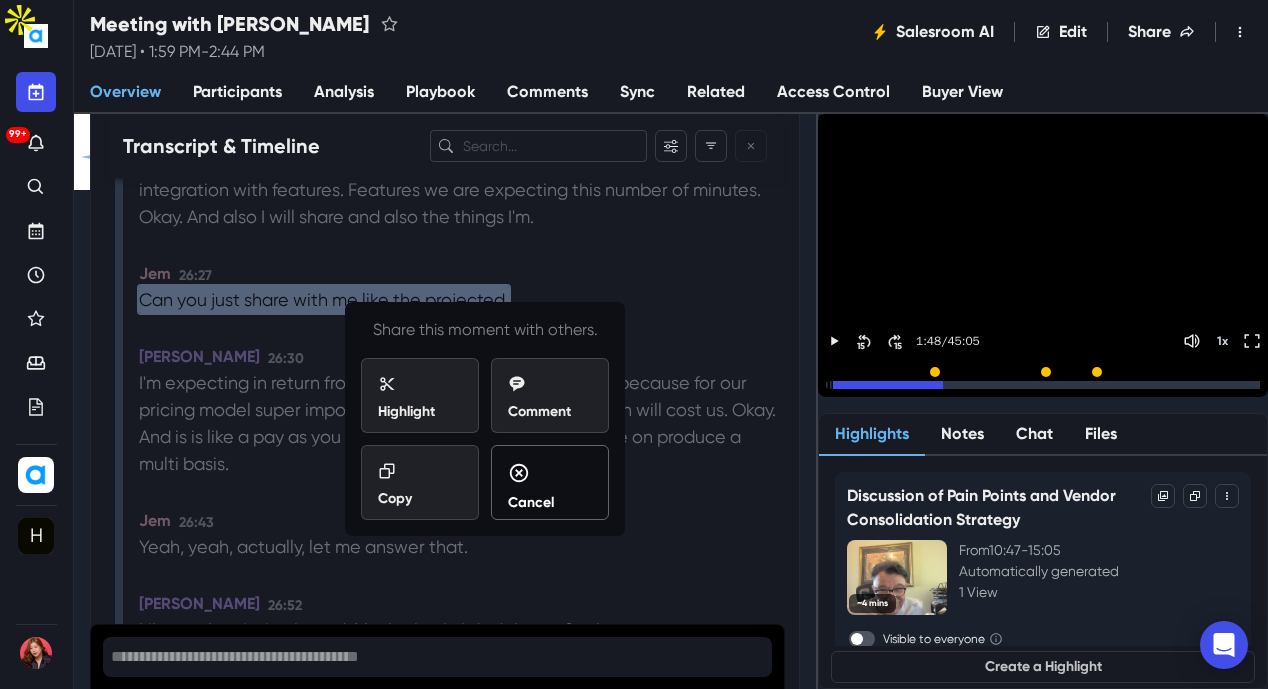 click on "Cancel" at bounding box center [531, 502] 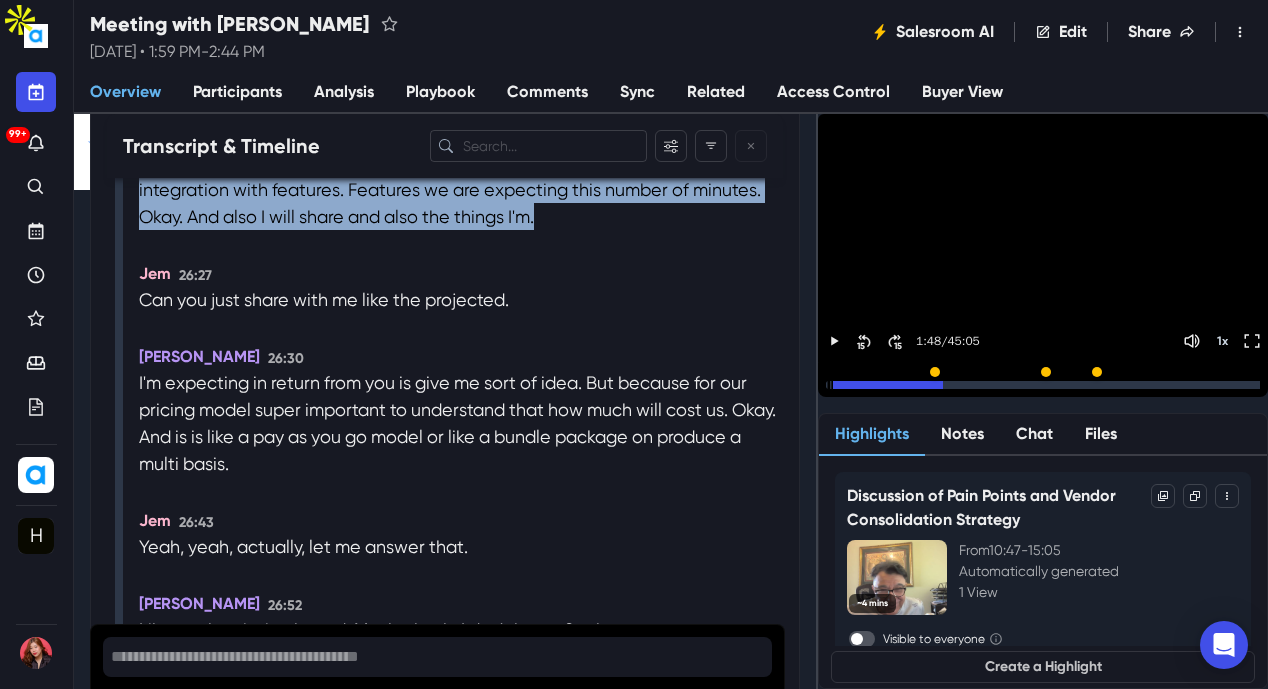 drag, startPoint x: 143, startPoint y: 306, endPoint x: 580, endPoint y: 393, distance: 445.57602 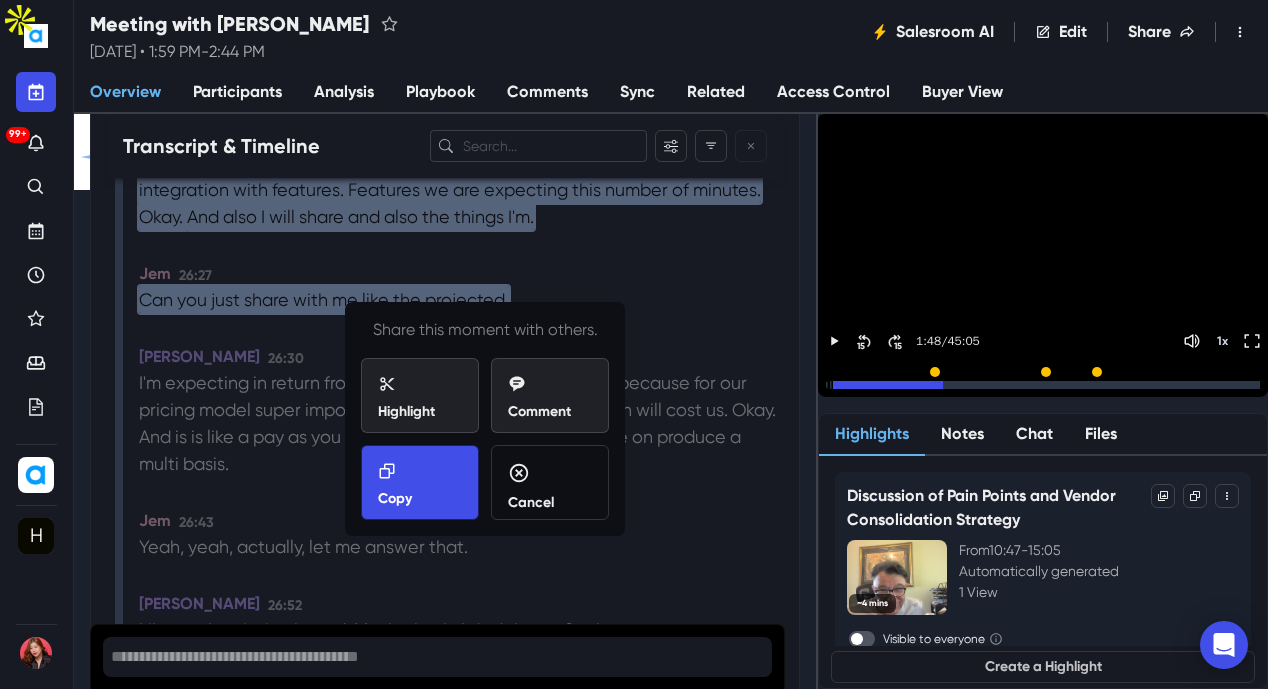 click on "Copy" at bounding box center [420, 485] 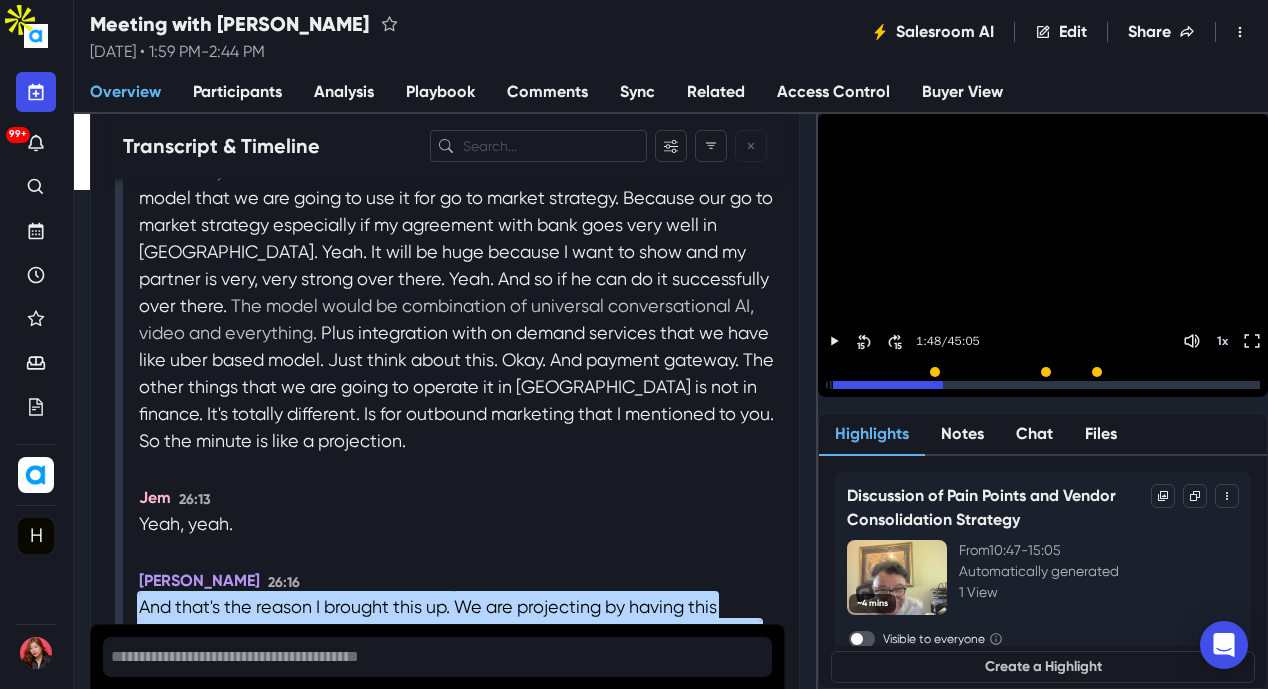 scroll, scrollTop: 16300, scrollLeft: 0, axis: vertical 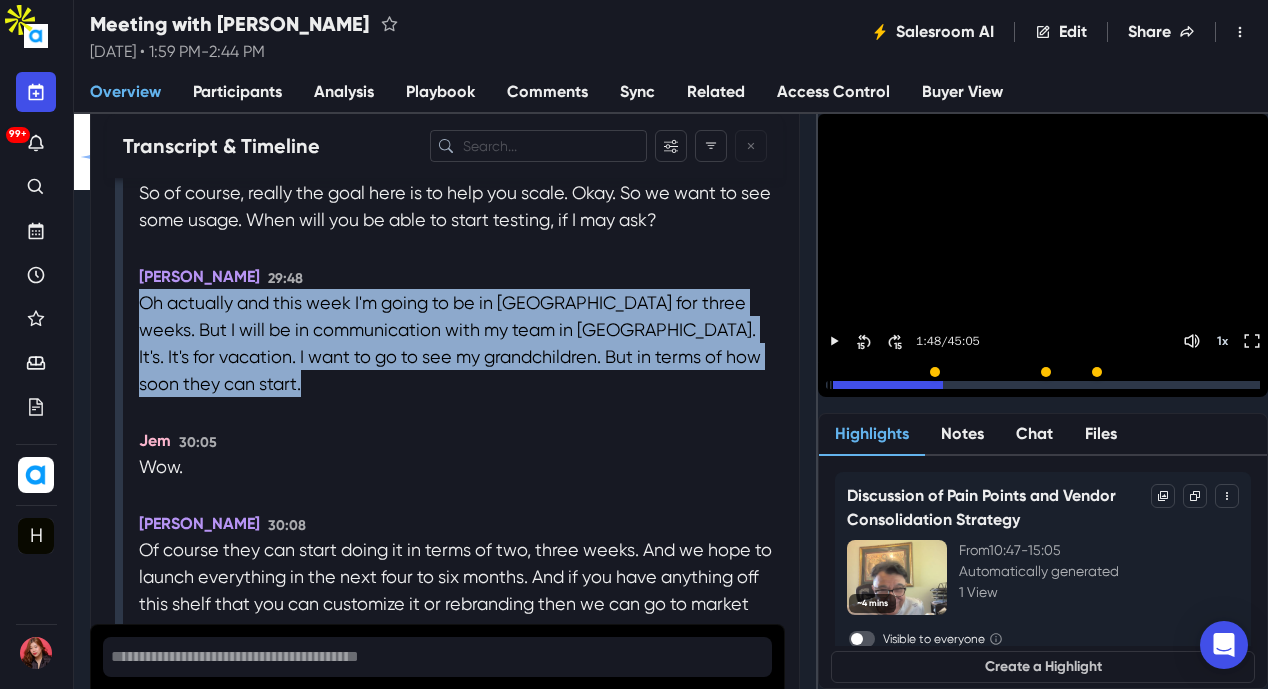drag, startPoint x: 143, startPoint y: 444, endPoint x: 745, endPoint y: 519, distance: 606.65393 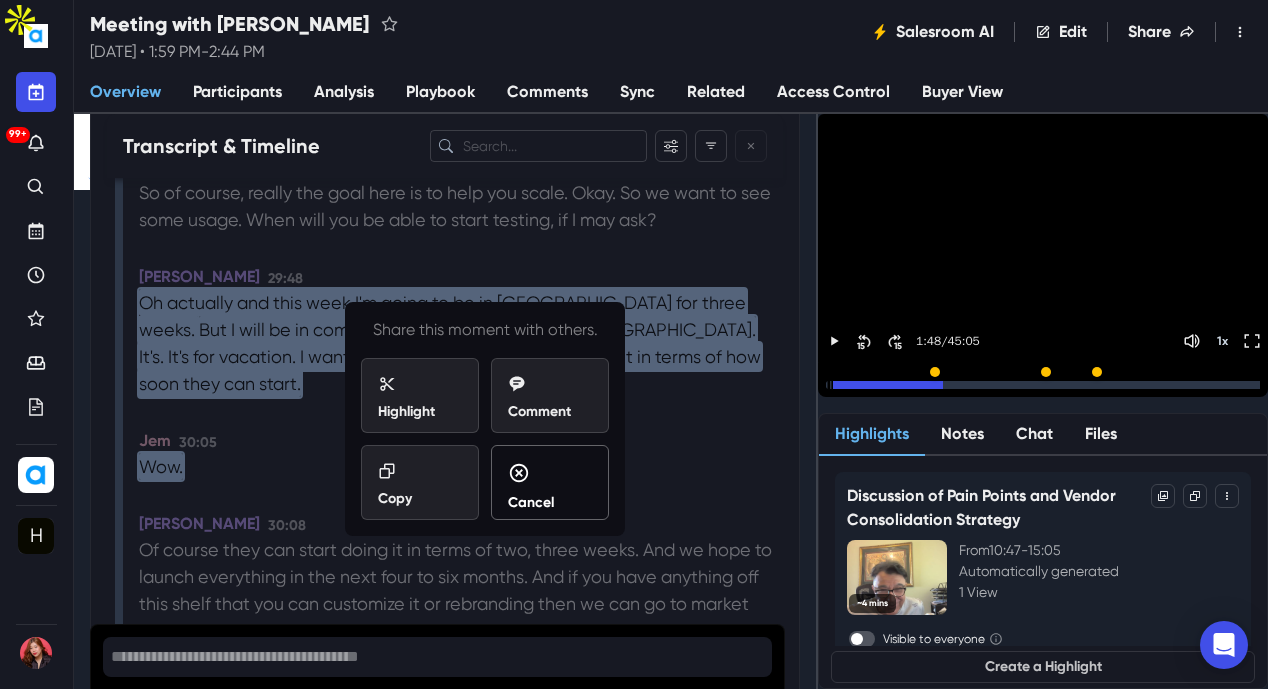 click on "Cancel" at bounding box center [531, 502] 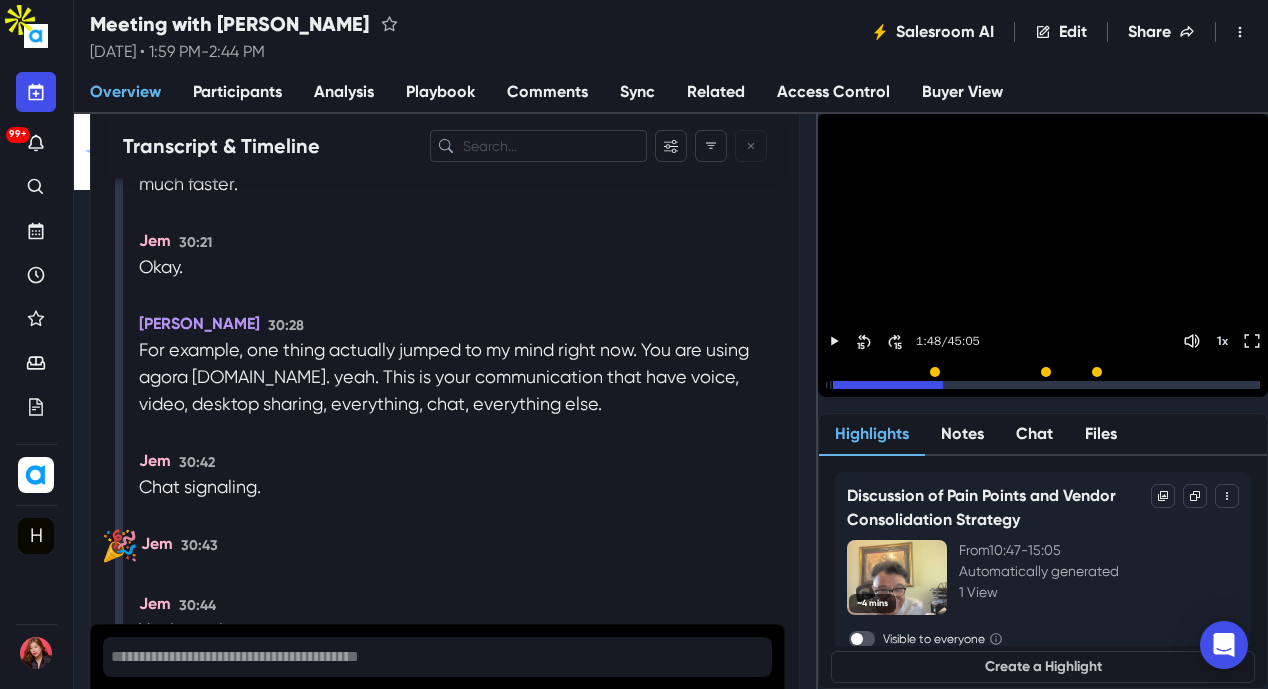 scroll, scrollTop: 19800, scrollLeft: 0, axis: vertical 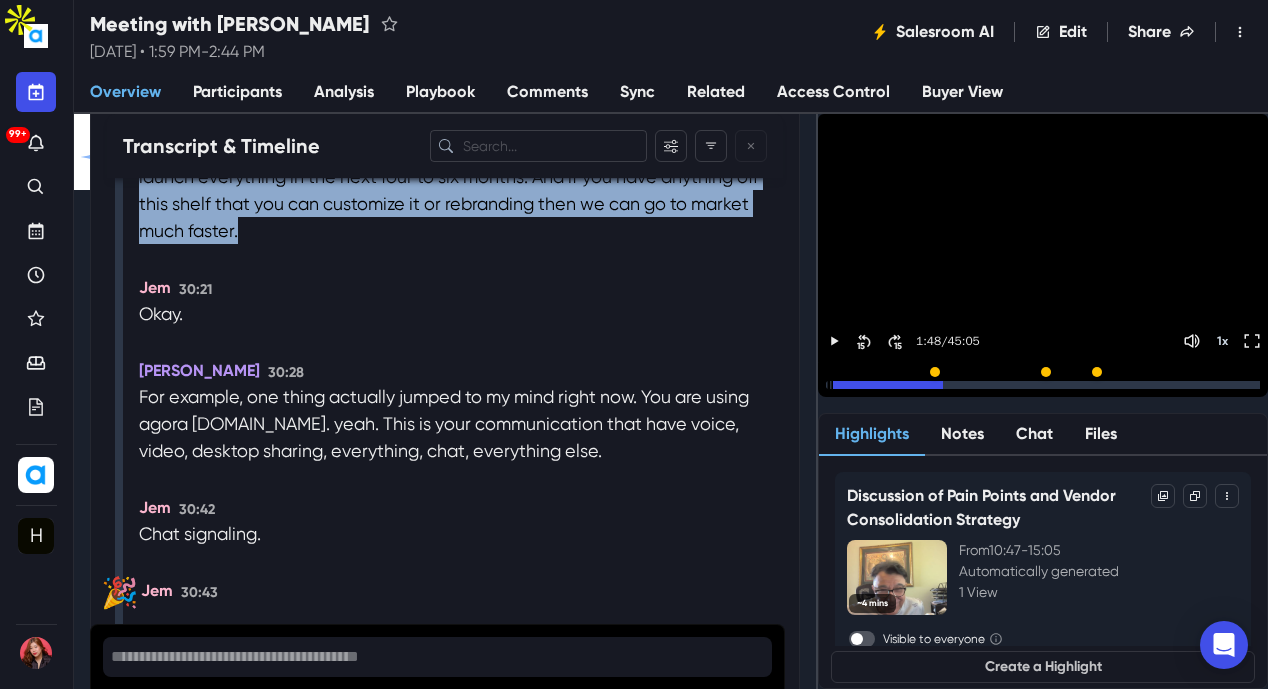drag, startPoint x: 315, startPoint y: 349, endPoint x: 134, endPoint y: 278, distance: 194.42737 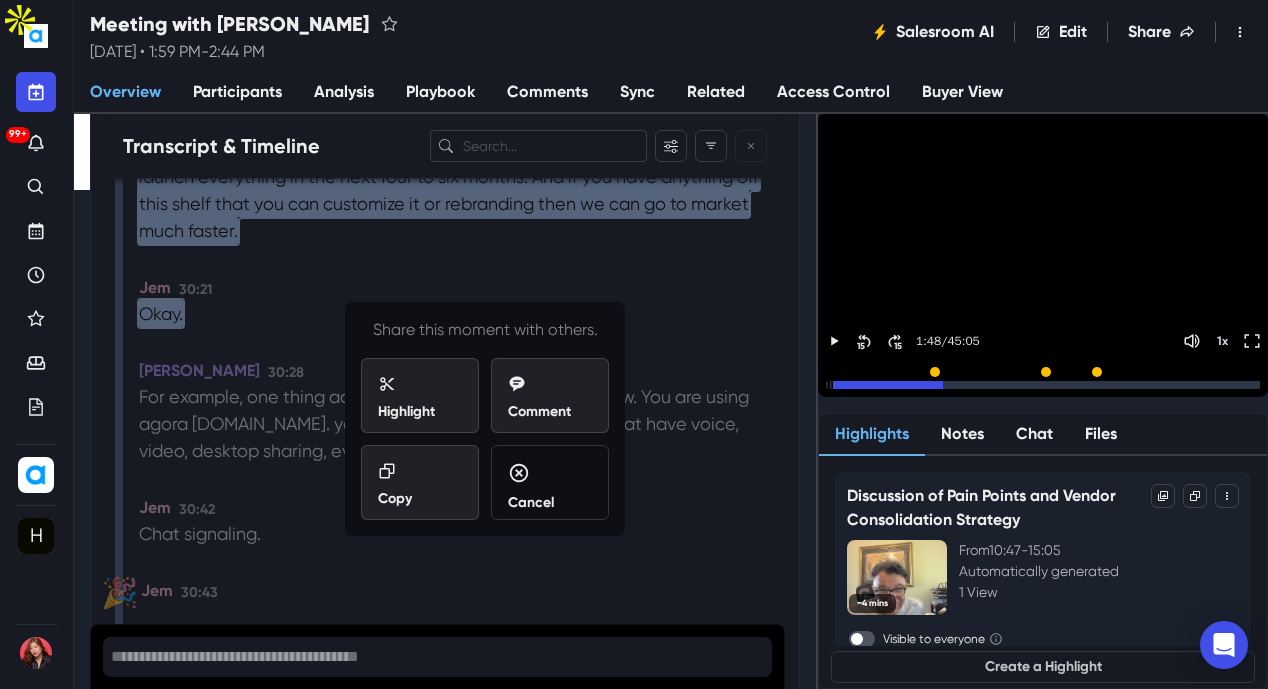 drag, startPoint x: 515, startPoint y: 475, endPoint x: 510, endPoint y: 484, distance: 10.29563 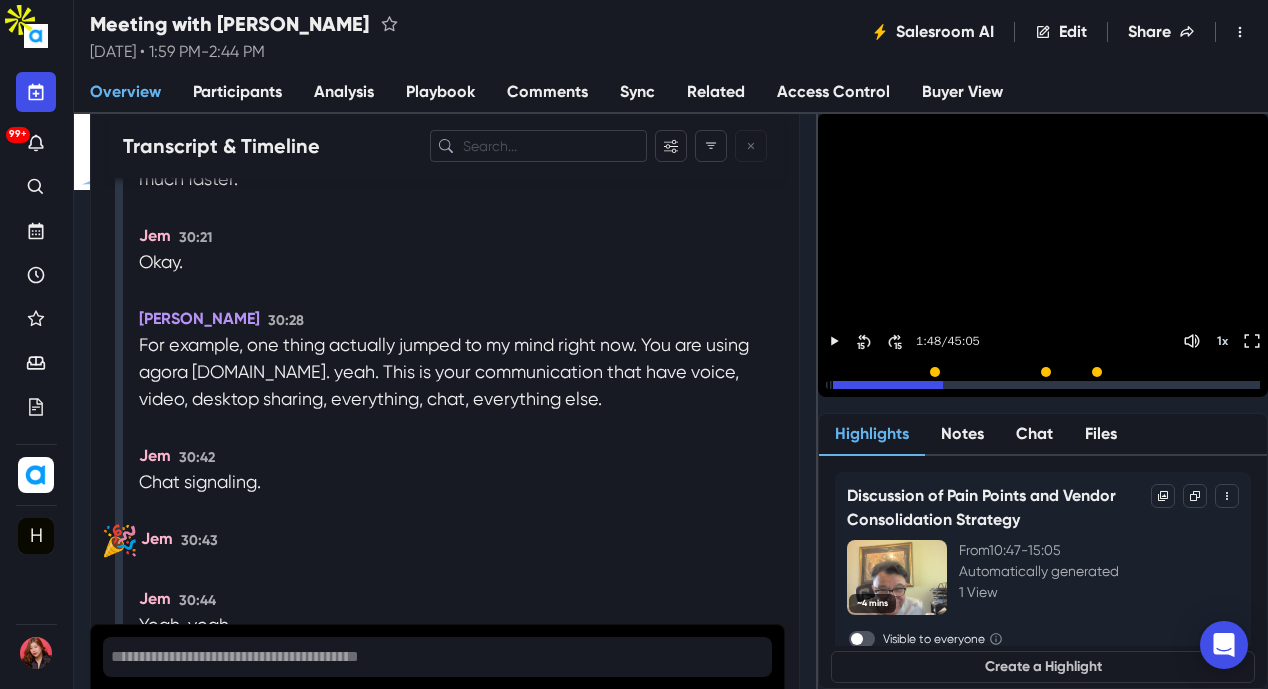 scroll, scrollTop: 20000, scrollLeft: 0, axis: vertical 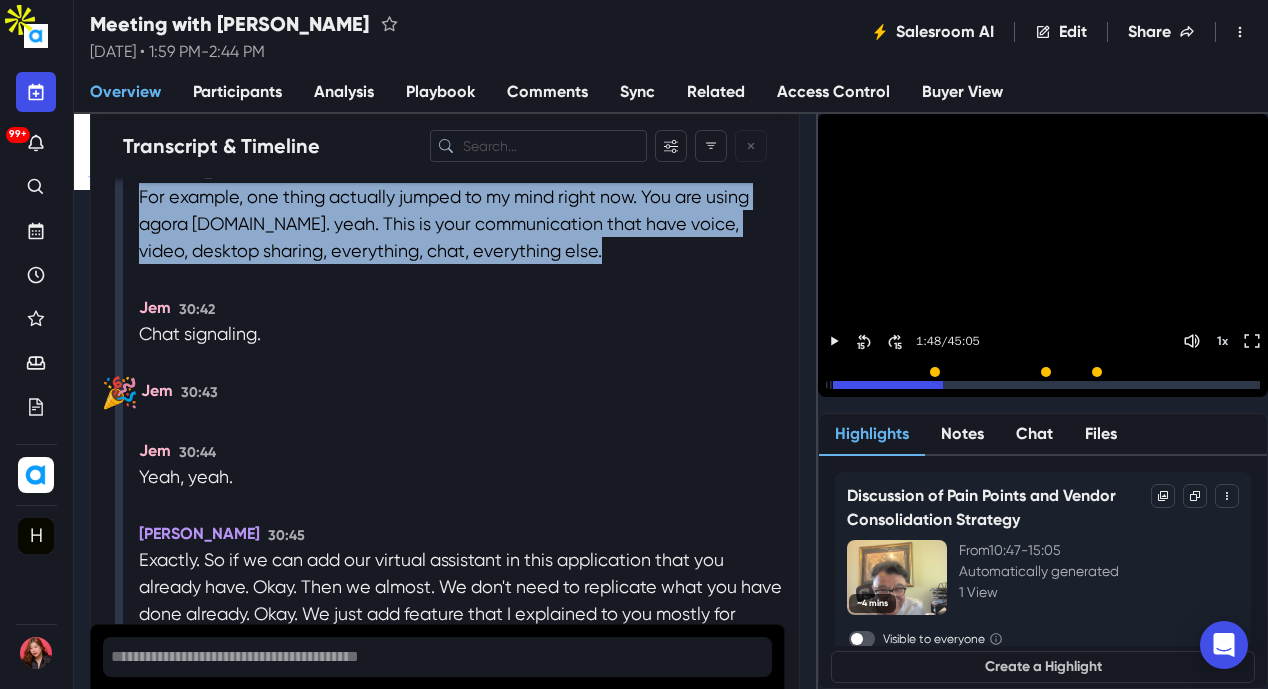 drag, startPoint x: 148, startPoint y: 316, endPoint x: 643, endPoint y: 375, distance: 498.50375 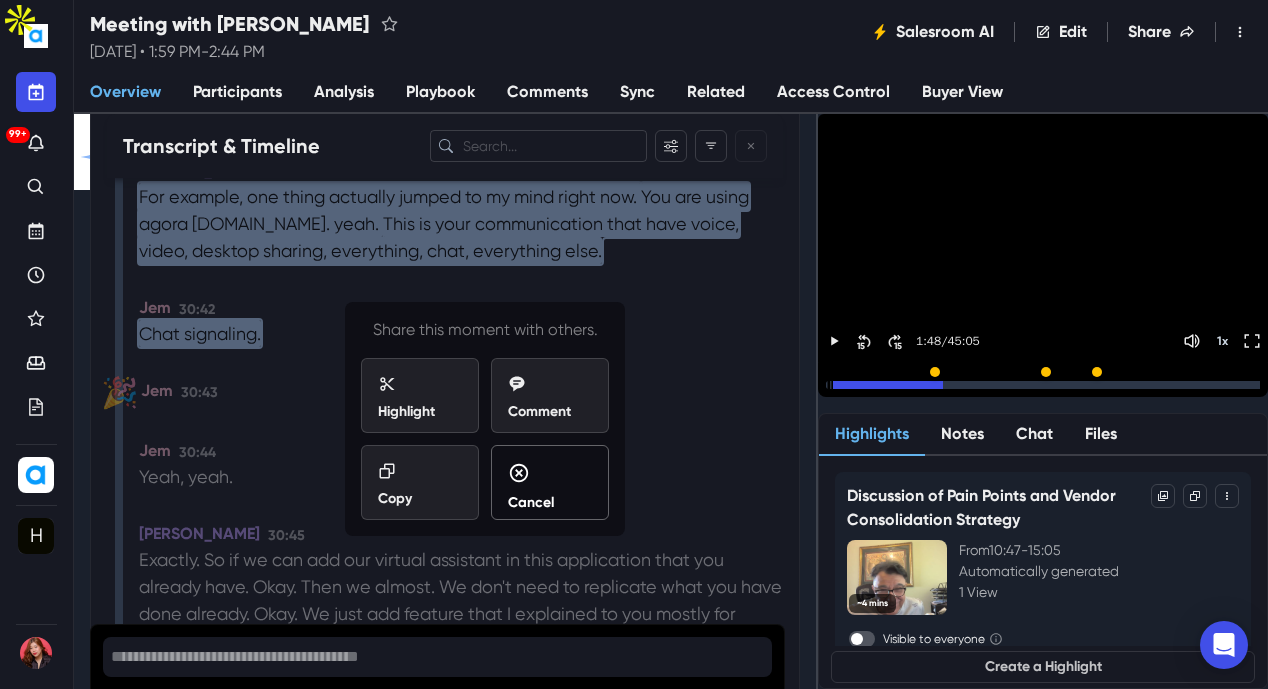 click on "Cancel" at bounding box center (550, 487) 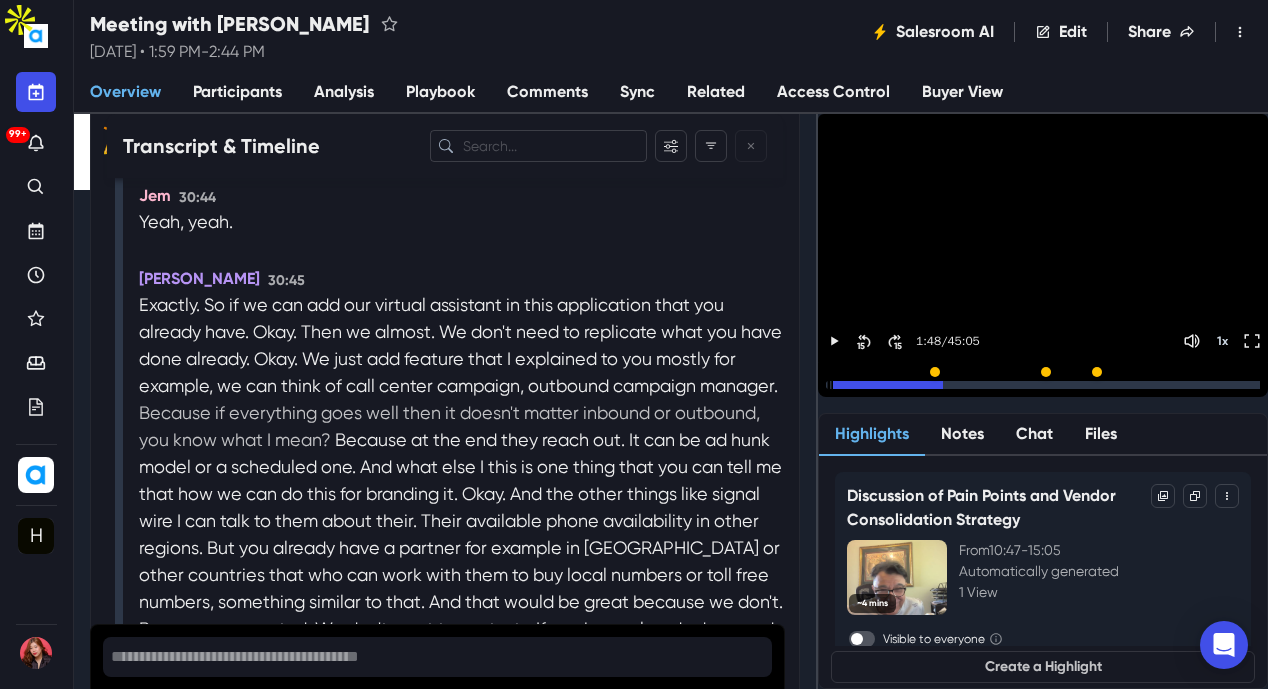 scroll, scrollTop: 20400, scrollLeft: 0, axis: vertical 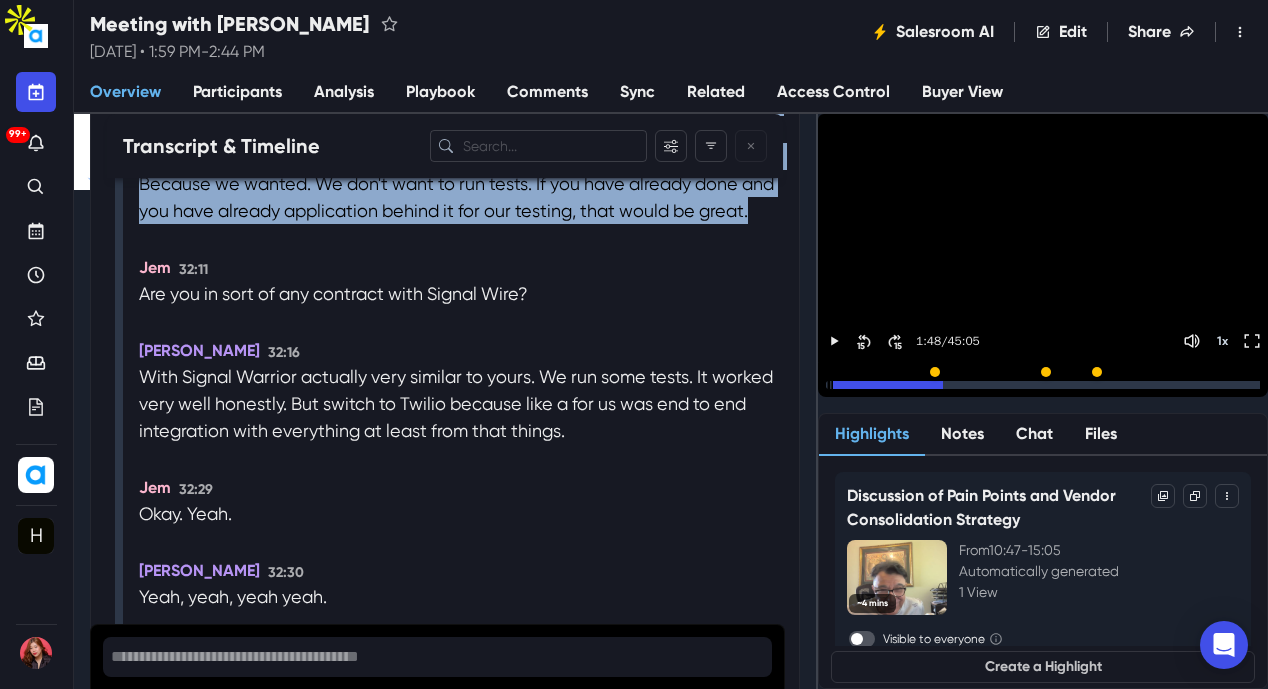 drag, startPoint x: 140, startPoint y: 274, endPoint x: 590, endPoint y: 388, distance: 464.21545 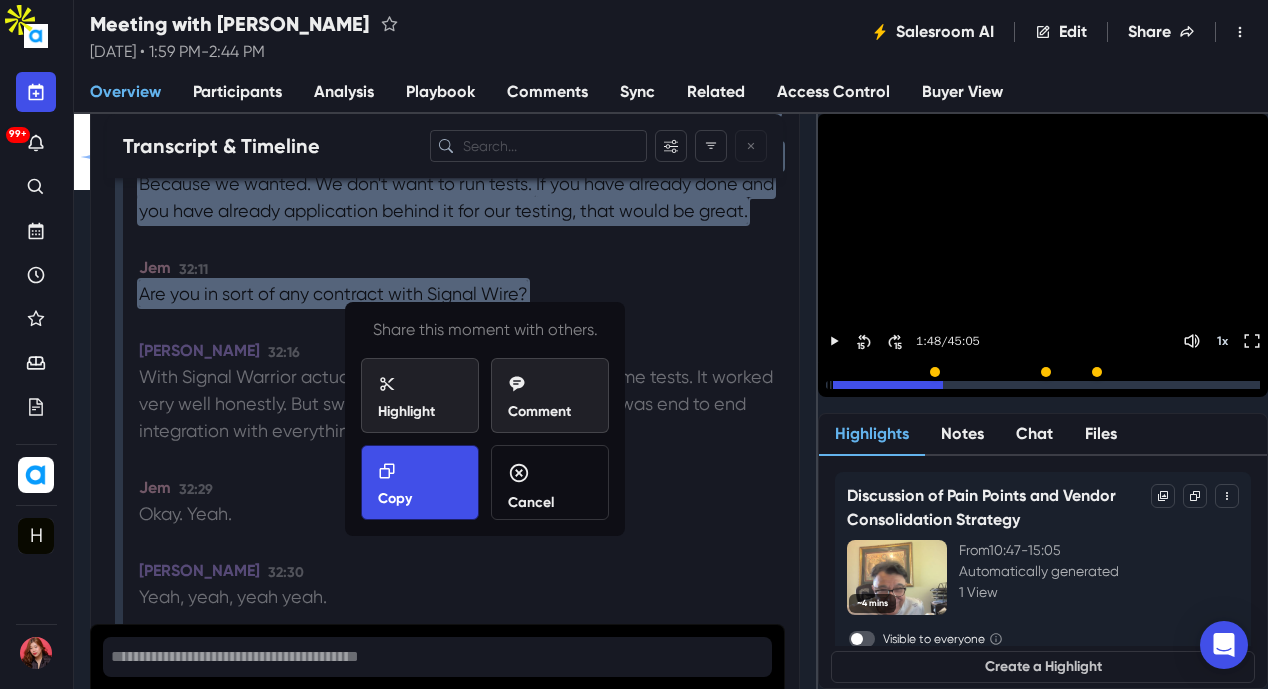 click on "Copy" at bounding box center [420, 485] 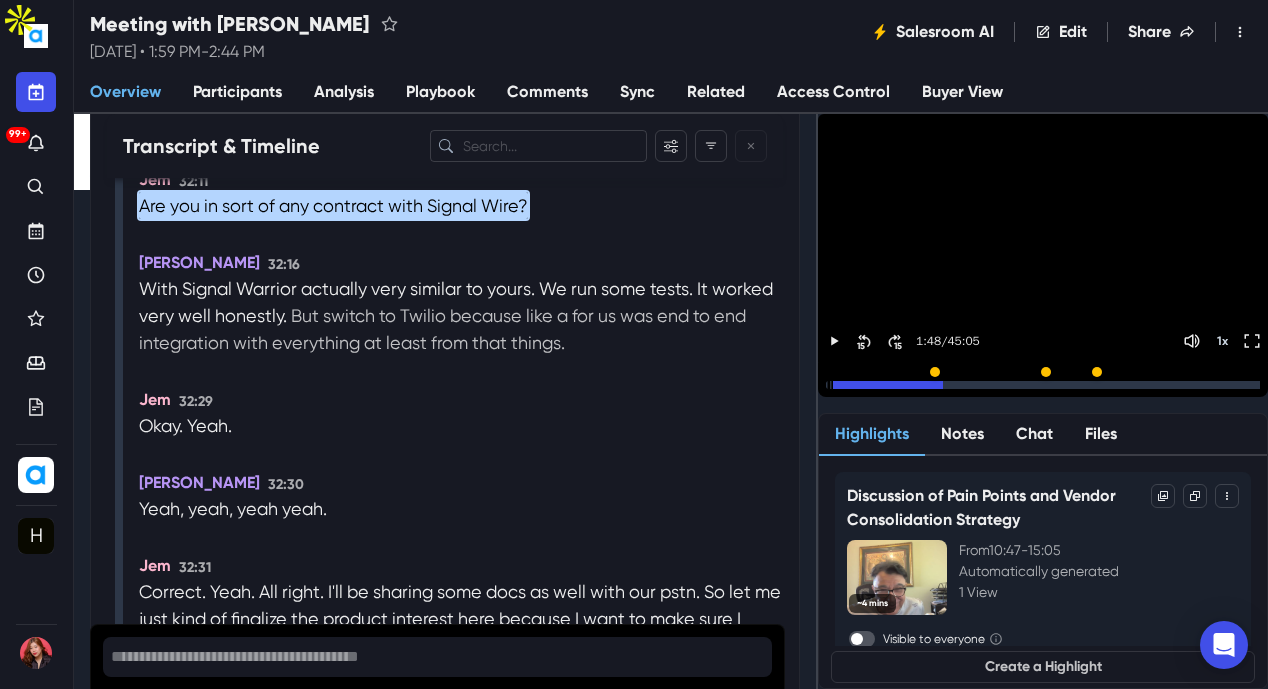 scroll, scrollTop: 20900, scrollLeft: 0, axis: vertical 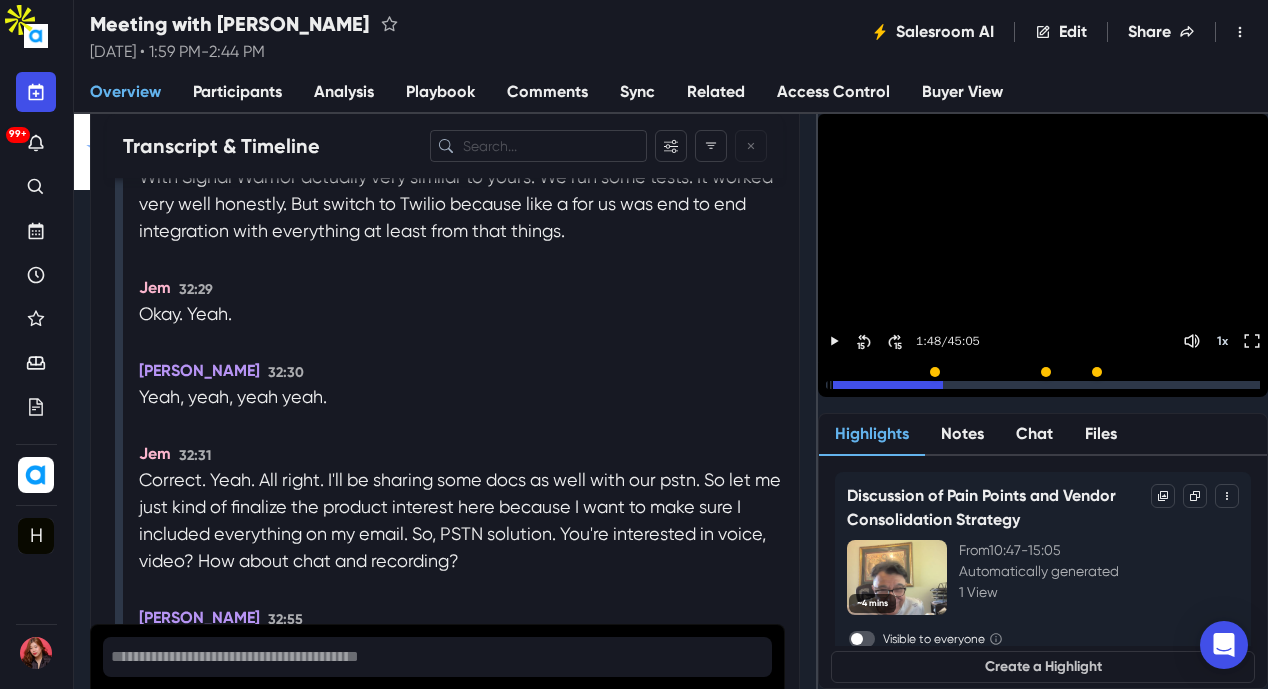 click on "99+ Organization  Details H HQ  Details Members AI Assistant Keywords New Views Weekly Reports Meetings Tags Plans Live Coaching Settings Profile Integrations Meetings Notifications Status Help Logout" at bounding box center [36, 344] 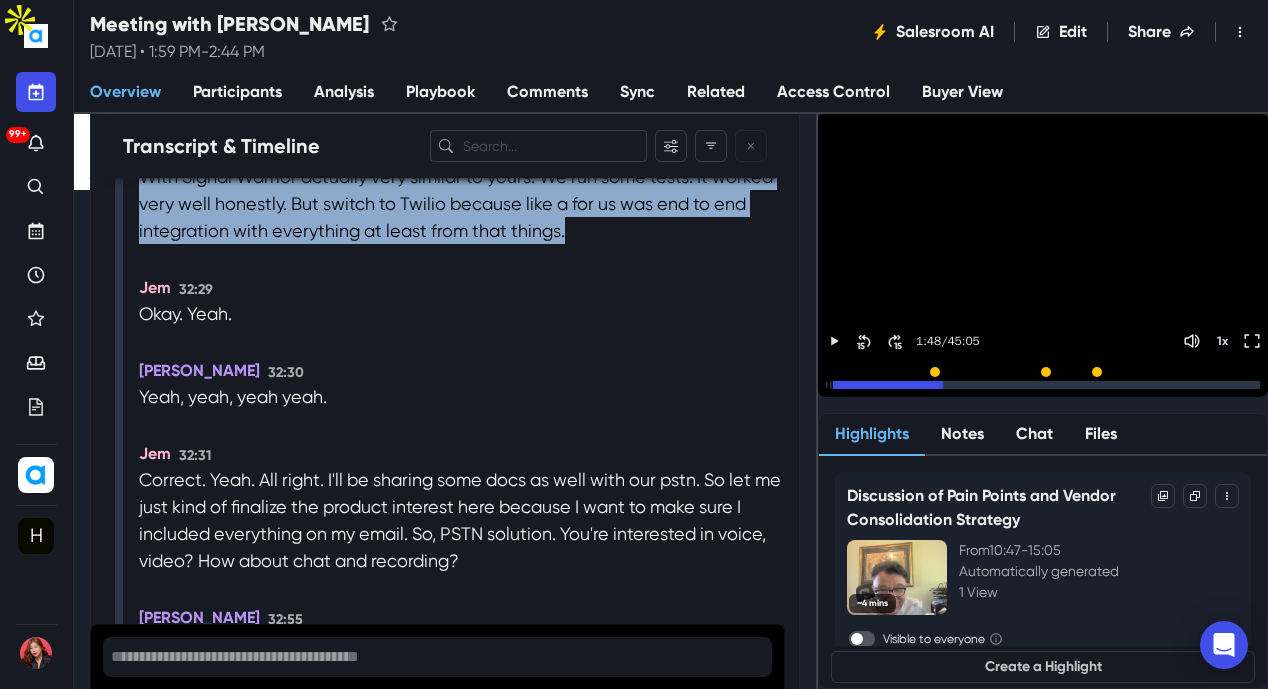 drag, startPoint x: 630, startPoint y: 379, endPoint x: 134, endPoint y: 316, distance: 499.985 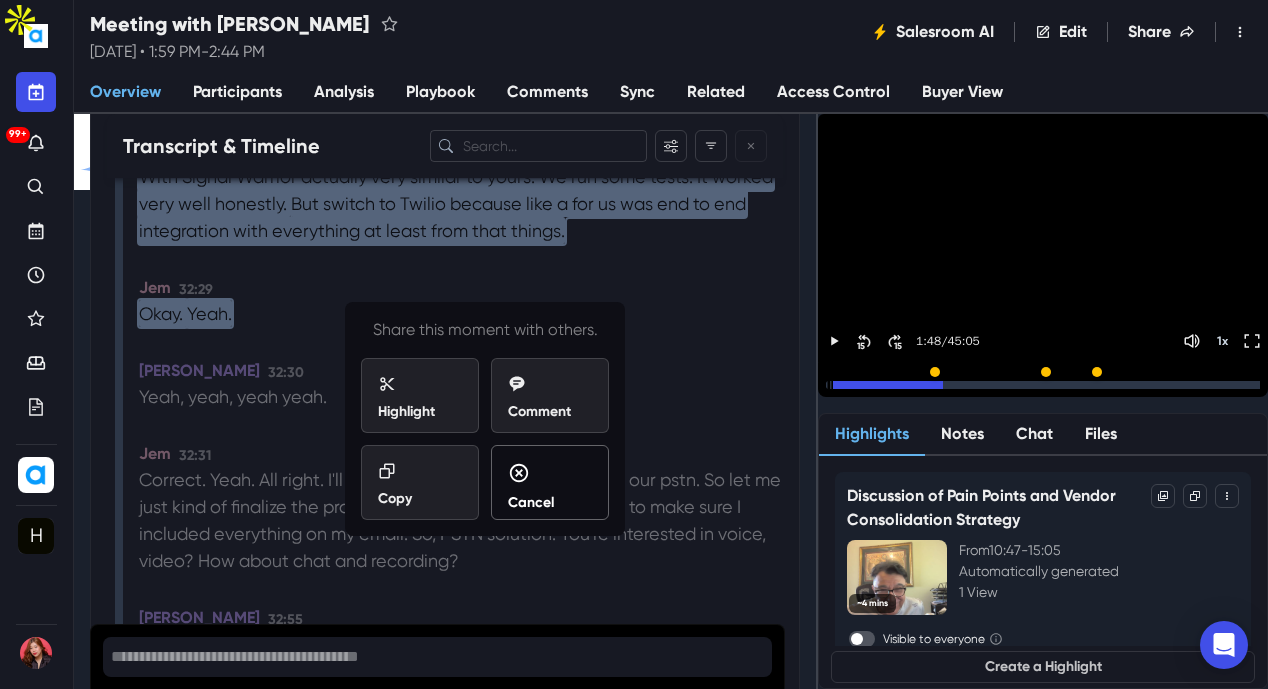 click on "Cancel" at bounding box center (550, 487) 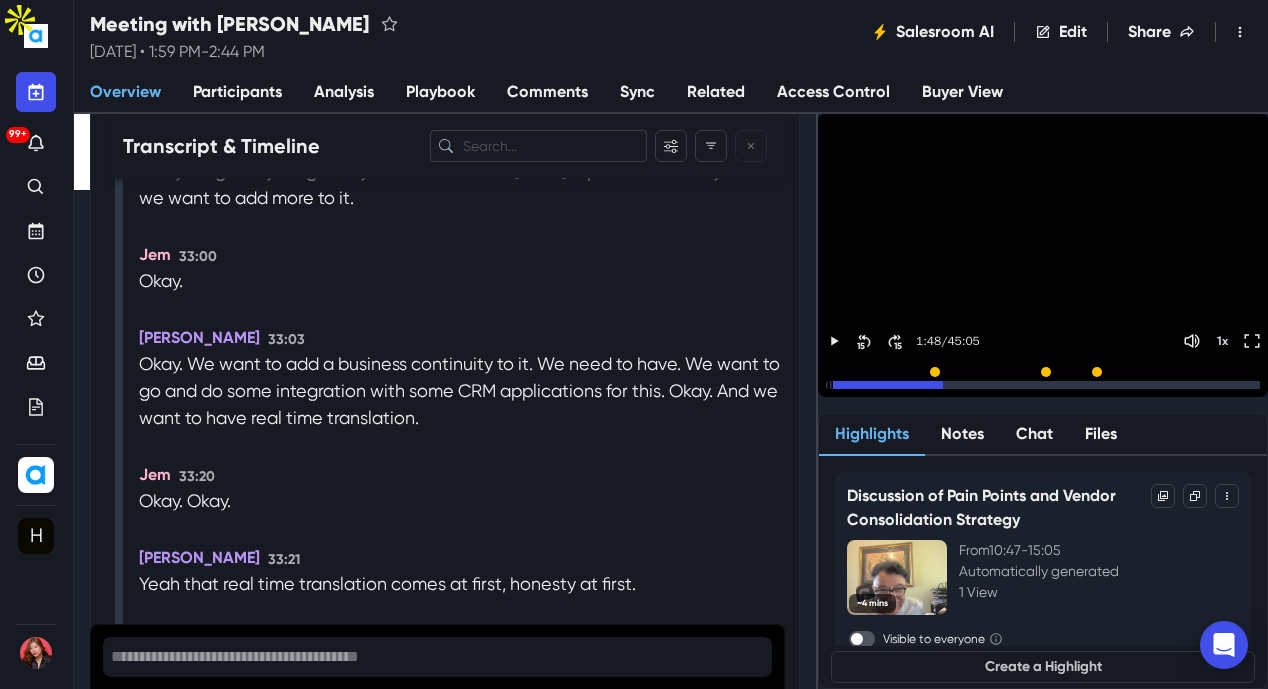 scroll, scrollTop: 21500, scrollLeft: 0, axis: vertical 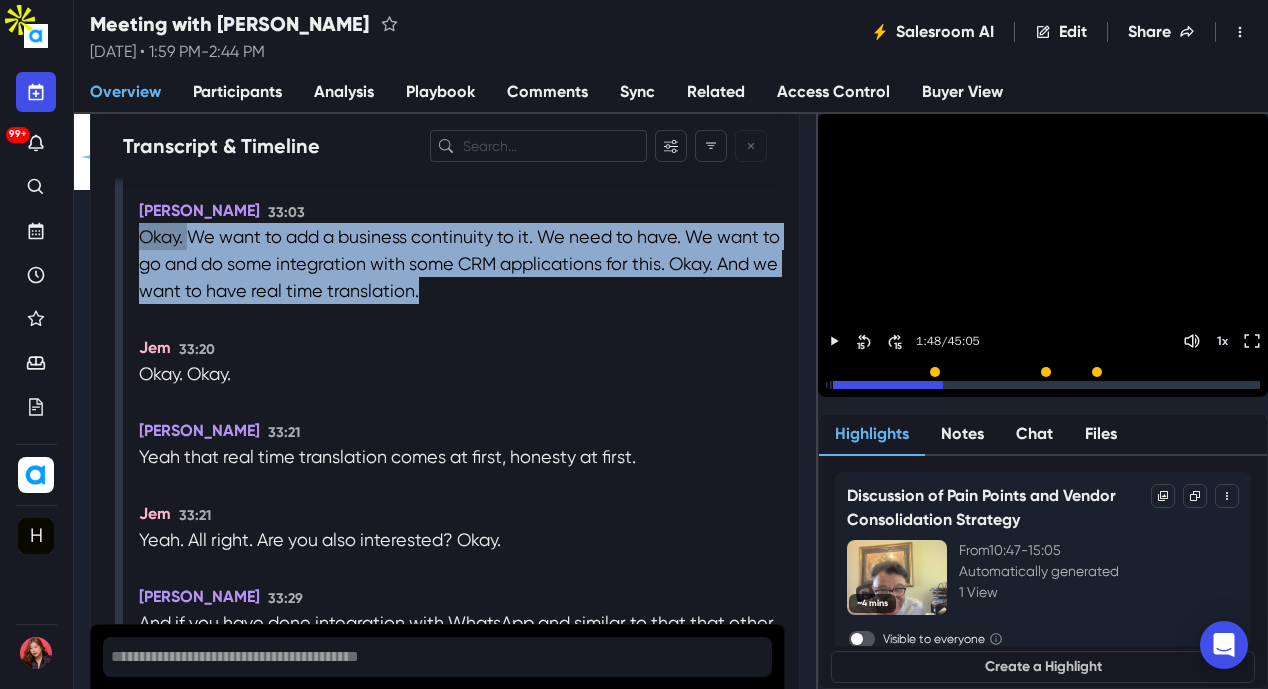 drag, startPoint x: 505, startPoint y: 452, endPoint x: 139, endPoint y: 385, distance: 372.08197 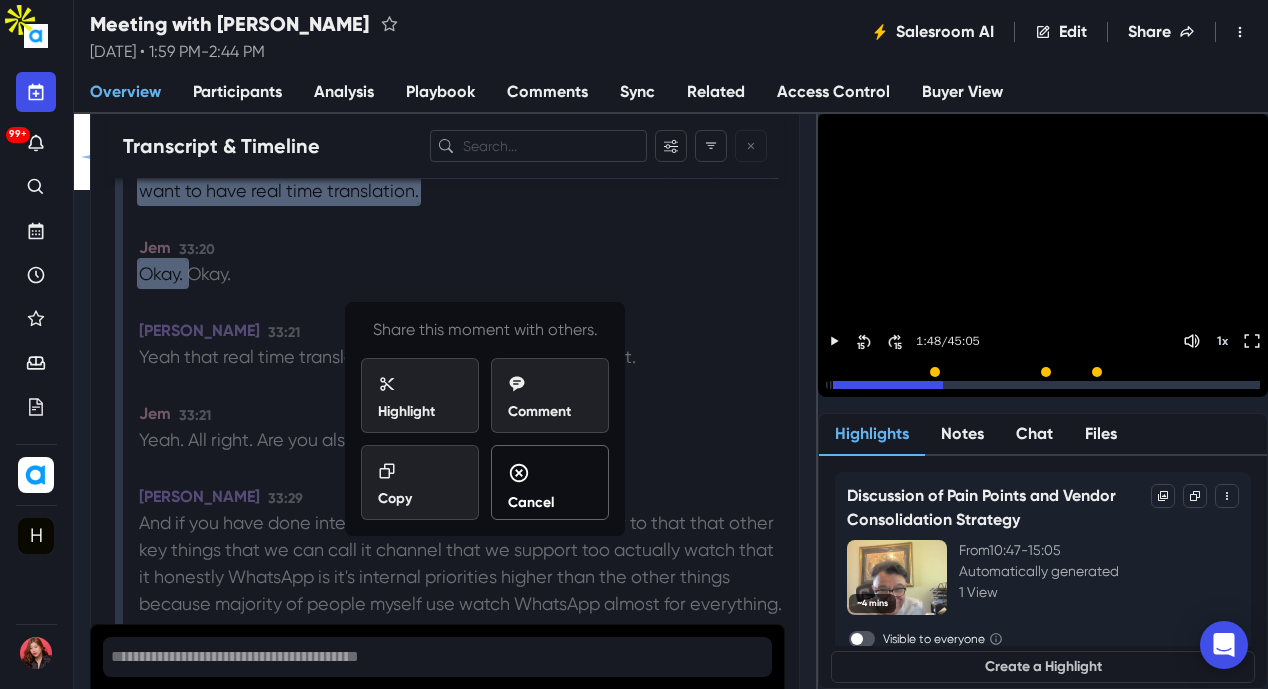 click on "Cancel" at bounding box center [531, 502] 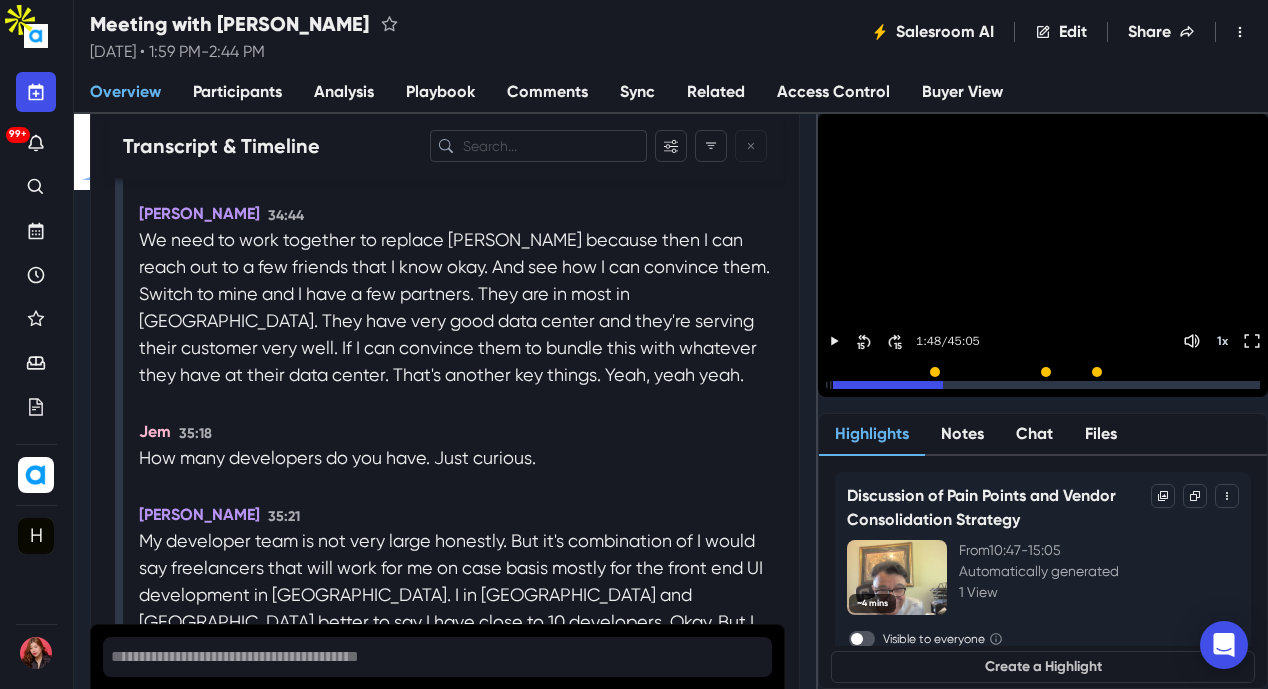 scroll, scrollTop: 22900, scrollLeft: 0, axis: vertical 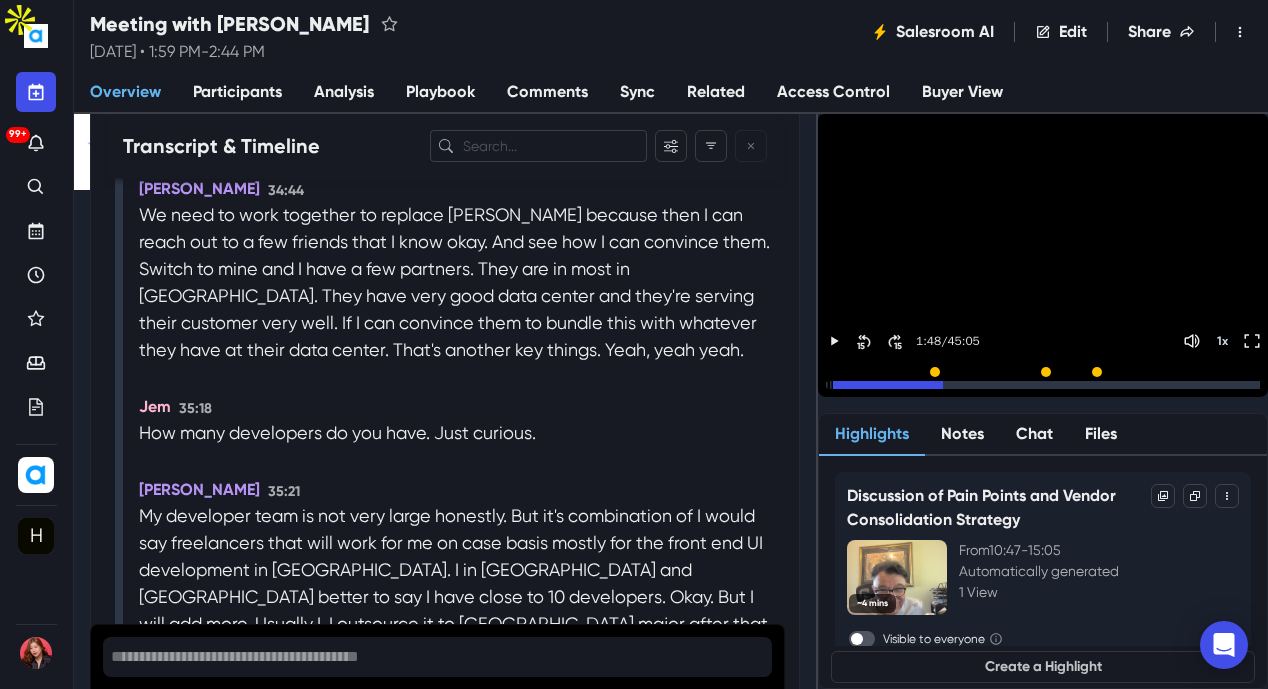 drag, startPoint x: 320, startPoint y: 269, endPoint x: 127, endPoint y: 241, distance: 195.02051 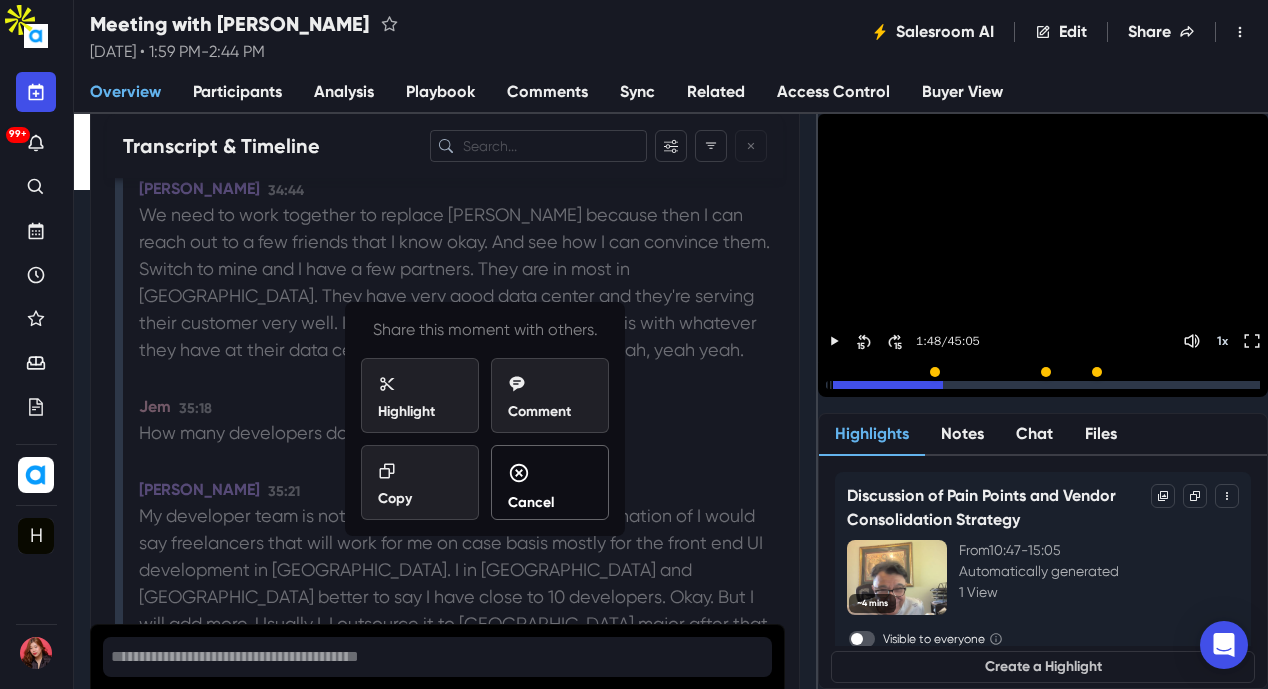 click on "Cancel" at bounding box center (550, 482) 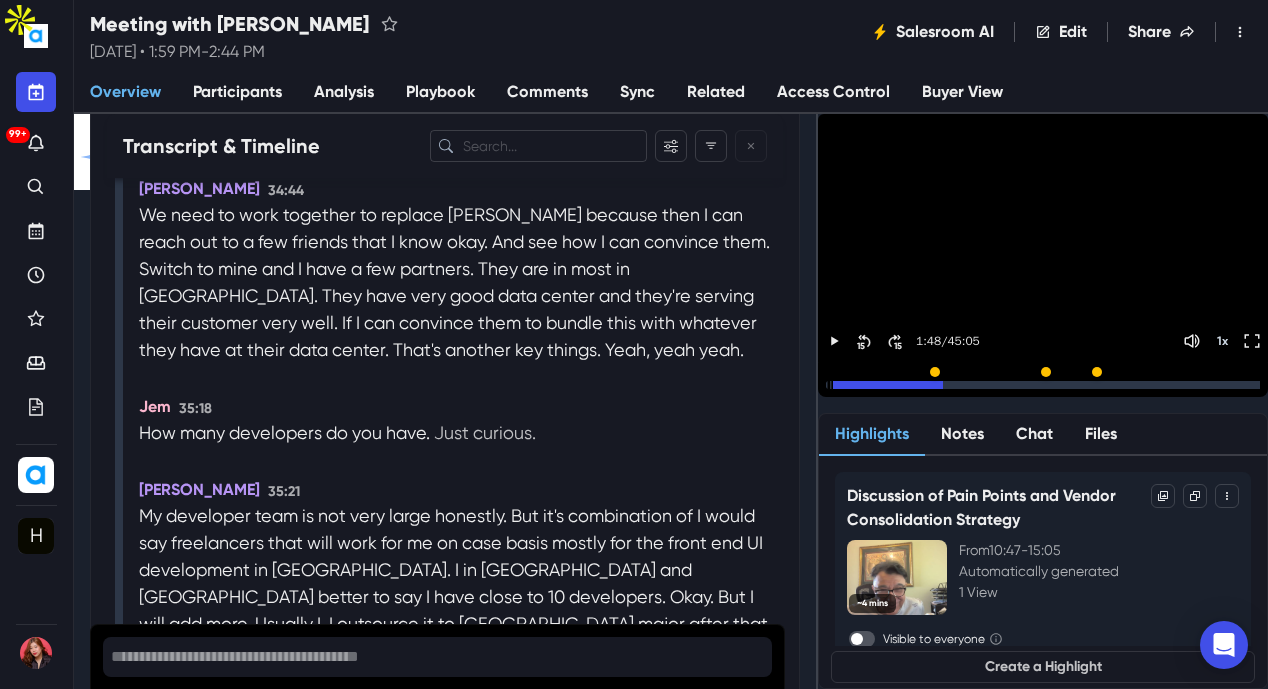 scroll, scrollTop: 23100, scrollLeft: 0, axis: vertical 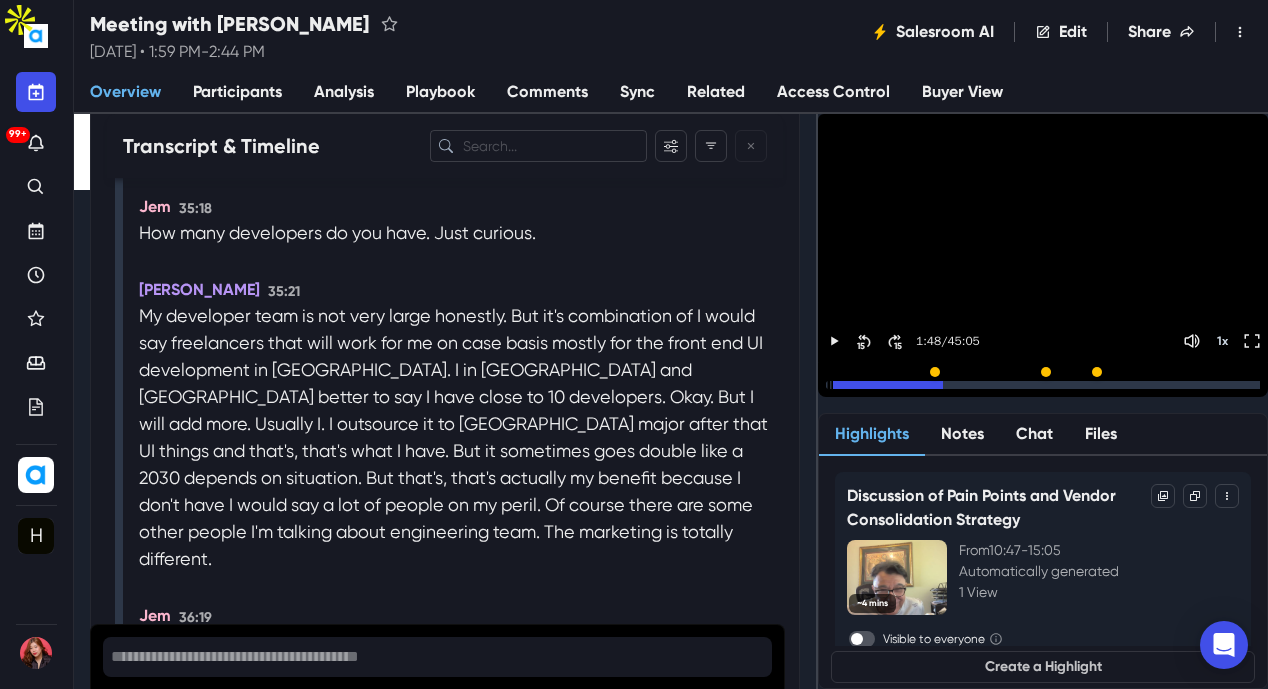 drag, startPoint x: 142, startPoint y: 235, endPoint x: 528, endPoint y: 388, distance: 415.2168 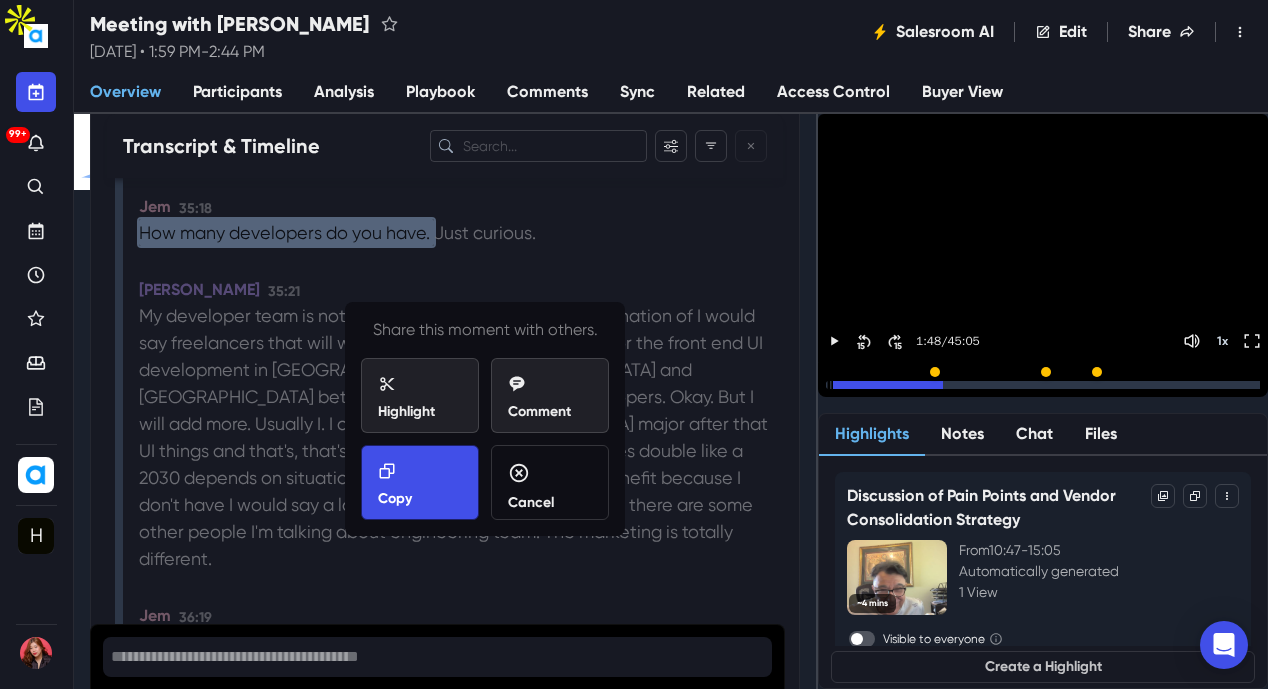 click on "Copy" at bounding box center (420, 485) 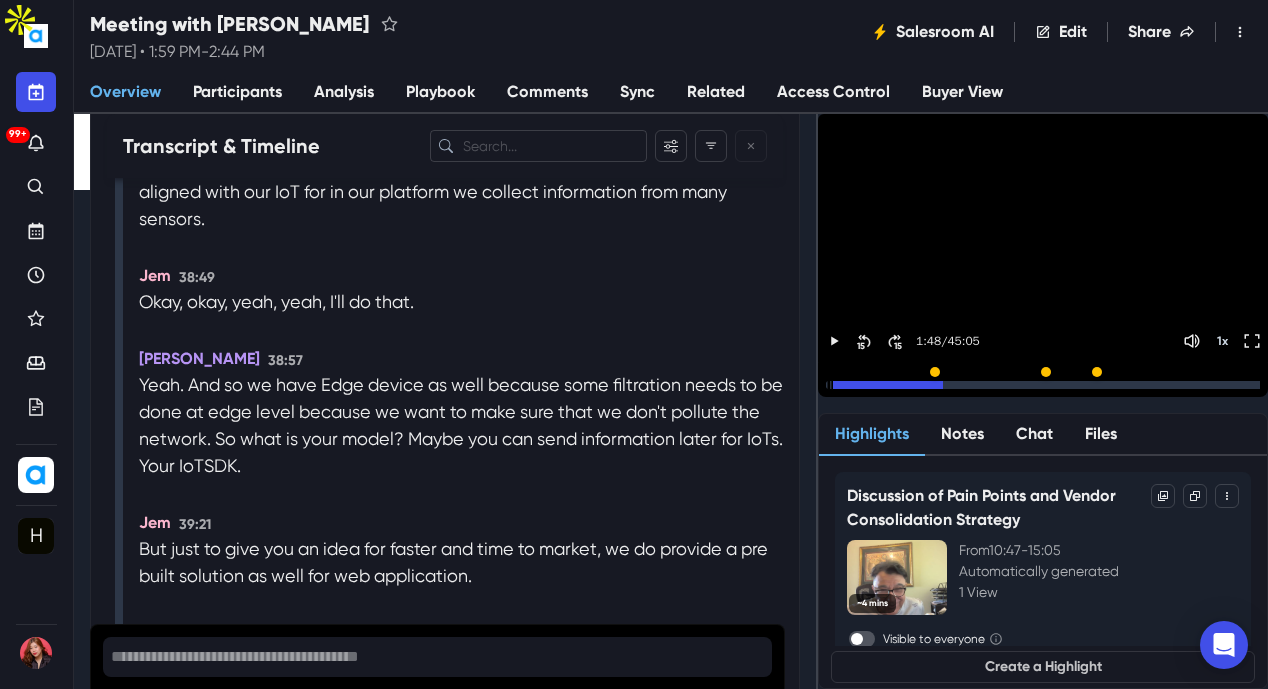 scroll, scrollTop: 25600, scrollLeft: 0, axis: vertical 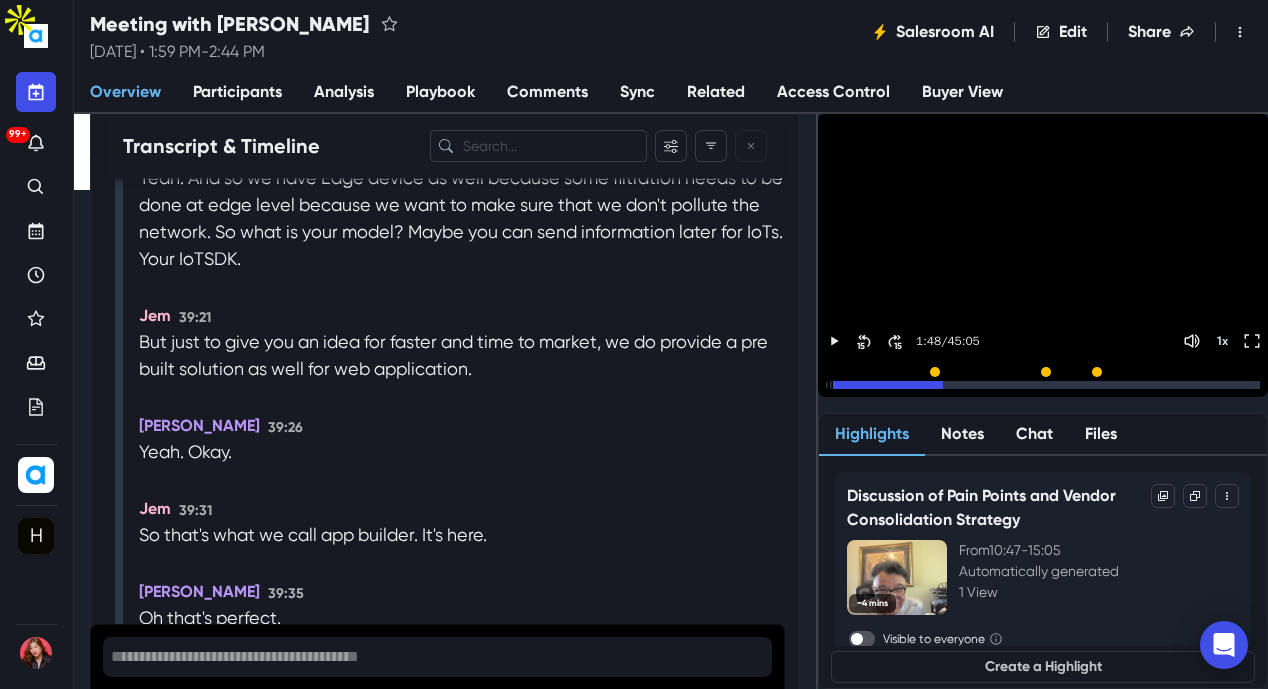 drag, startPoint x: 230, startPoint y: 262, endPoint x: 125, endPoint y: 211, distance: 116.73046 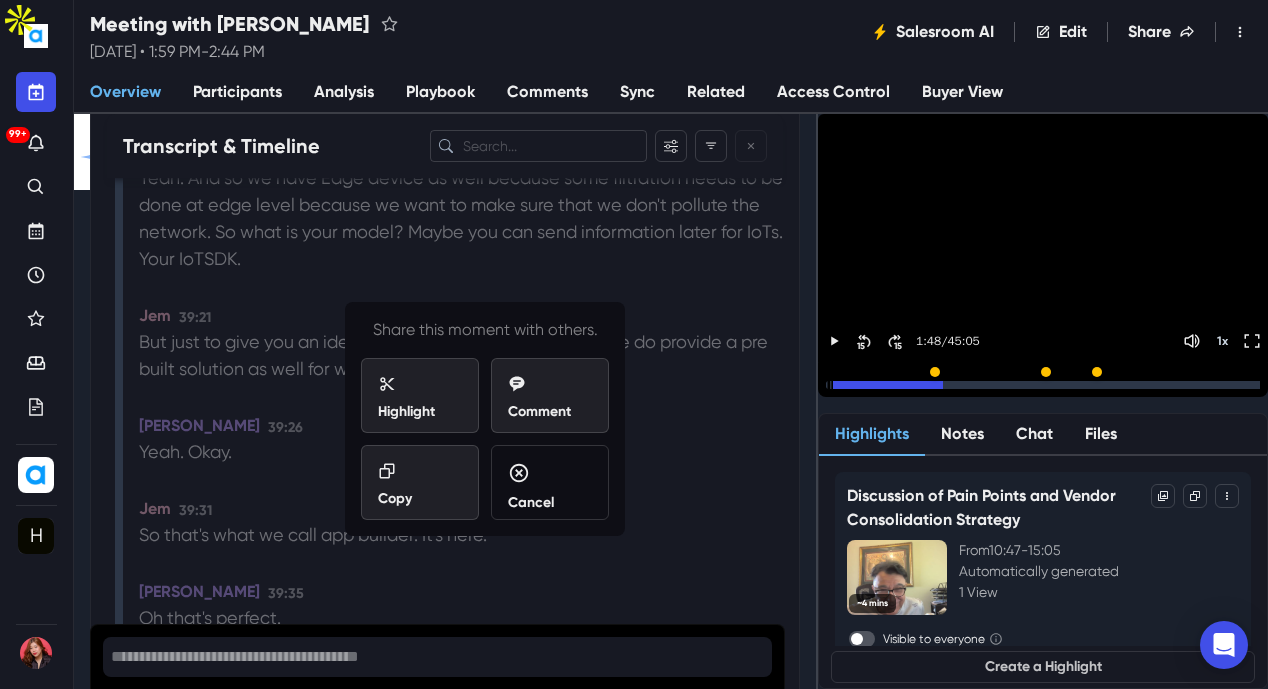 drag, startPoint x: 391, startPoint y: 495, endPoint x: 389, endPoint y: 539, distance: 44.04543 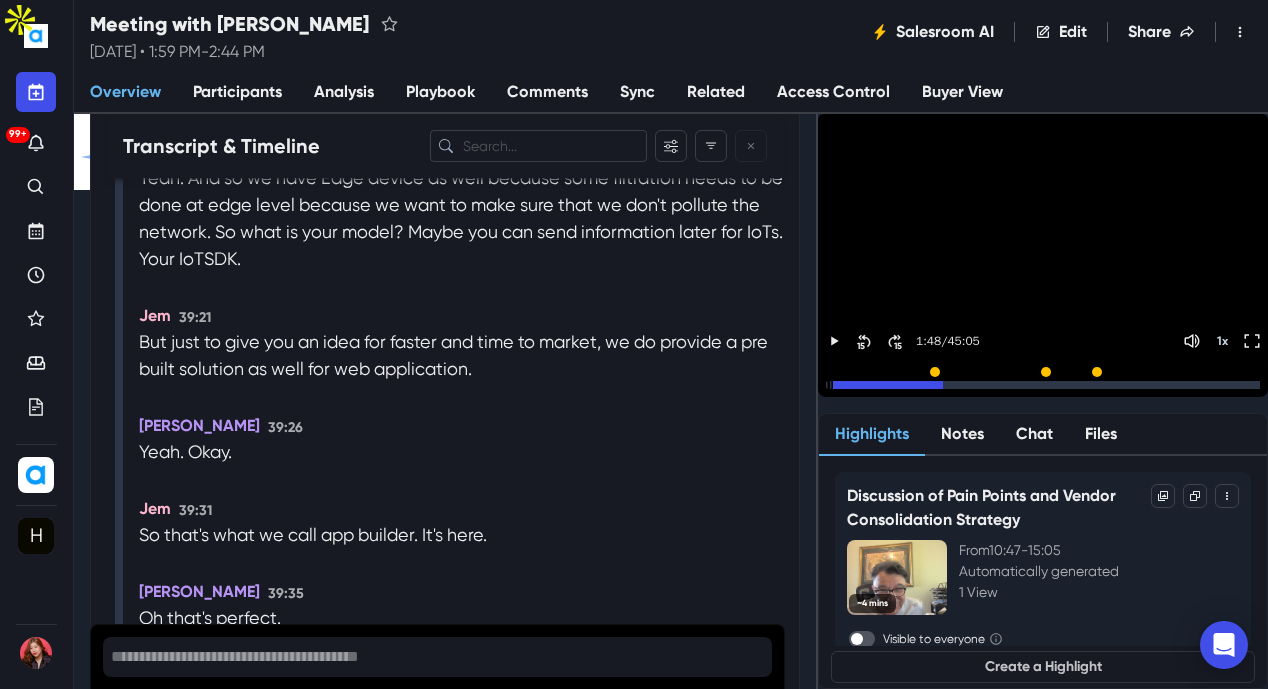 scroll, scrollTop: 25700, scrollLeft: 0, axis: vertical 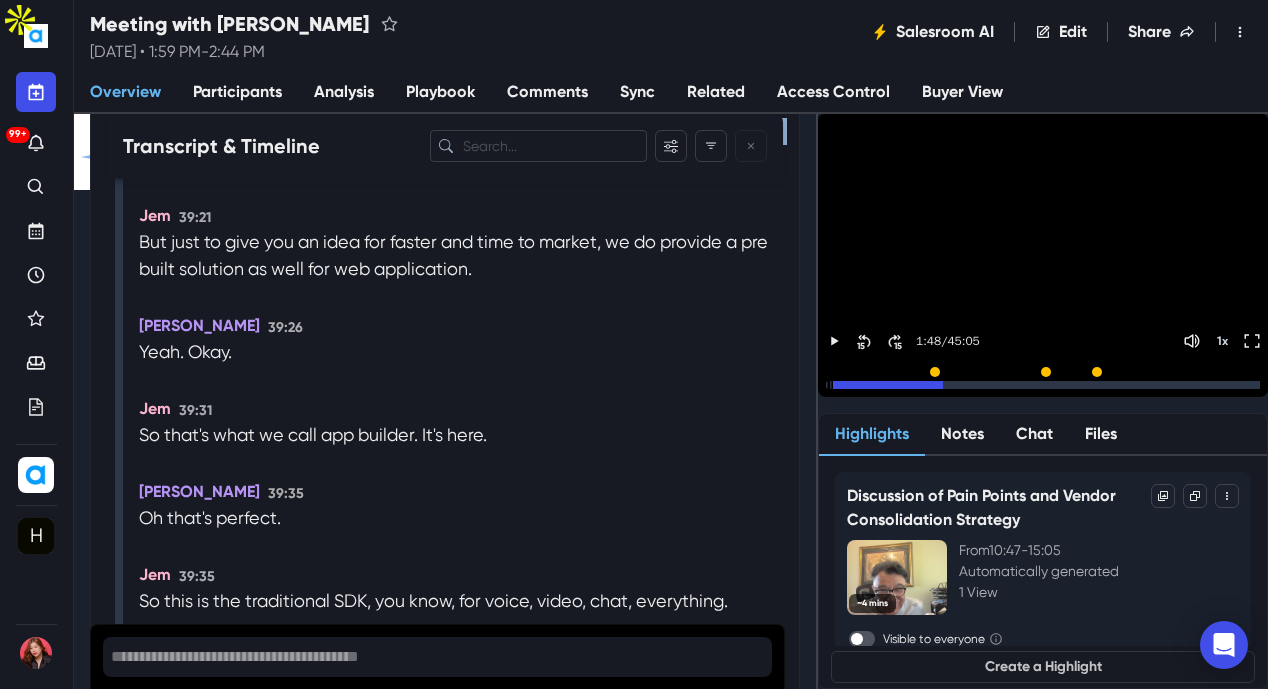 drag, startPoint x: 326, startPoint y: 418, endPoint x: 177, endPoint y: 364, distance: 158.48344 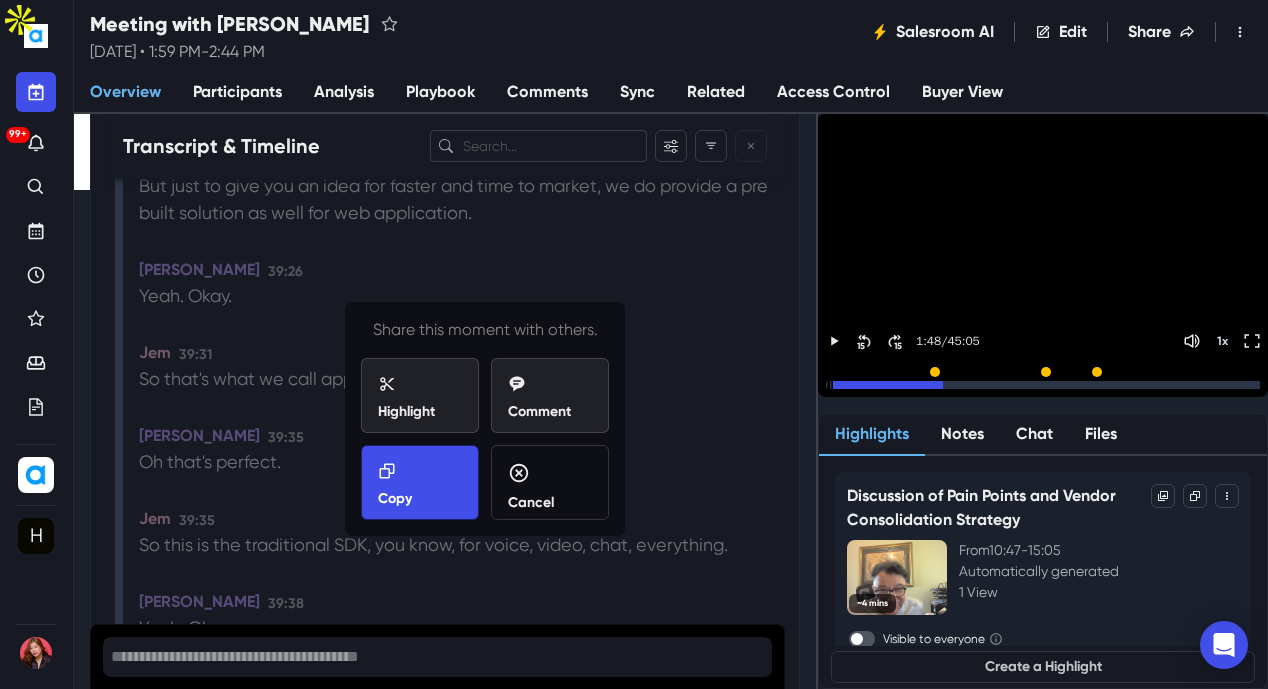 scroll, scrollTop: 26000, scrollLeft: 0, axis: vertical 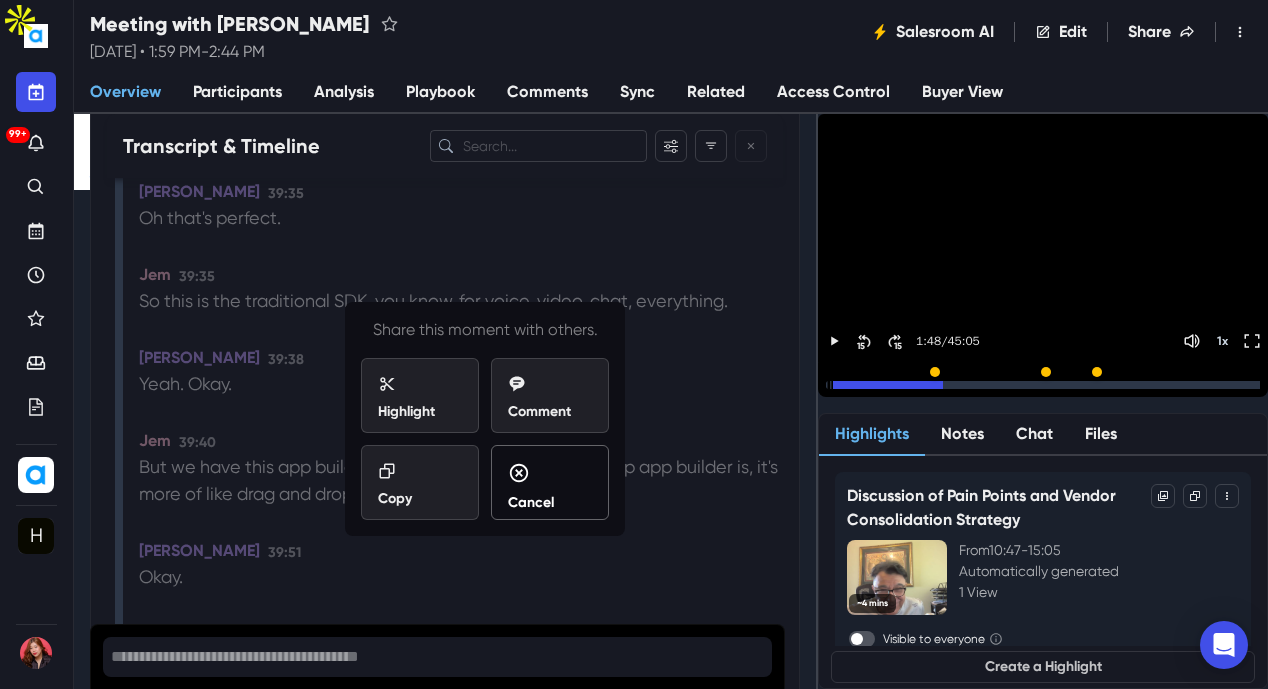 click on "Cancel" at bounding box center (550, 487) 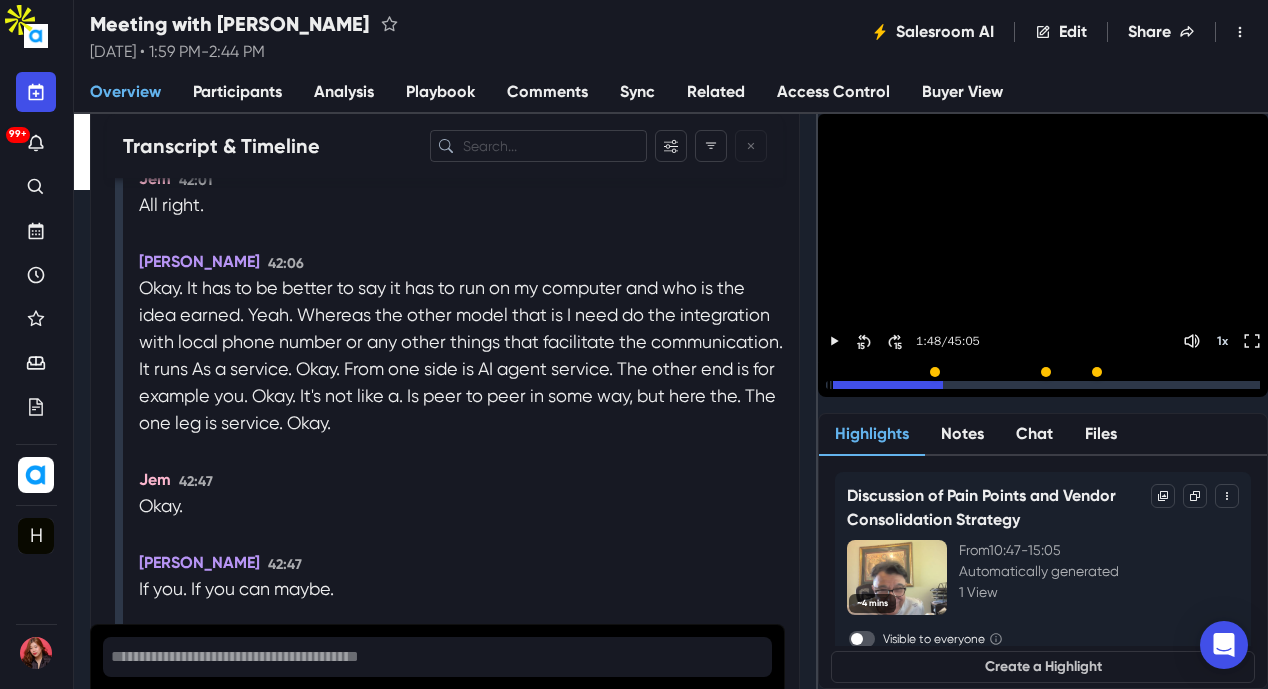 scroll, scrollTop: 28200, scrollLeft: 0, axis: vertical 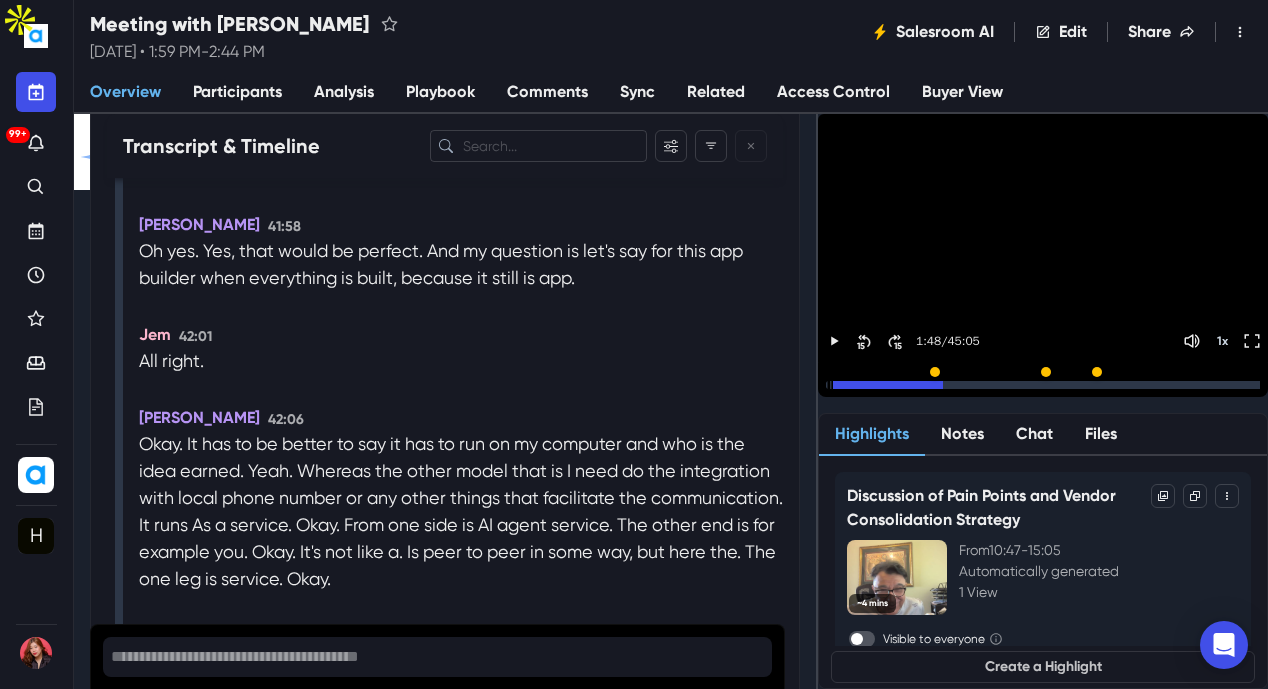 drag, startPoint x: 163, startPoint y: 294, endPoint x: 134, endPoint y: 263, distance: 42.44997 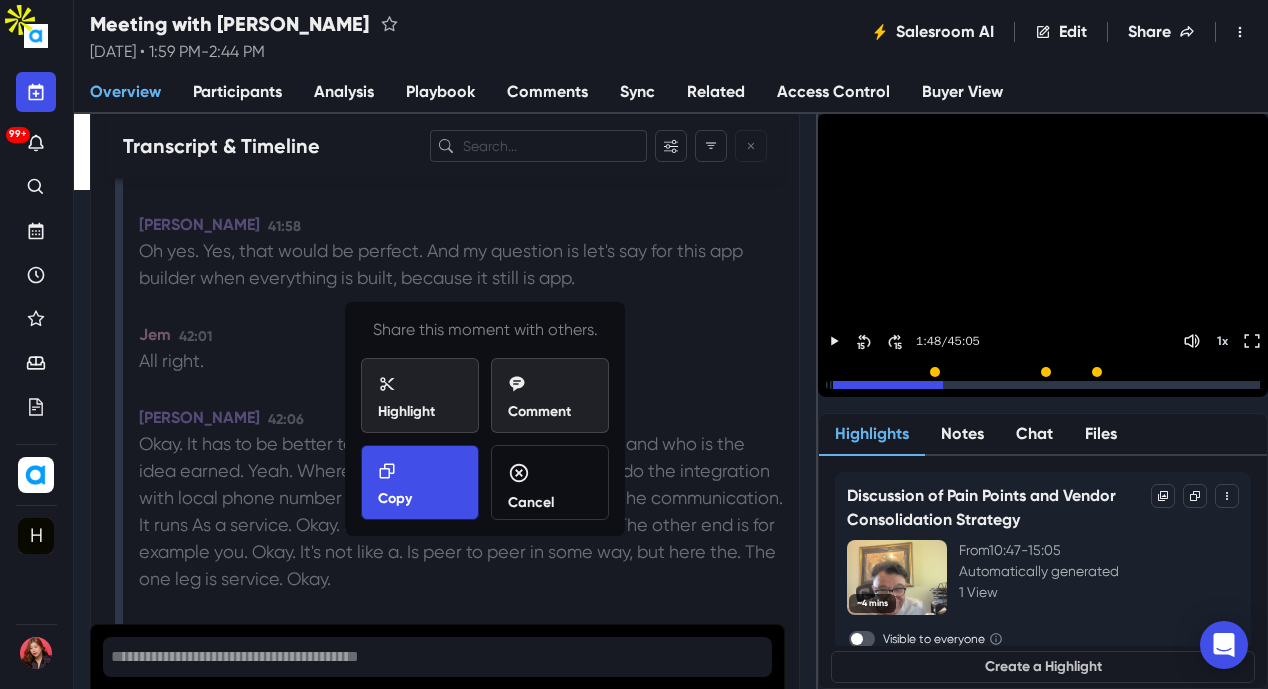 click on "Copy" at bounding box center (395, 498) 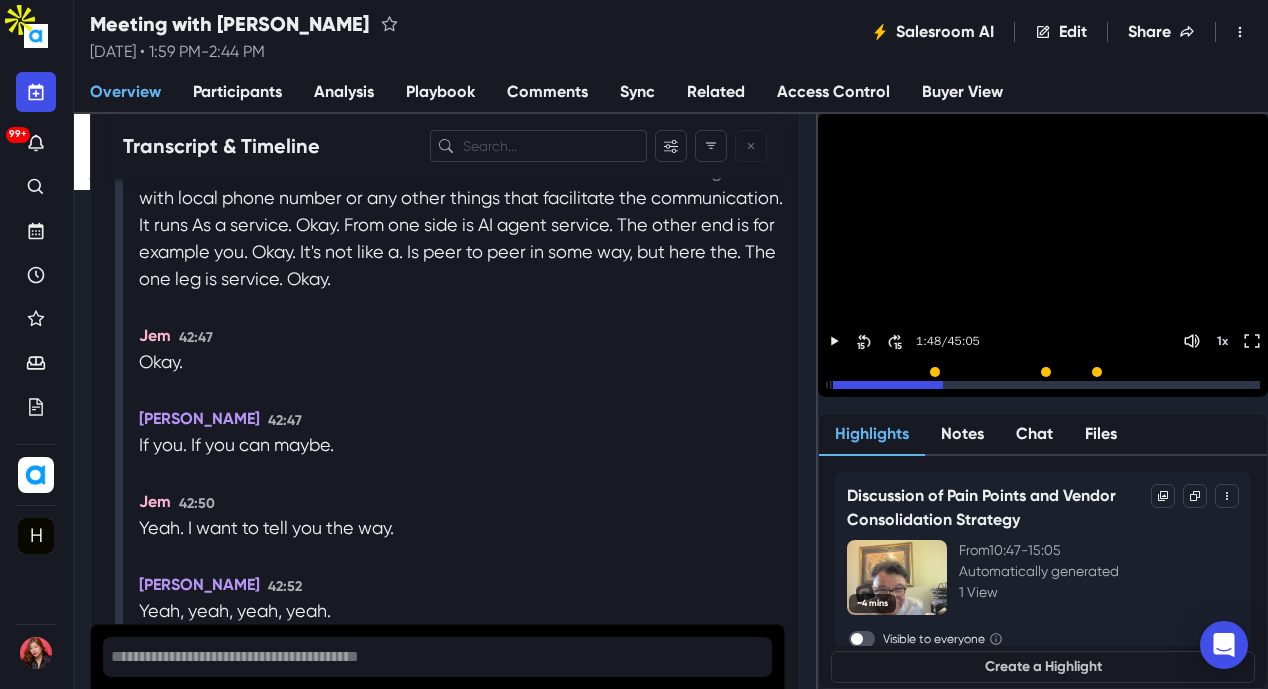 scroll, scrollTop: 28600, scrollLeft: 0, axis: vertical 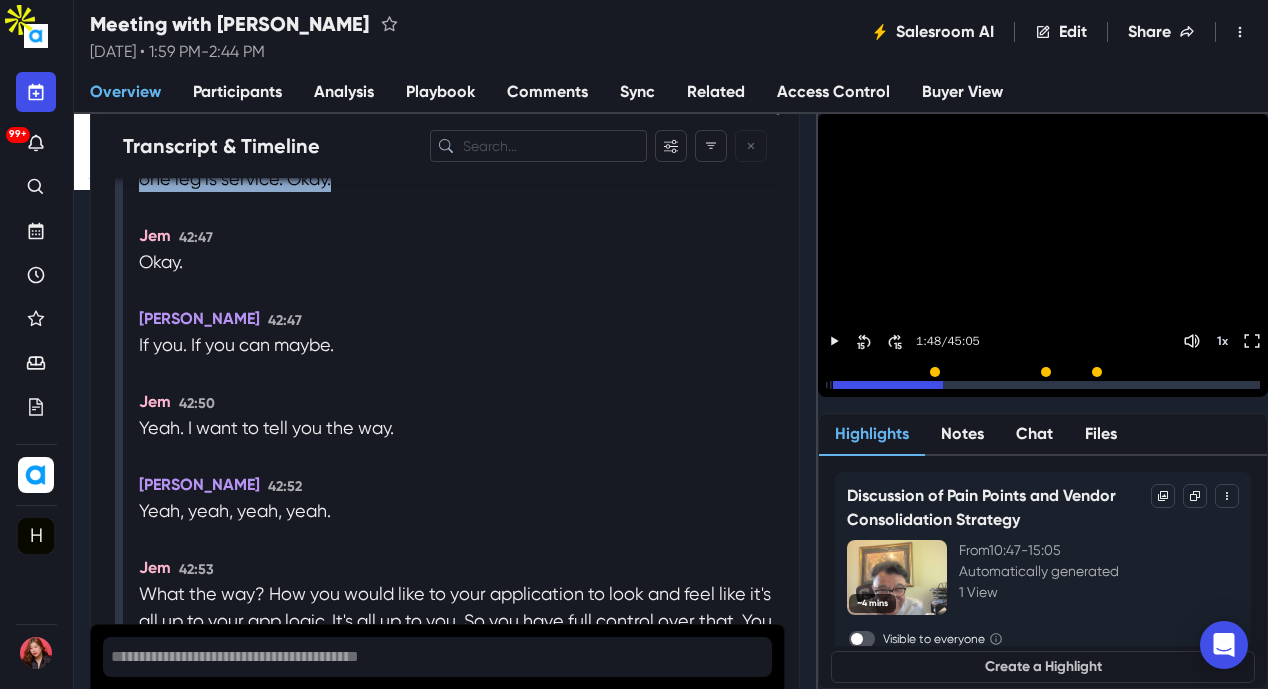 drag, startPoint x: 573, startPoint y: 443, endPoint x: 141, endPoint y: 286, distance: 459.64444 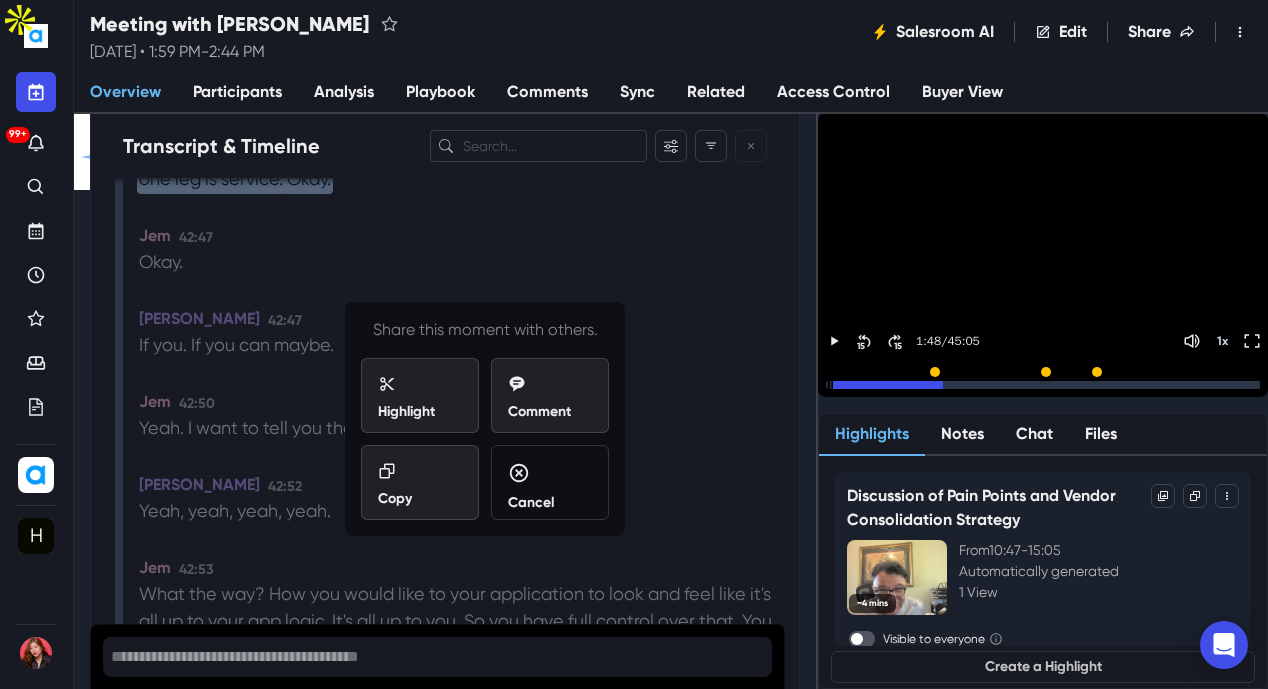 click on "Copy" at bounding box center [420, 485] 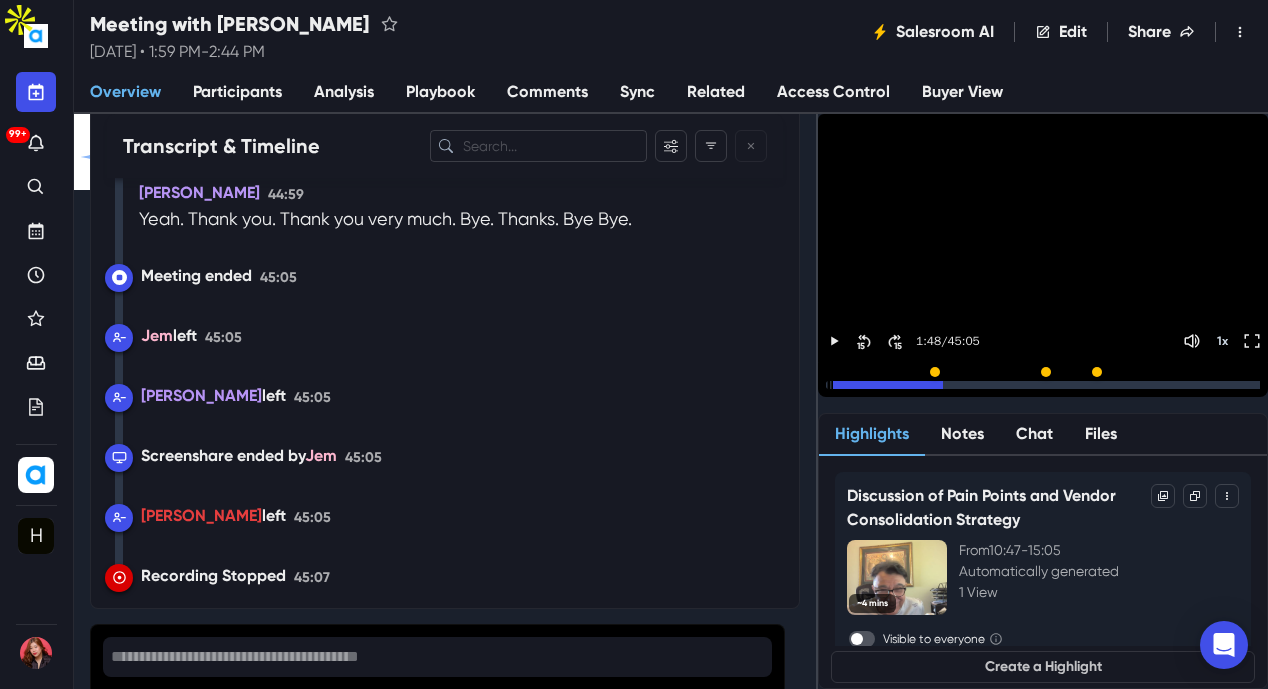 scroll, scrollTop: 31744, scrollLeft: 0, axis: vertical 